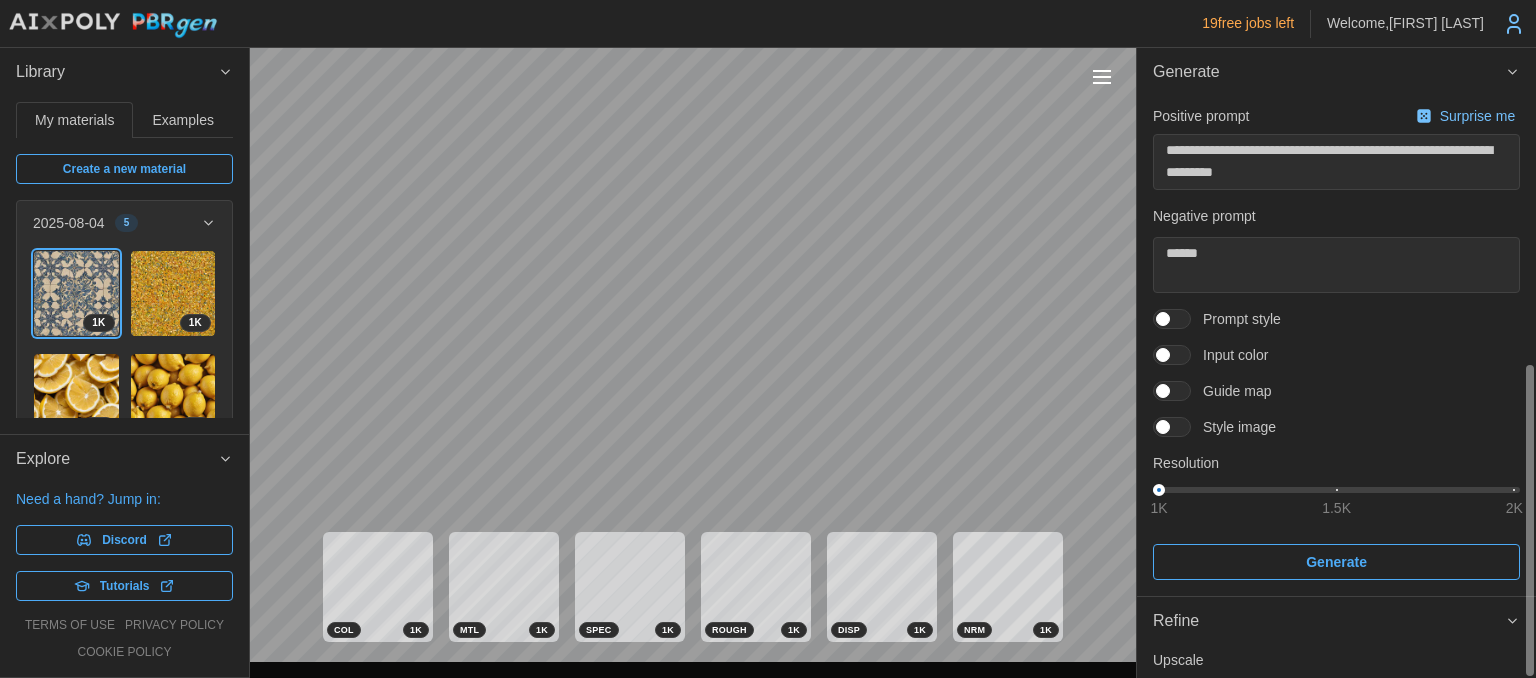 scroll, scrollTop: 0, scrollLeft: 0, axis: both 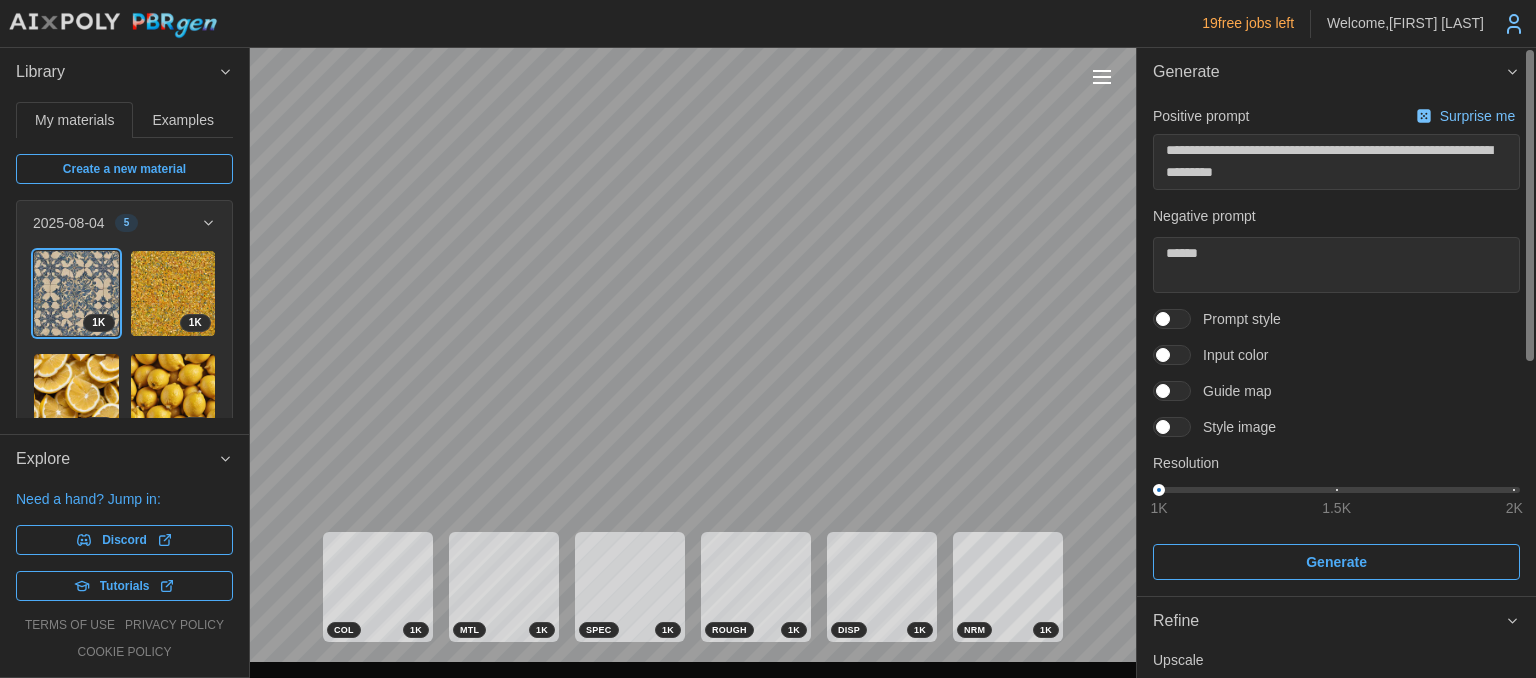 click on "Surprise me" at bounding box center [1479, 116] 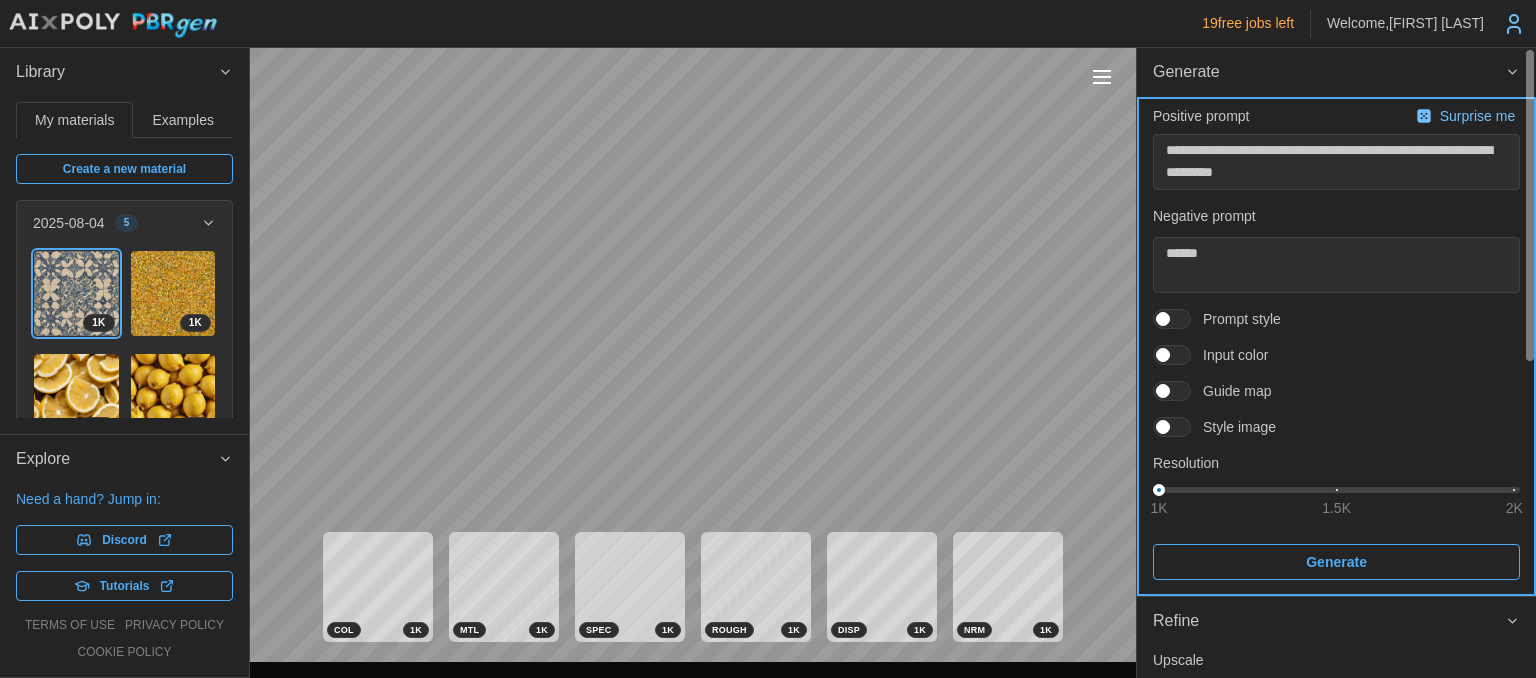 click on "Generate" at bounding box center (1336, 562) 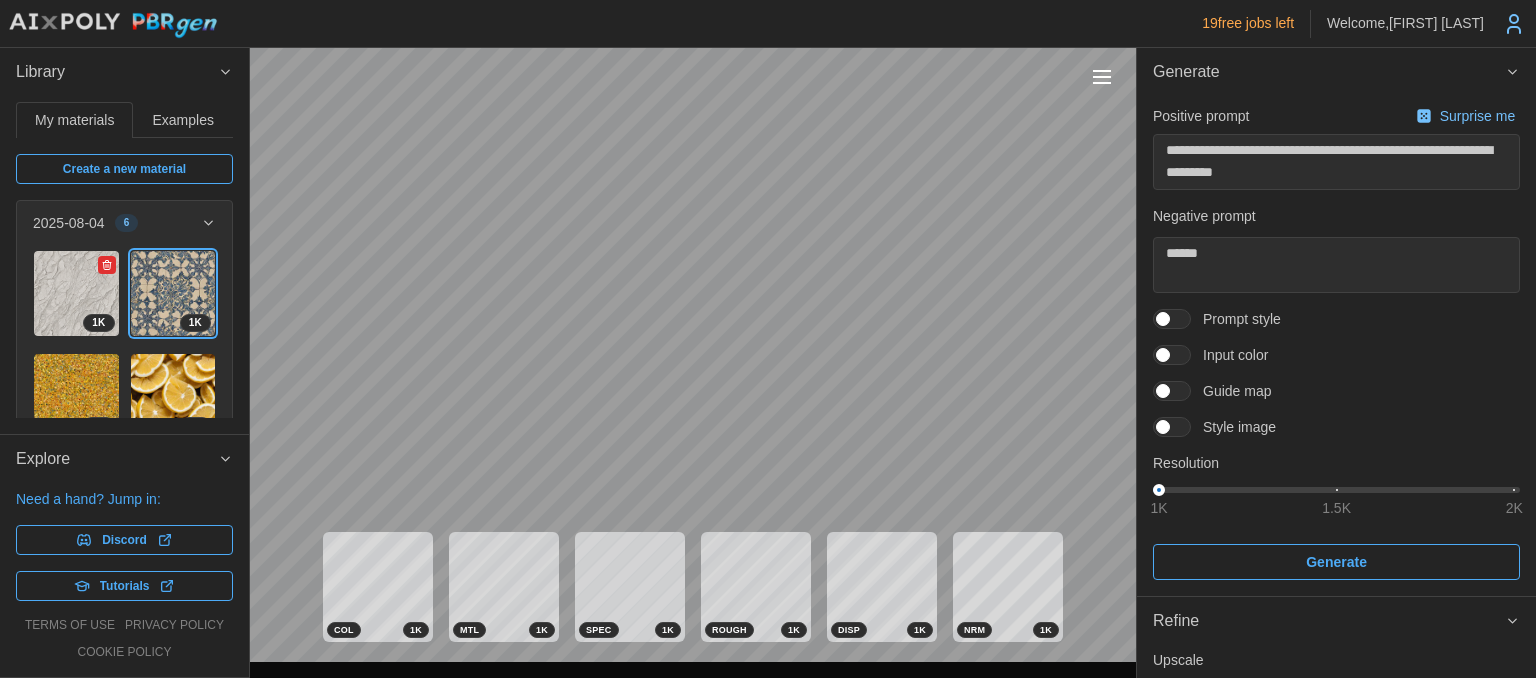 click at bounding box center [76, 293] 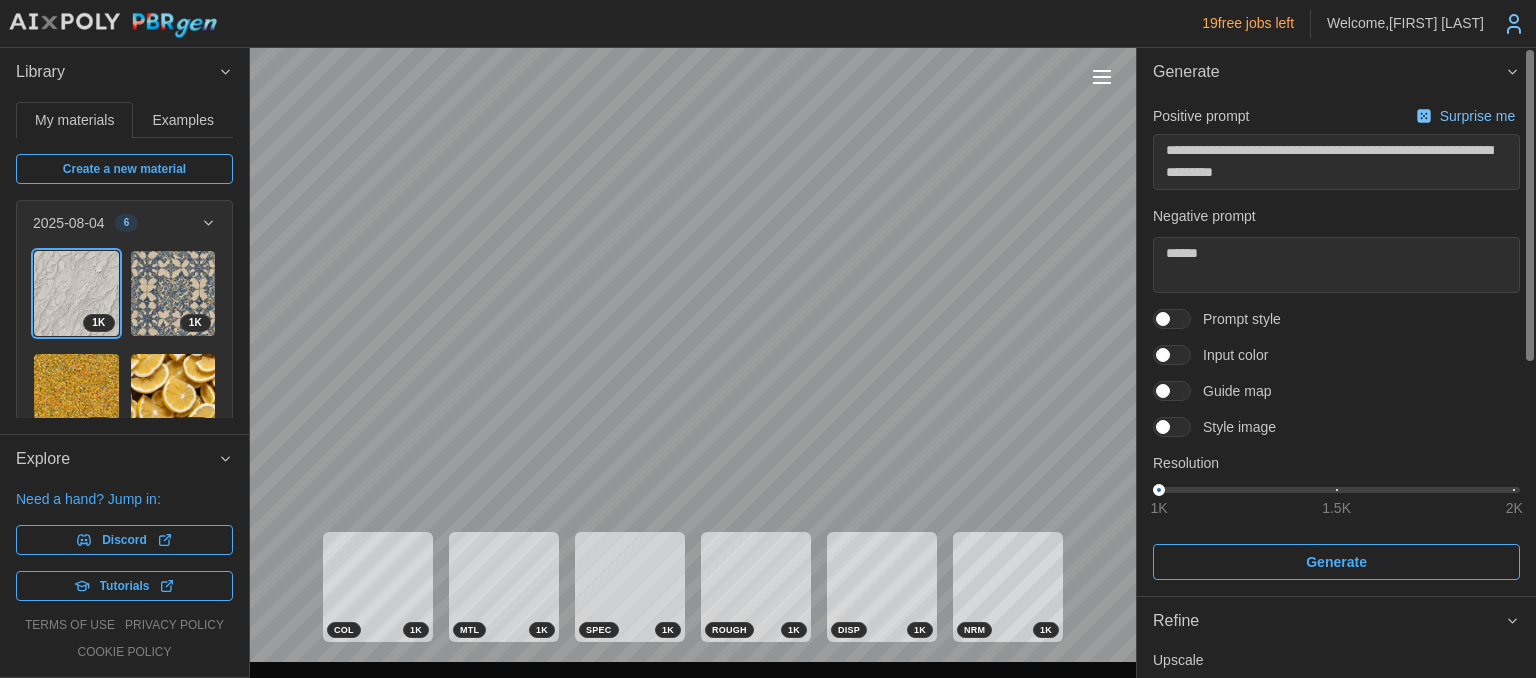 click on "Surprise me" at bounding box center [1479, 116] 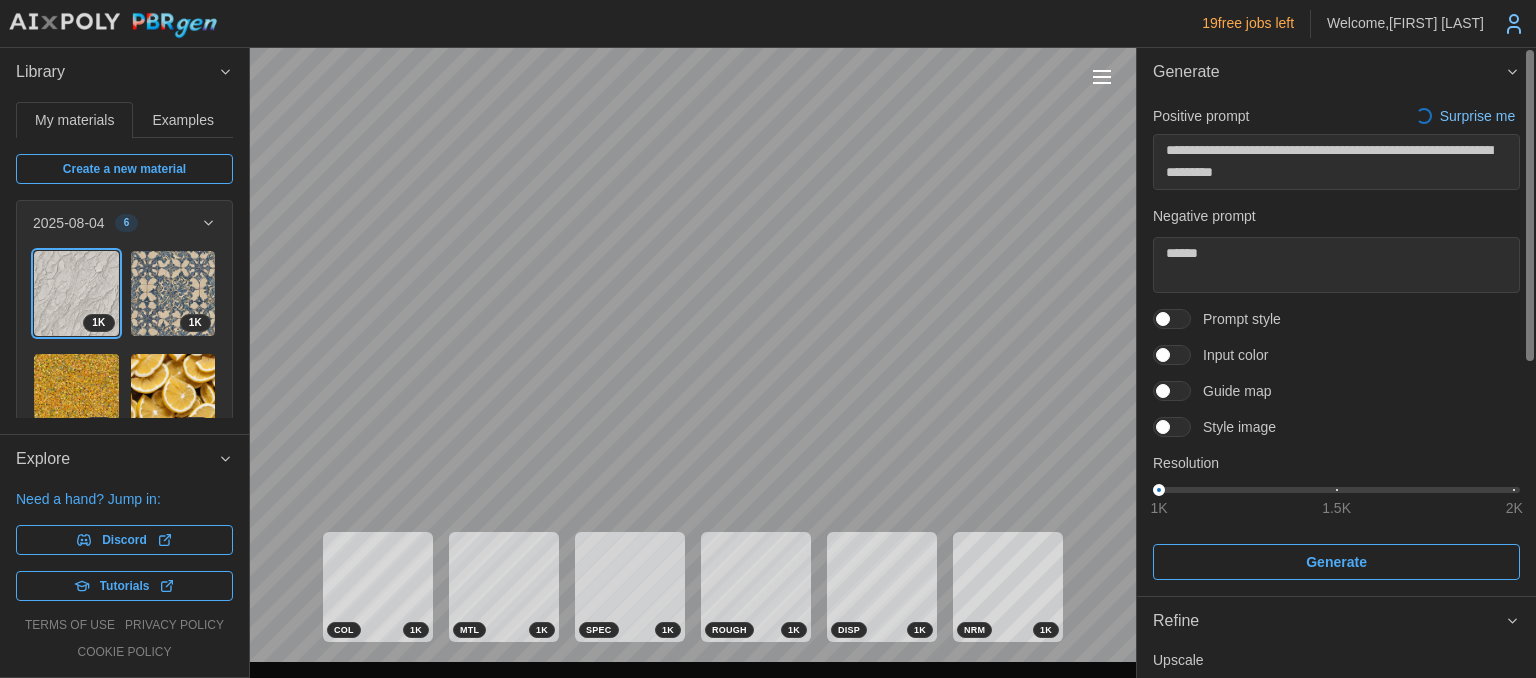 type on "*" 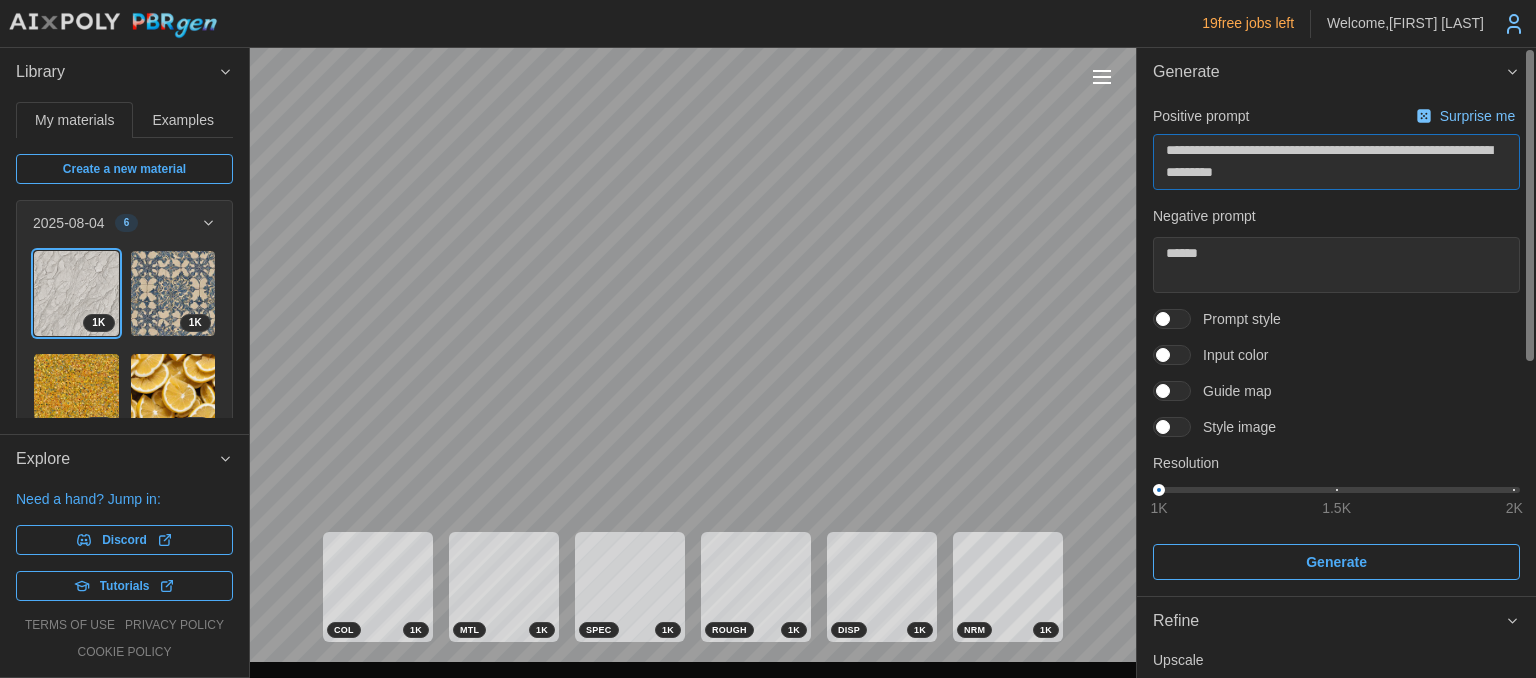 drag, startPoint x: 1214, startPoint y: 154, endPoint x: 1322, endPoint y: 138, distance: 109.17875 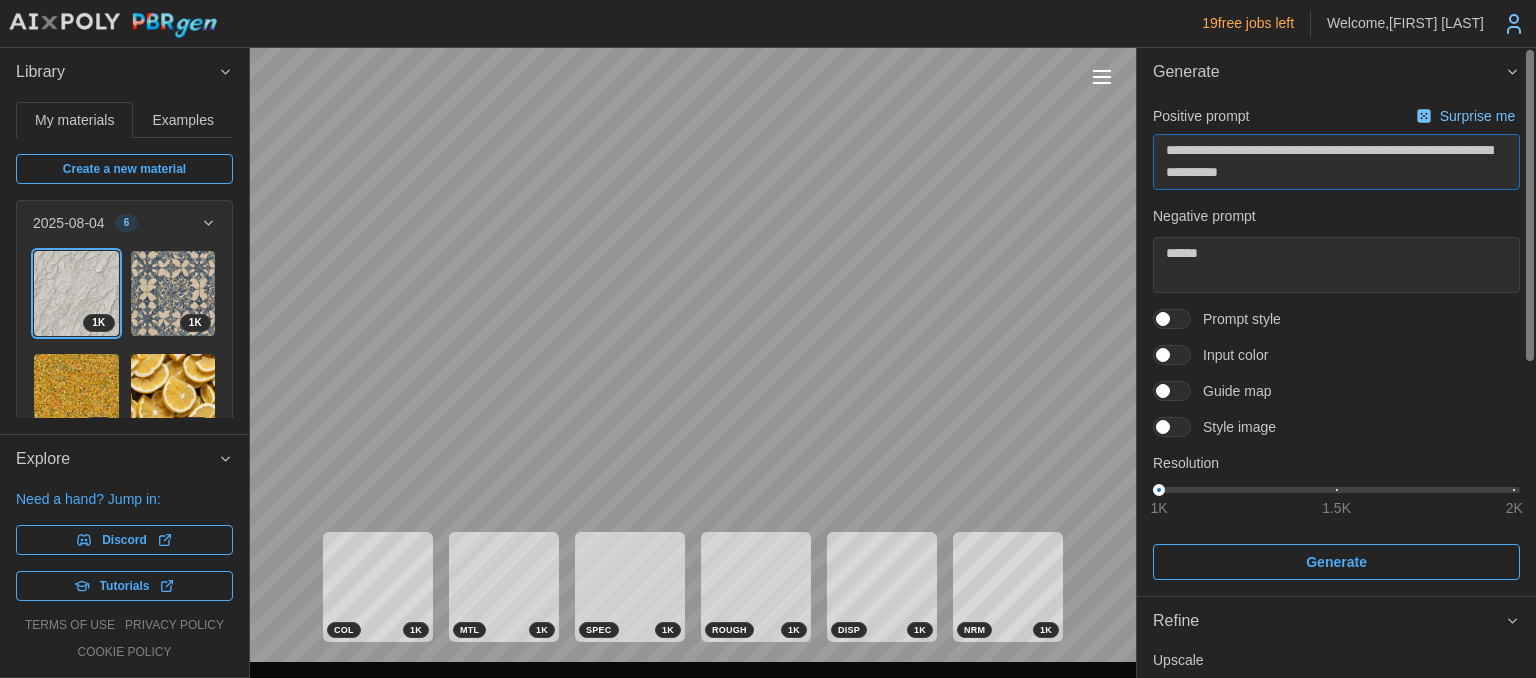 type on "**********" 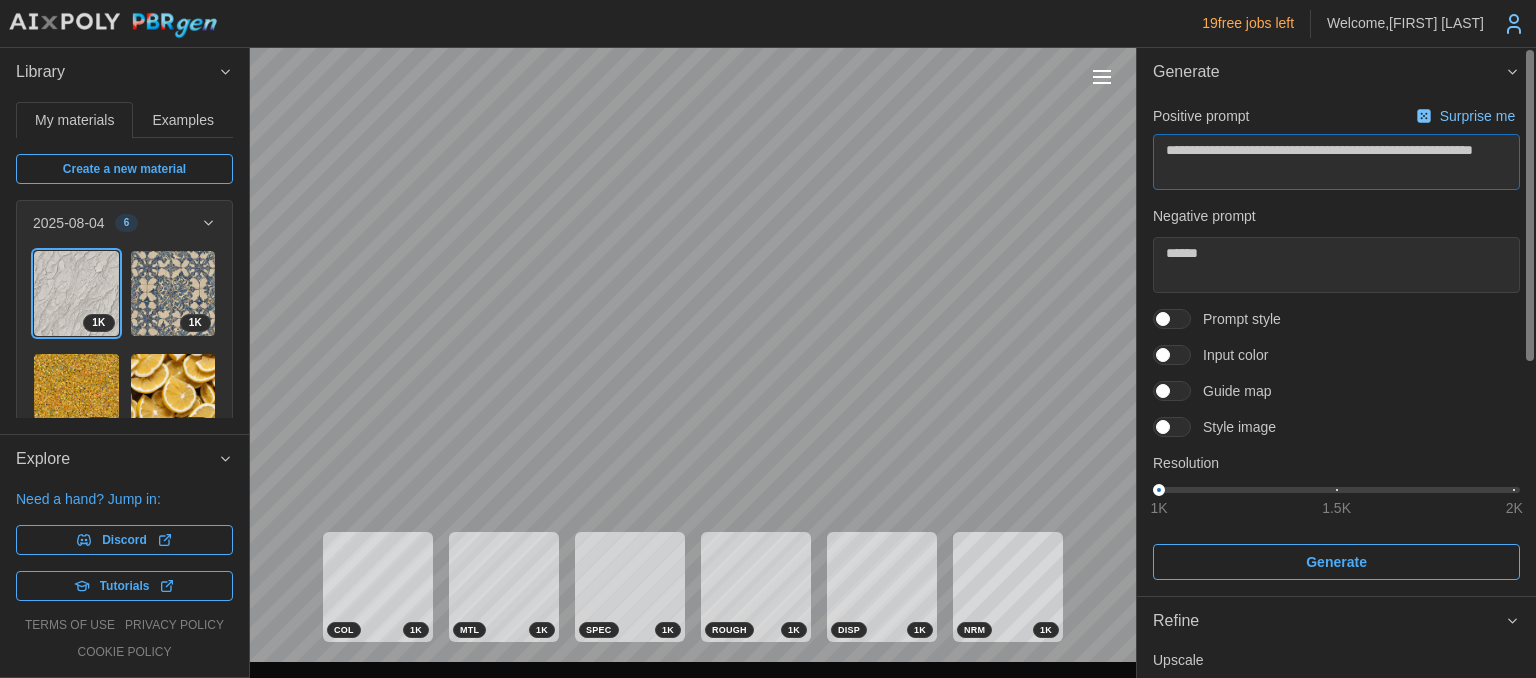 type on "**********" 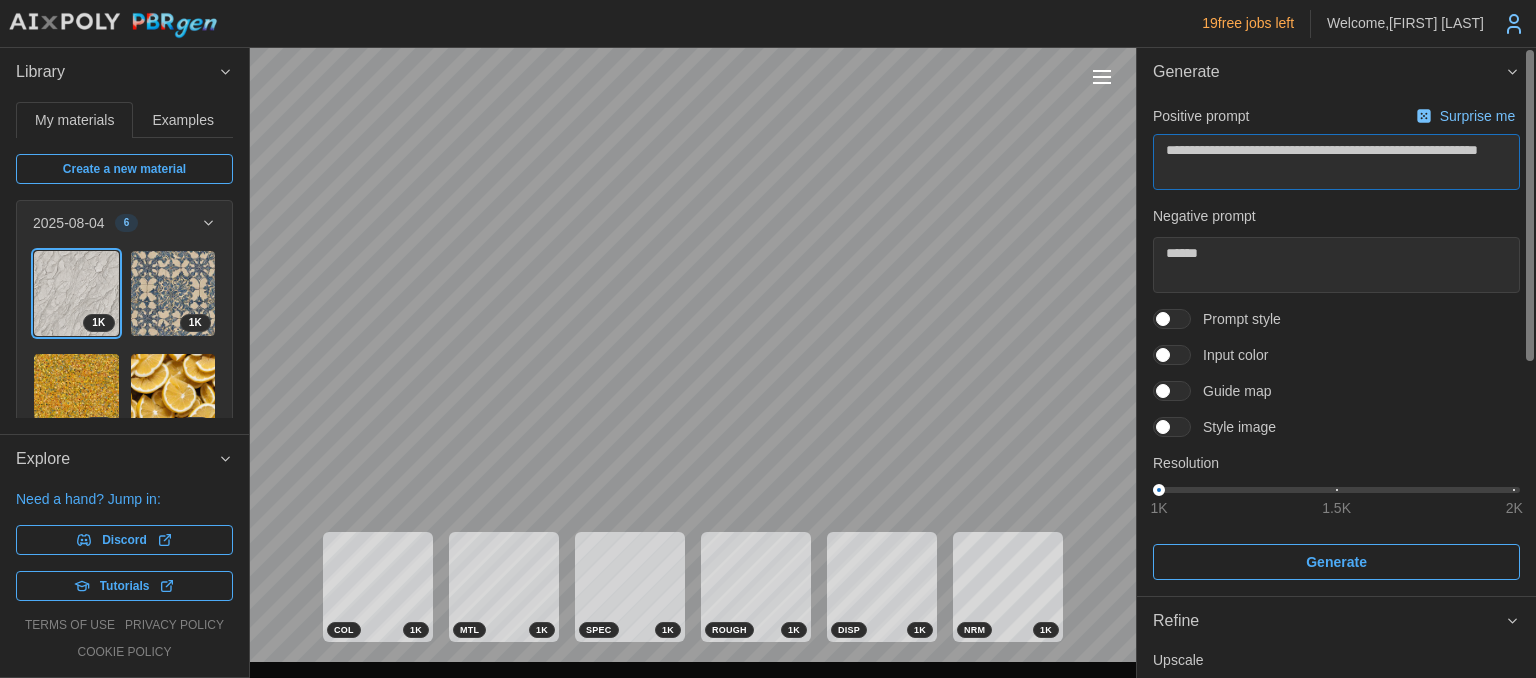 type on "**********" 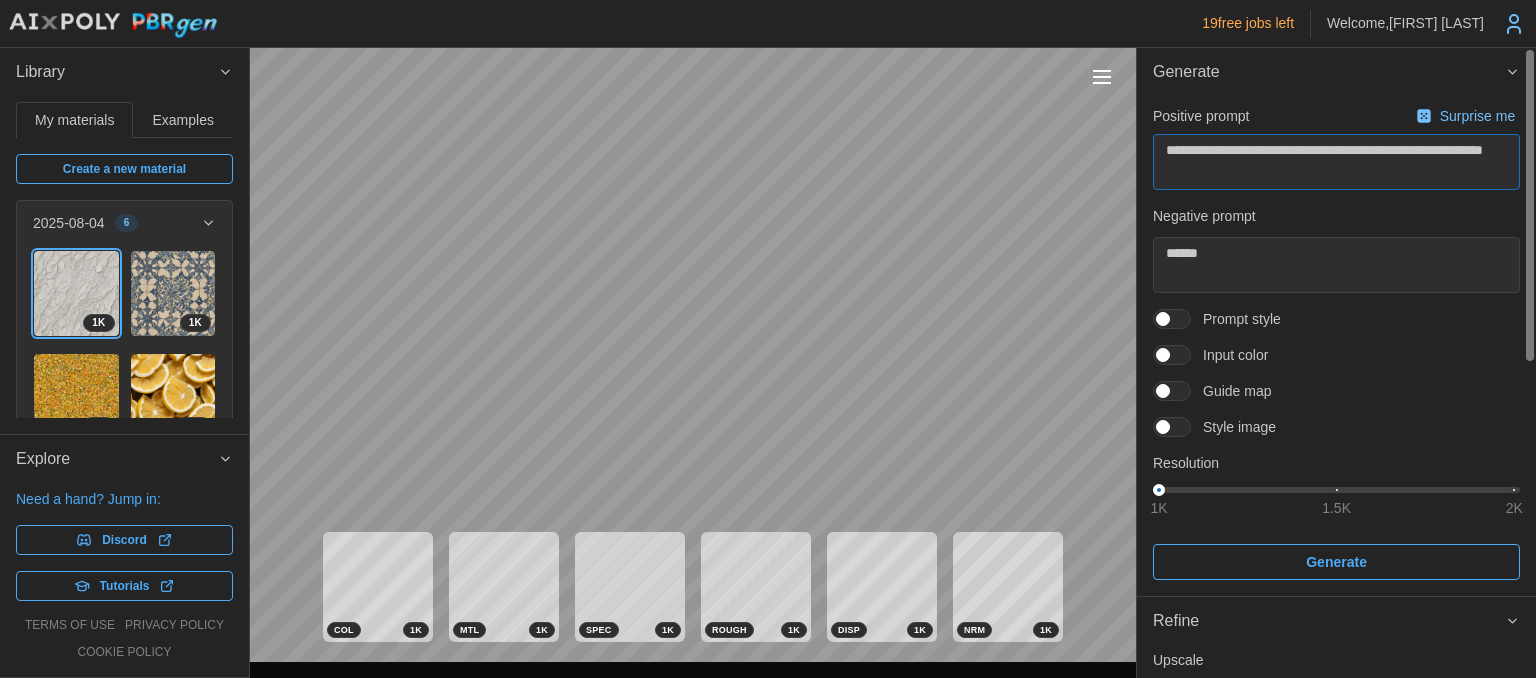 type on "**********" 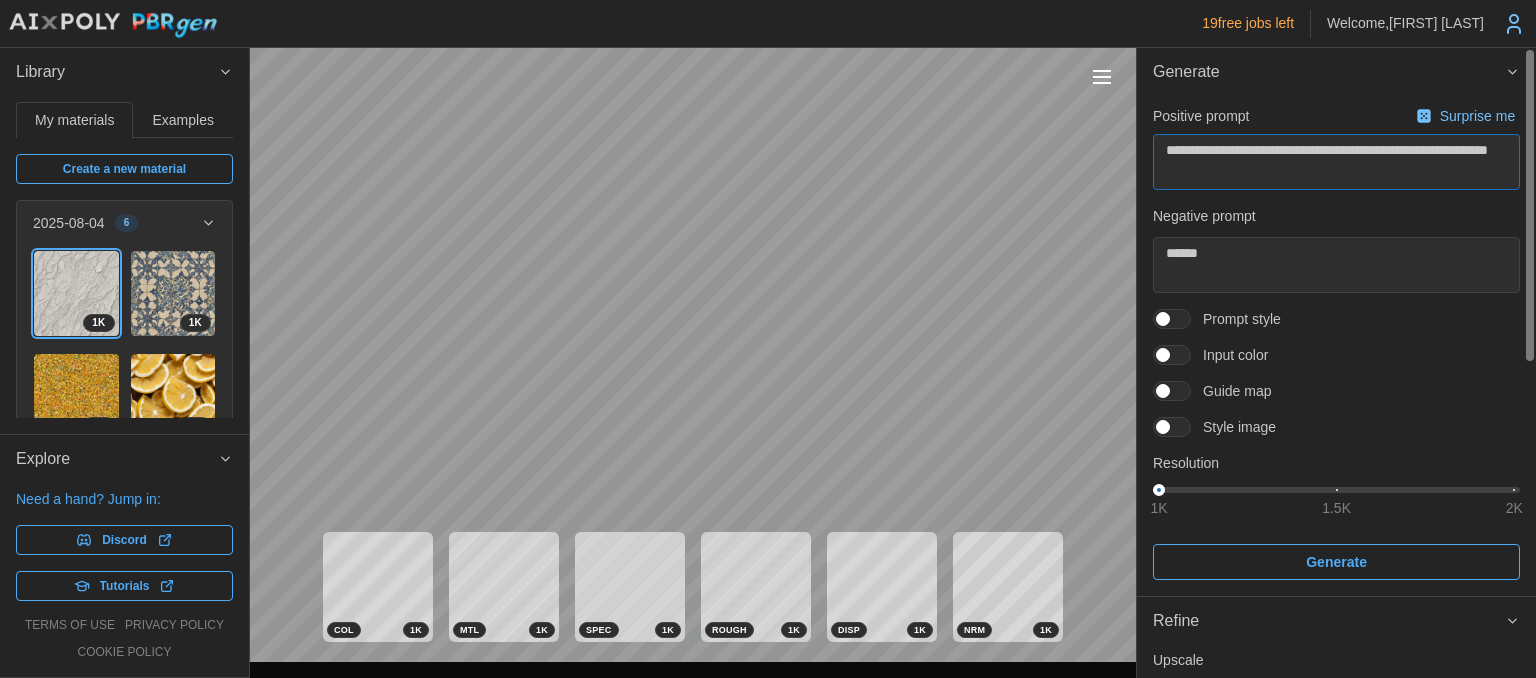 type on "**********" 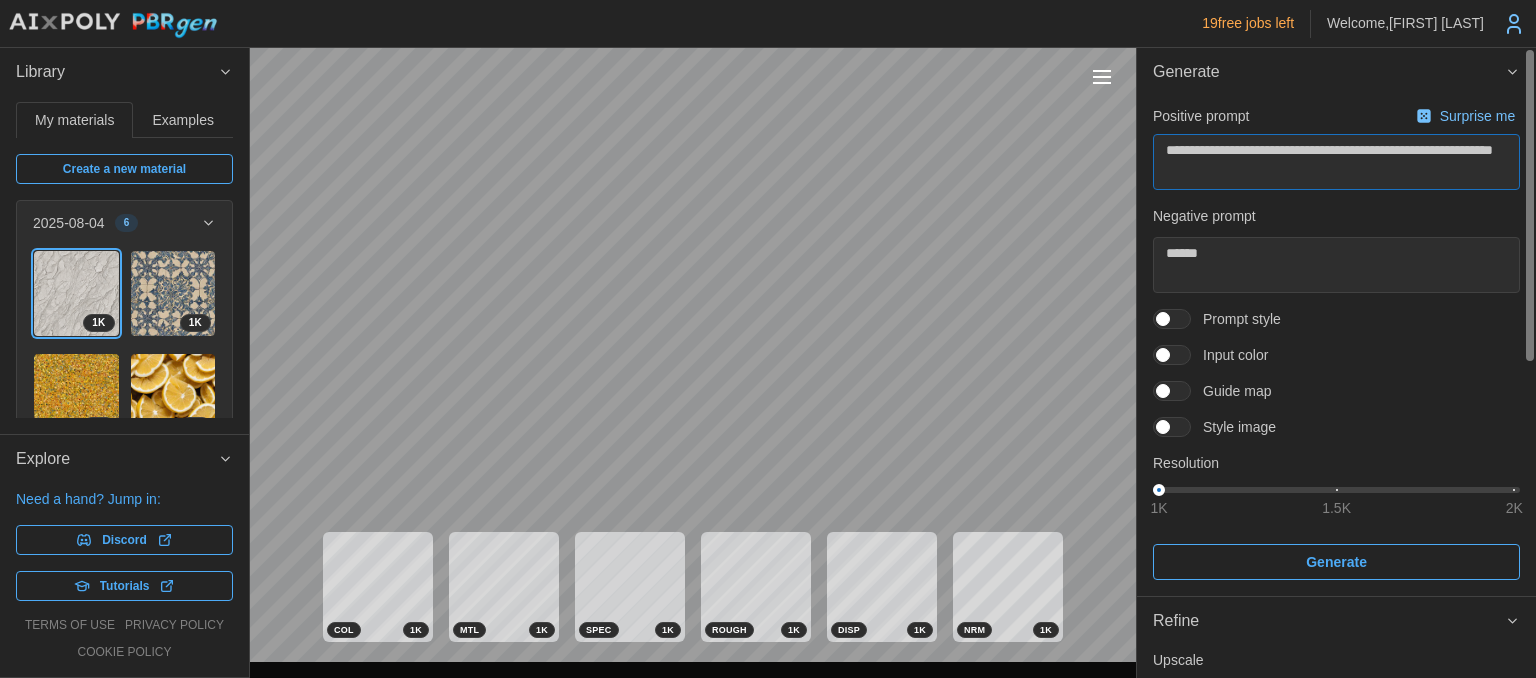 type on "**********" 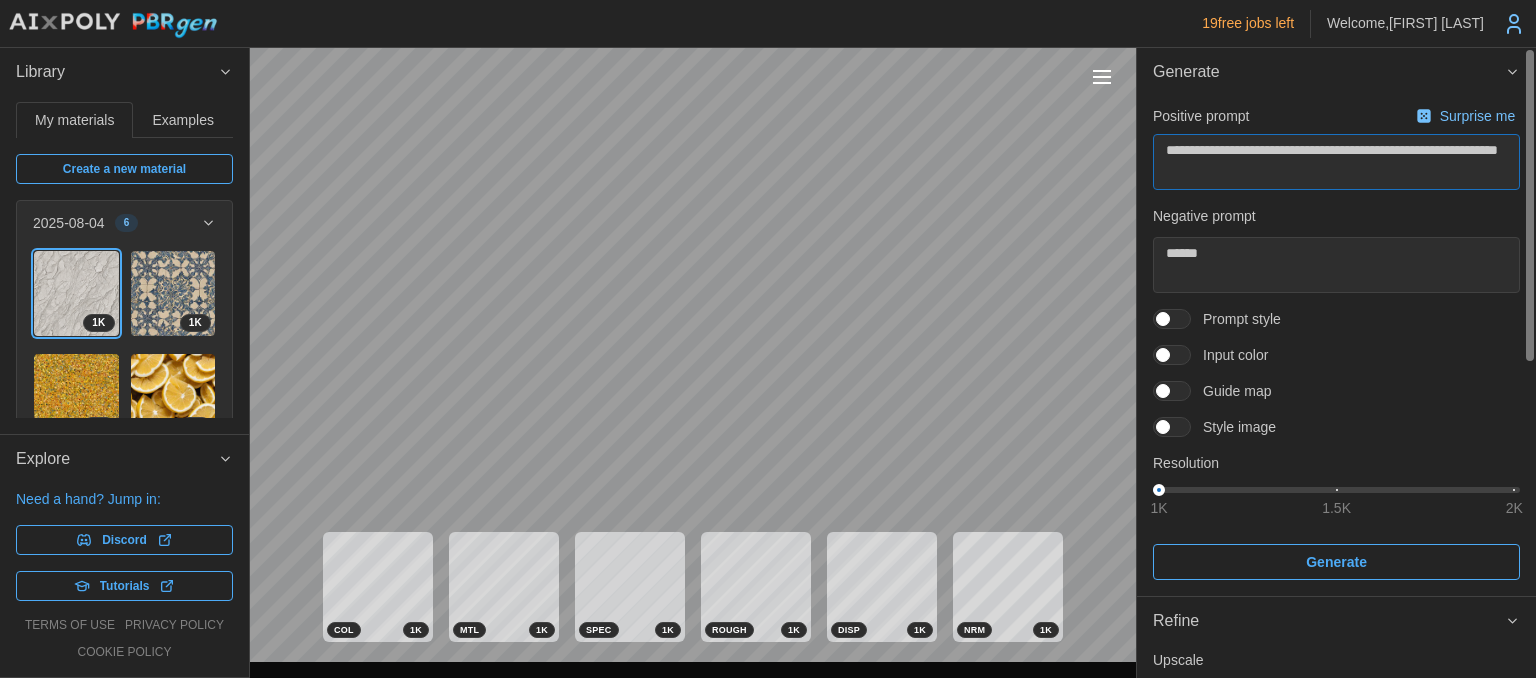 type on "**********" 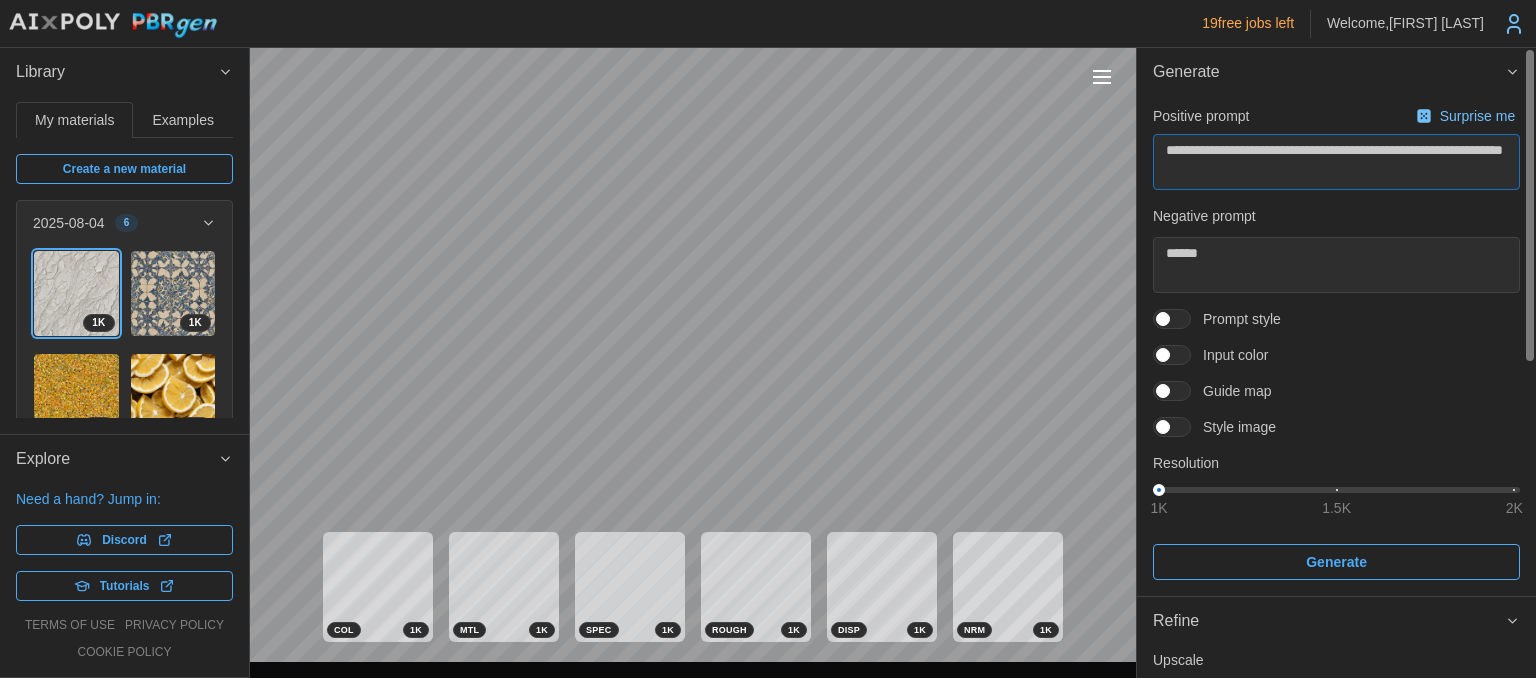 type on "**********" 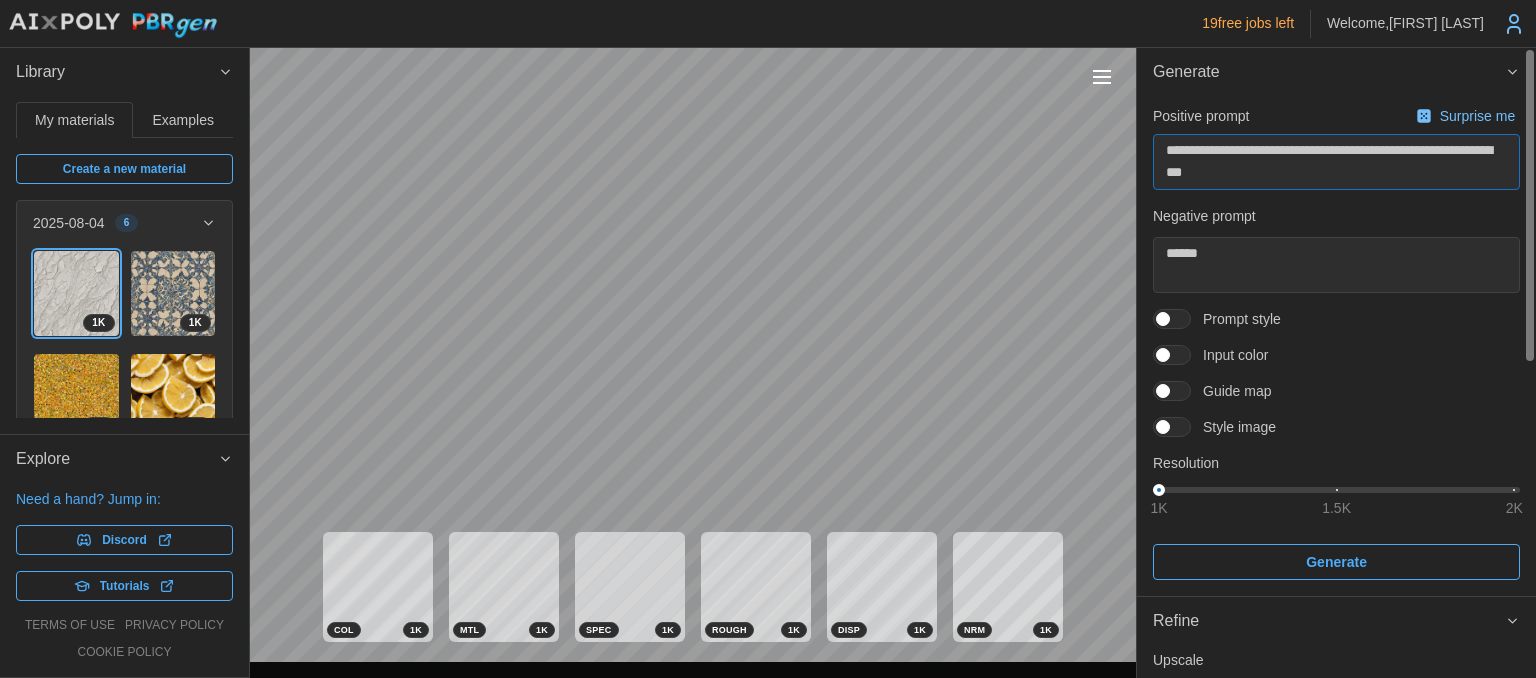 type on "**********" 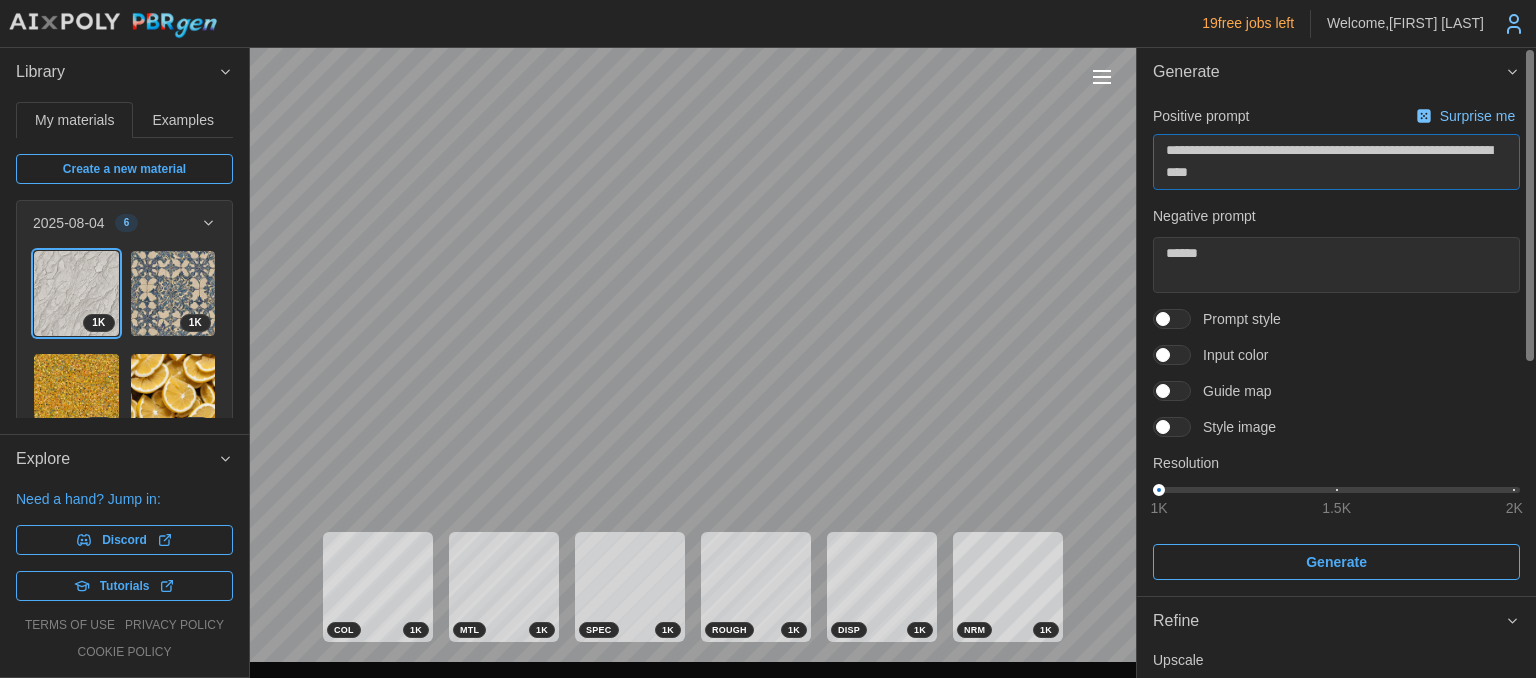 type on "**********" 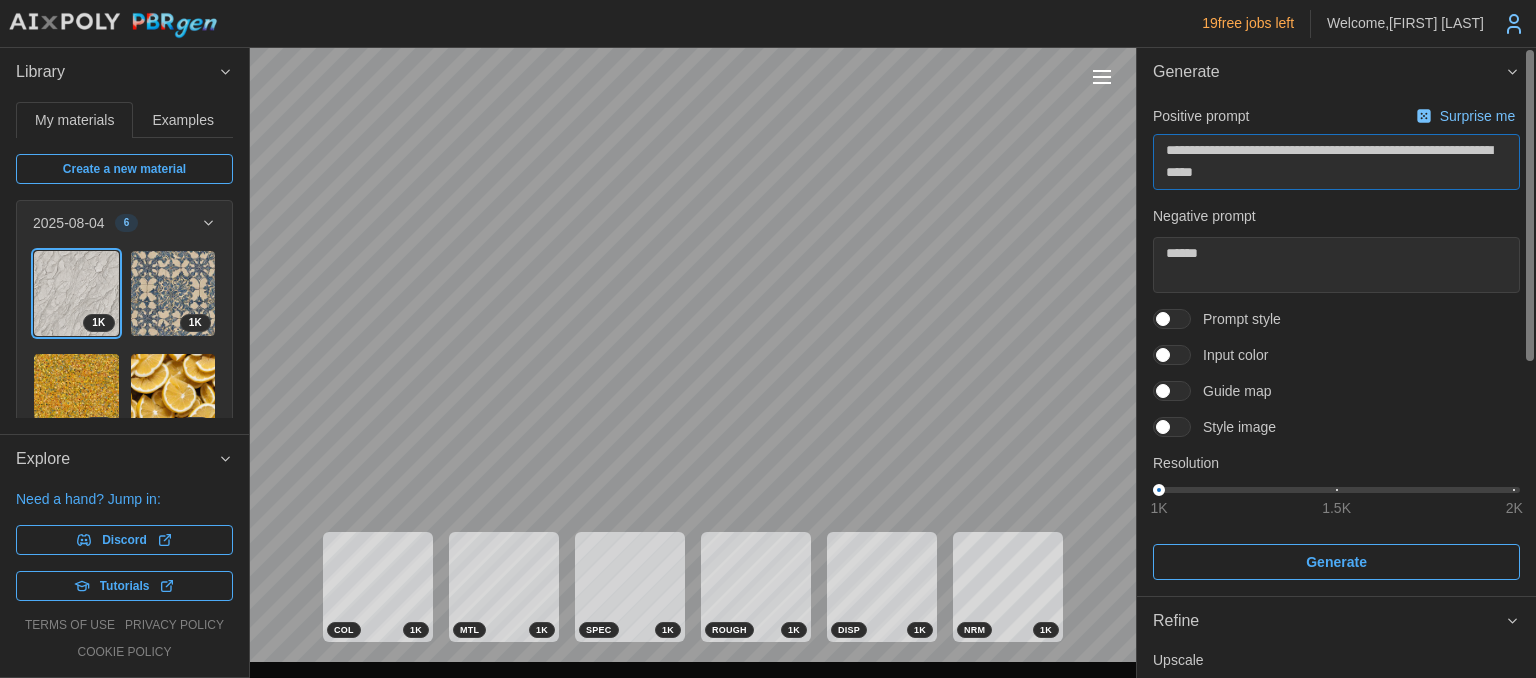 type on "**********" 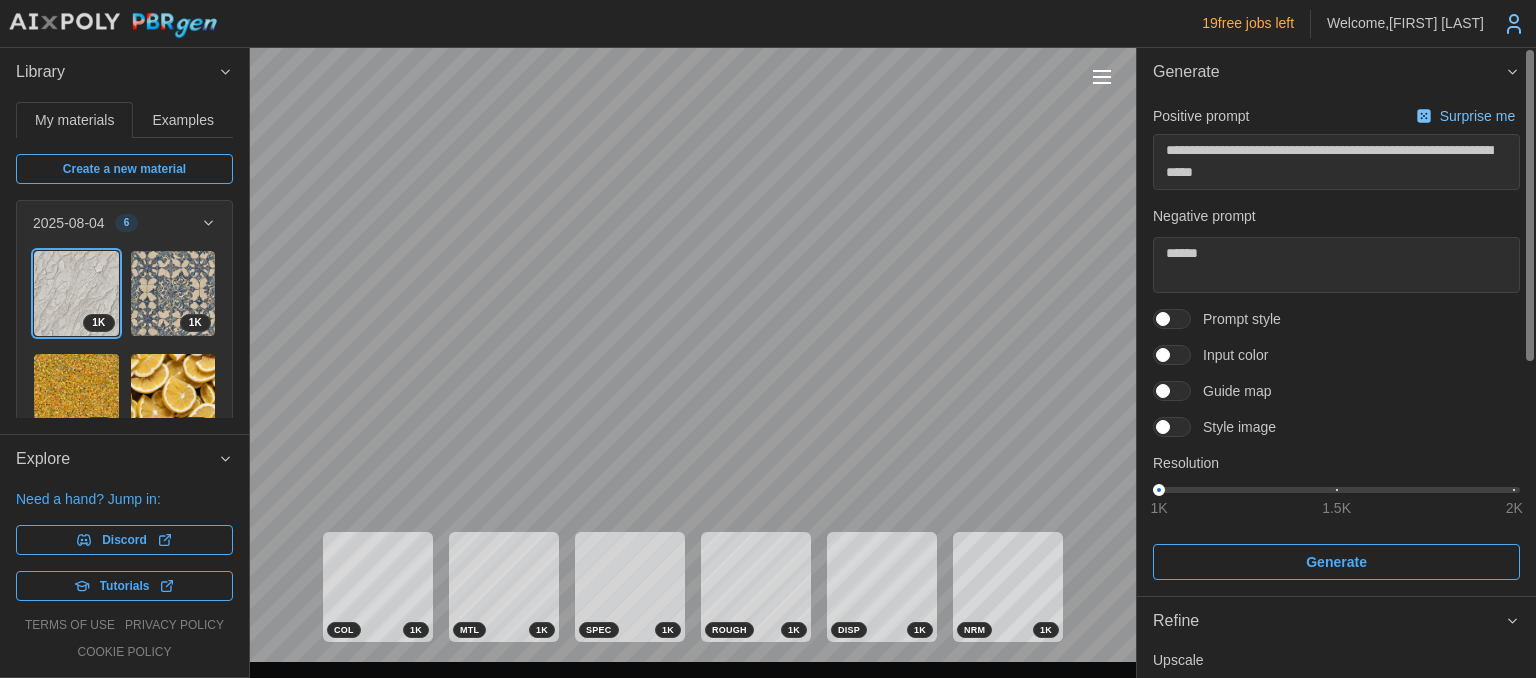 click on "Surprise me" at bounding box center (1479, 116) 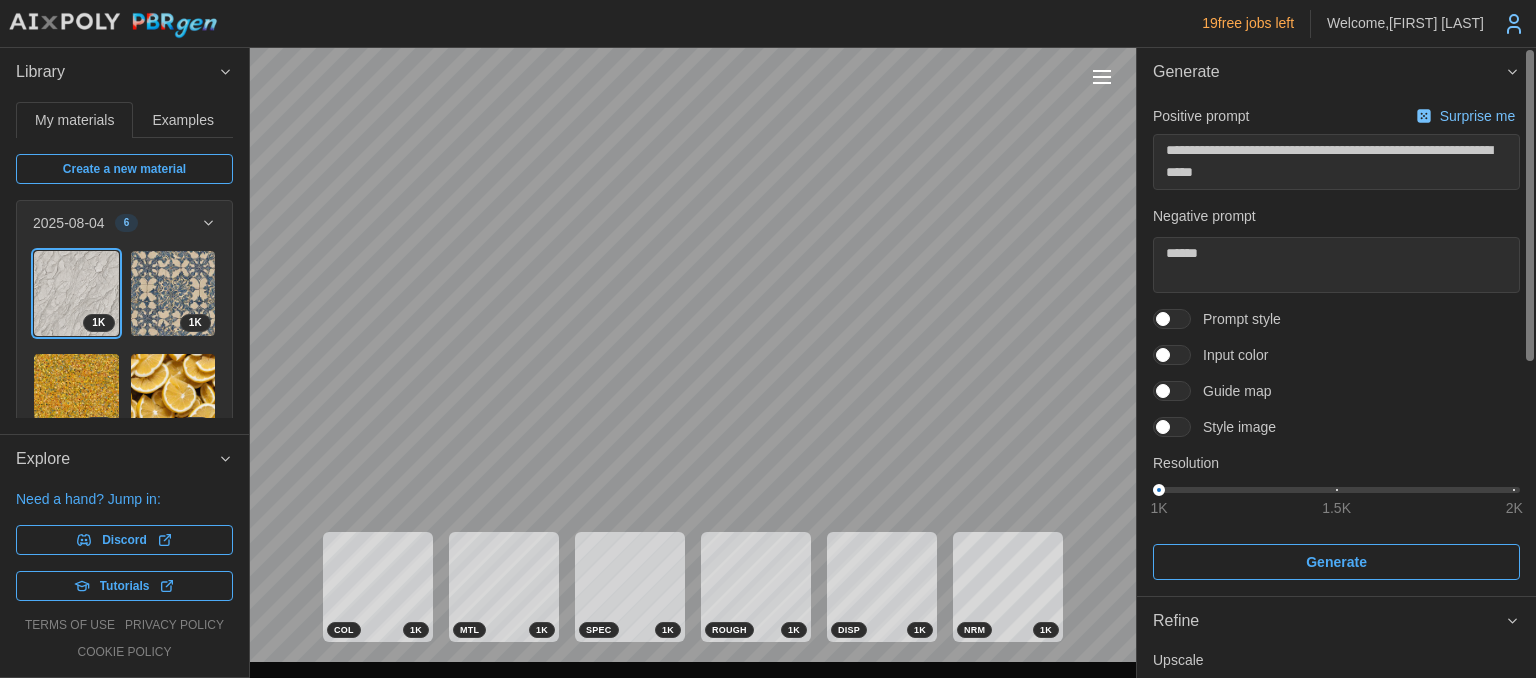 click on "**********" at bounding box center (1336, 146) 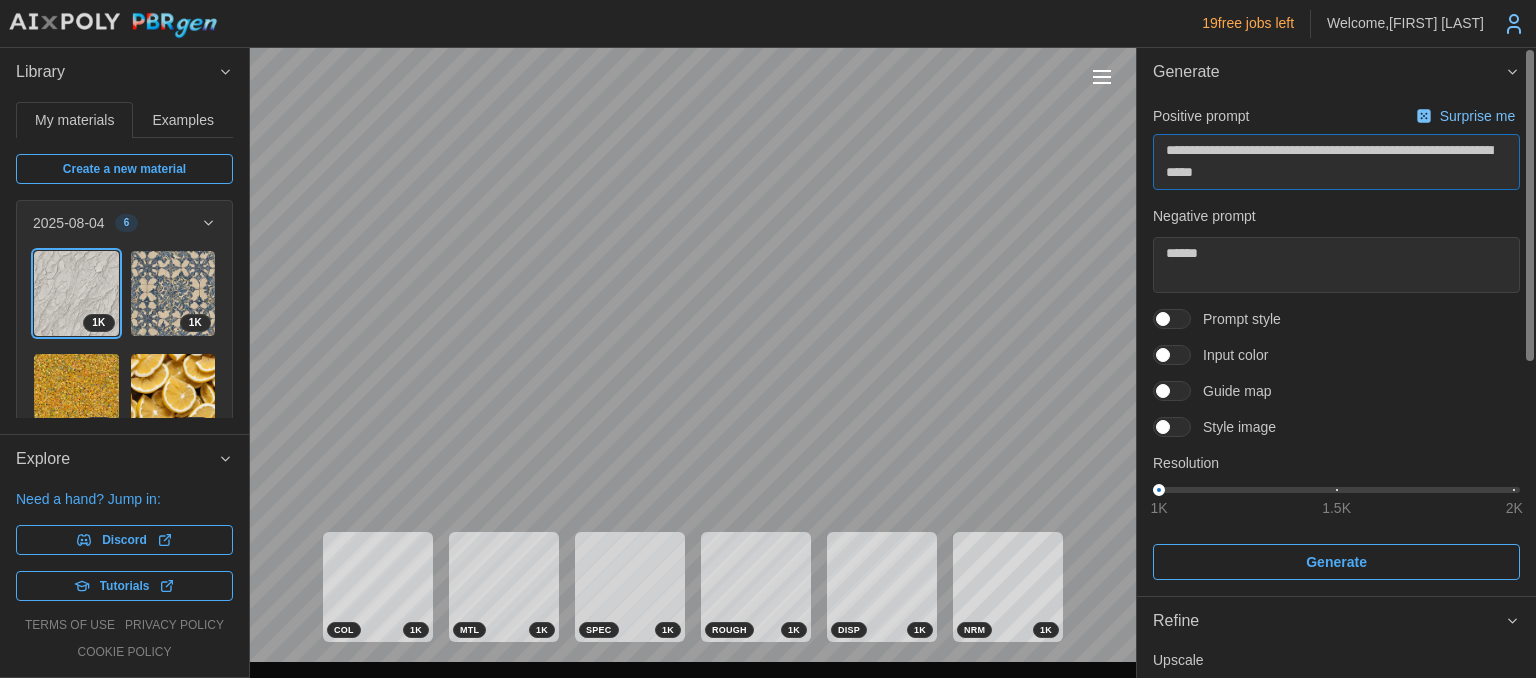 drag, startPoint x: 1270, startPoint y: 177, endPoint x: 1139, endPoint y: 179, distance: 131.01526 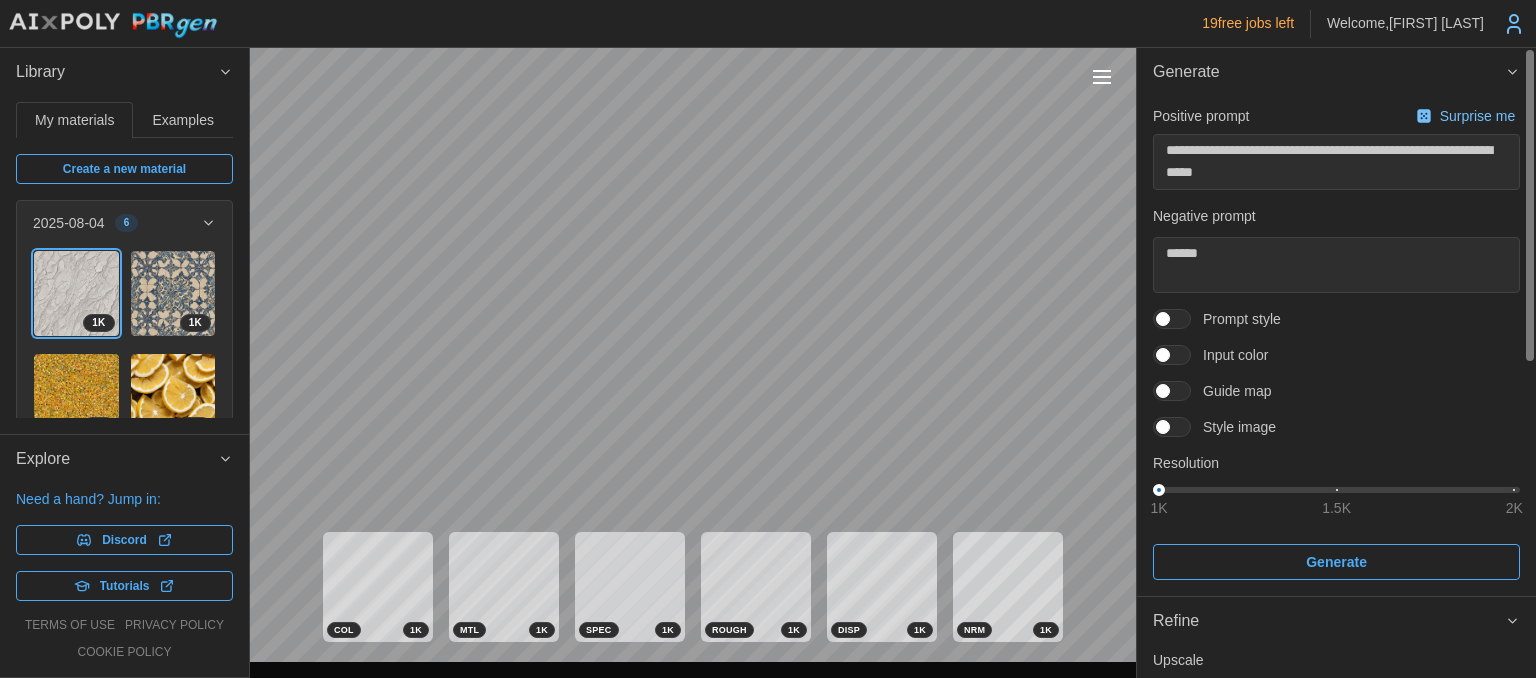 click on "Surprise me" at bounding box center [1479, 116] 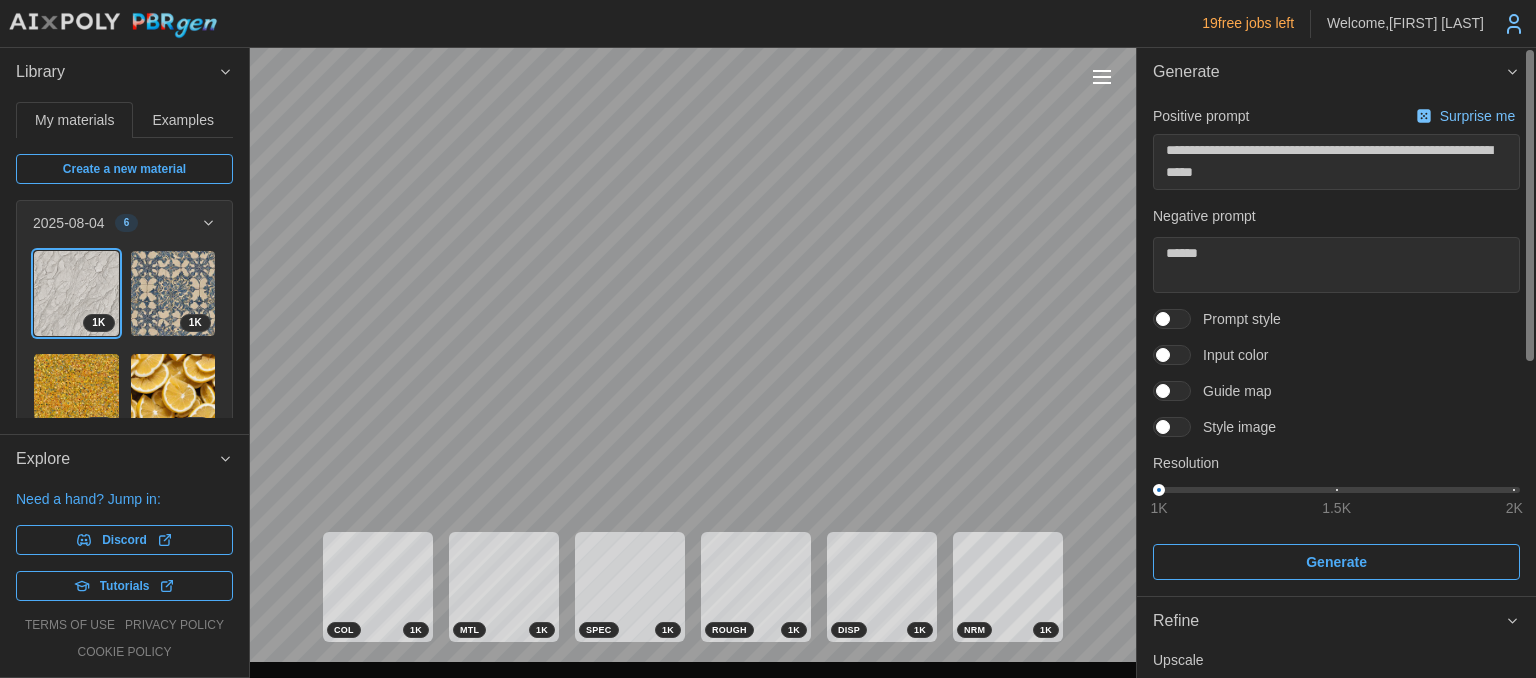 click on "Surprise me" at bounding box center (1479, 116) 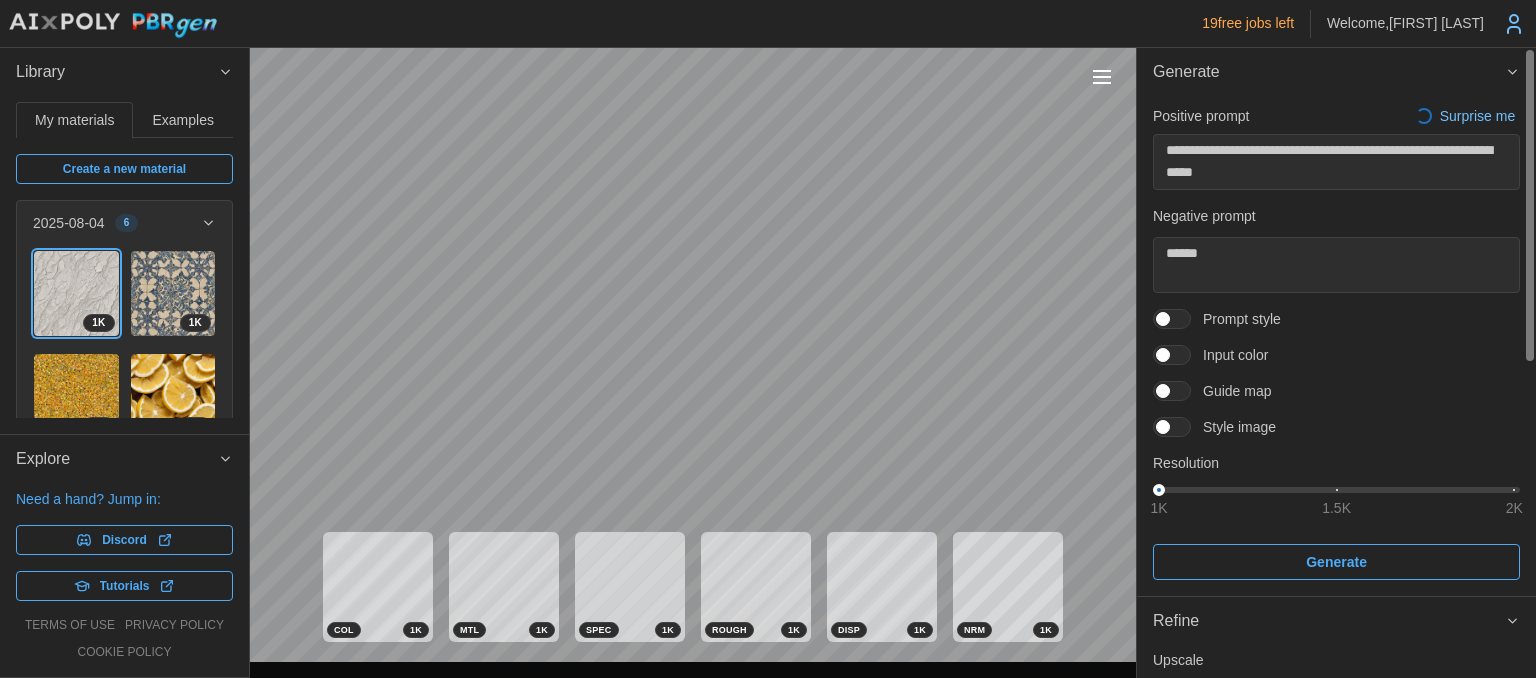 type on "*" 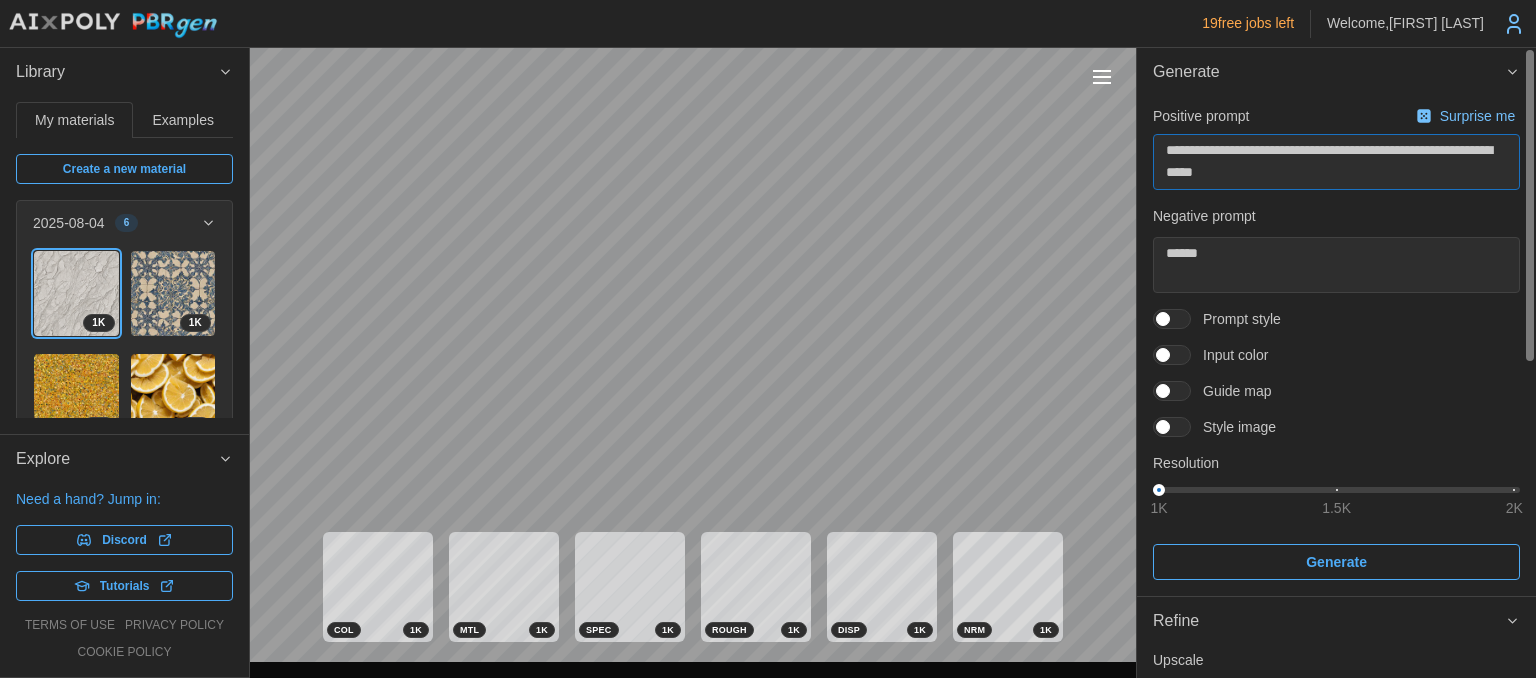 drag, startPoint x: 1386, startPoint y: 151, endPoint x: 1282, endPoint y: 153, distance: 104.019226 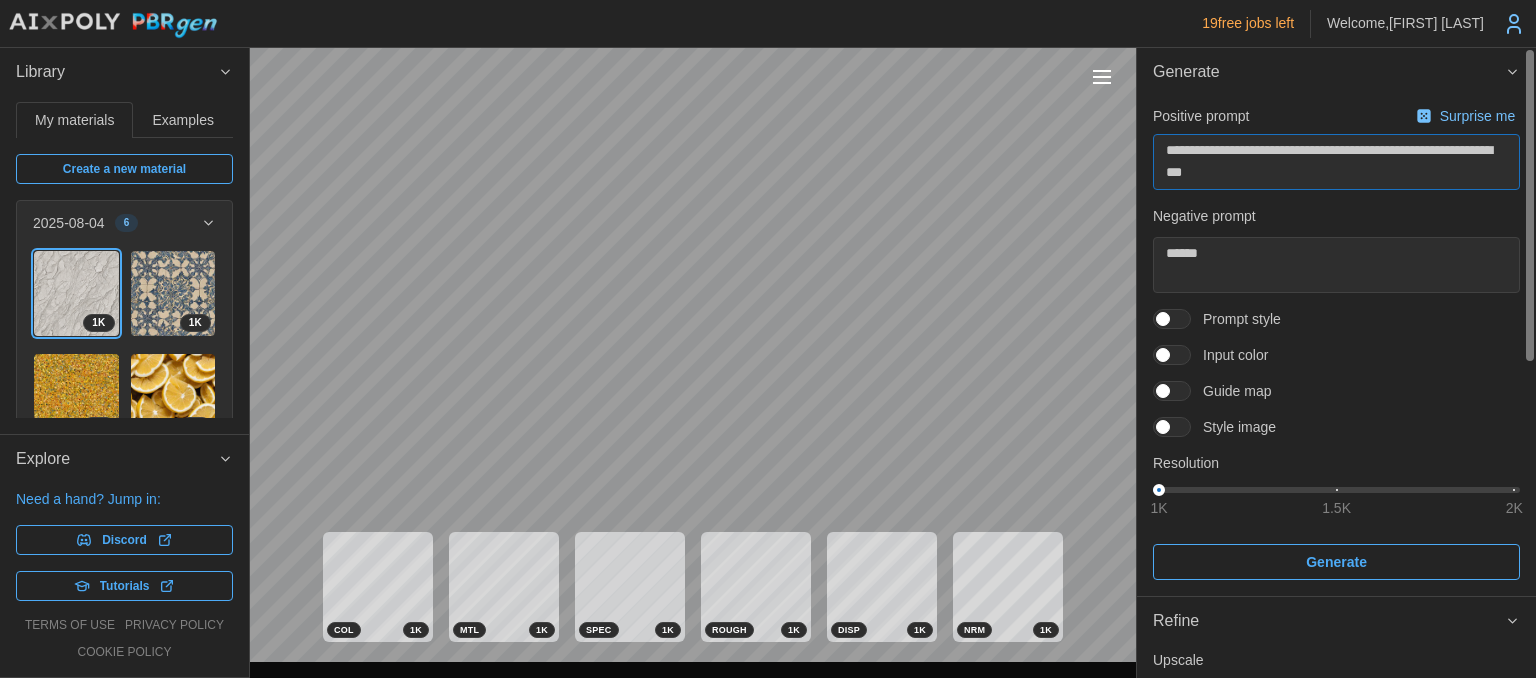 type on "**********" 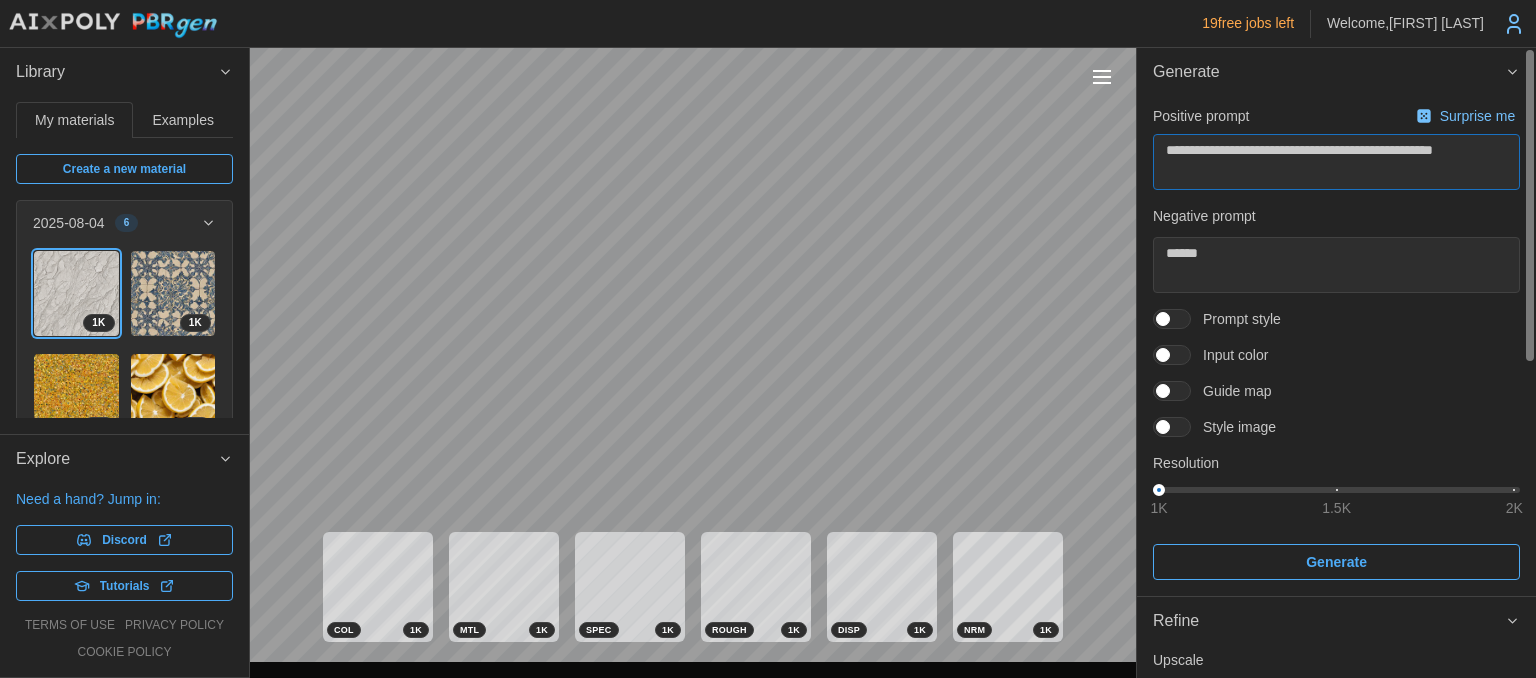 type on "*" 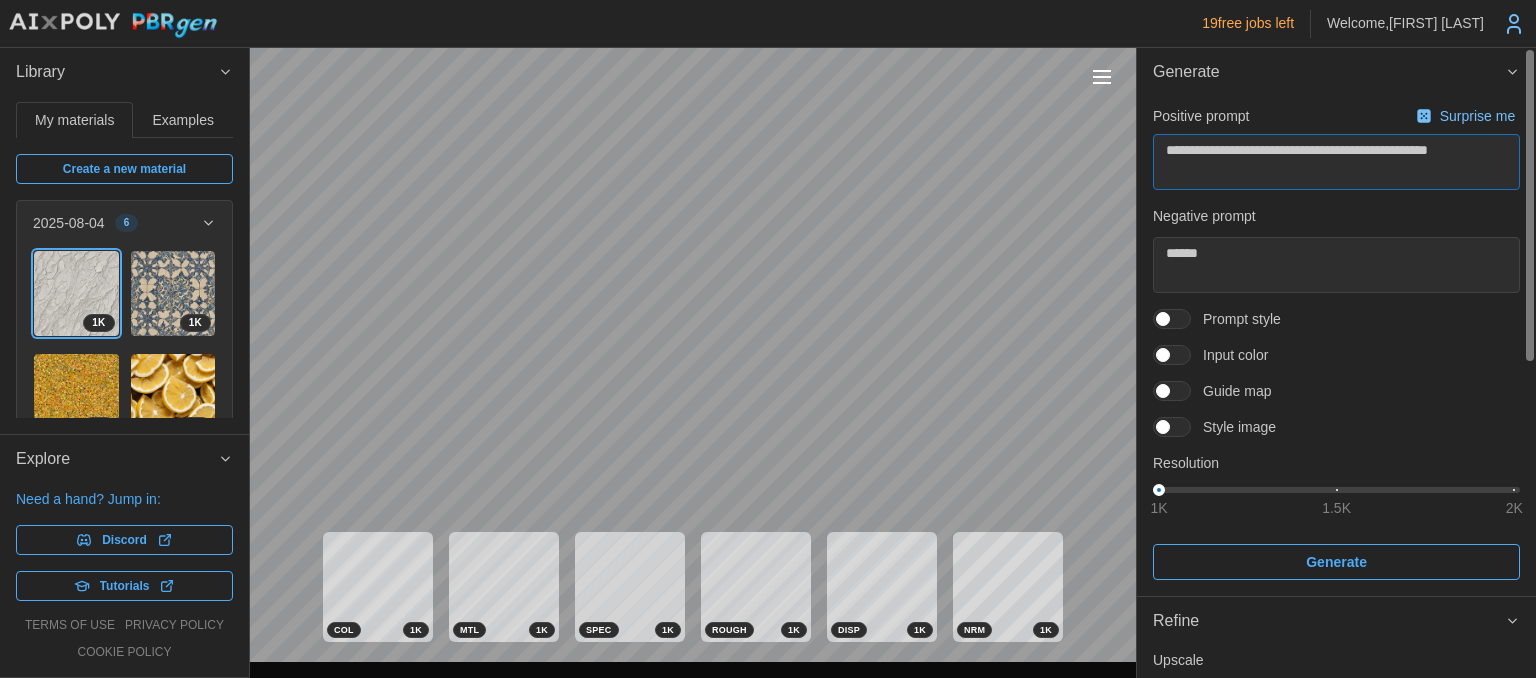 drag, startPoint x: 1491, startPoint y: 152, endPoint x: 1330, endPoint y: 151, distance: 161.00311 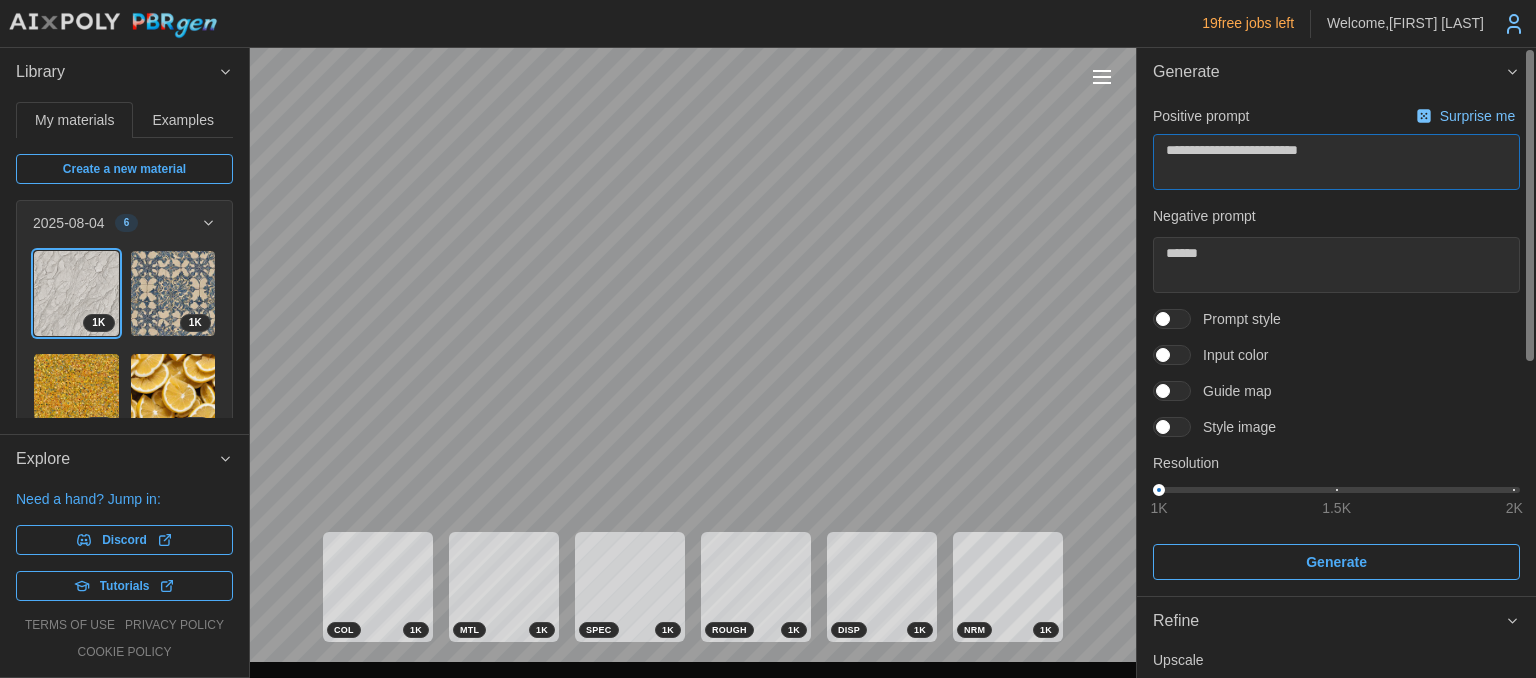type on "**********" 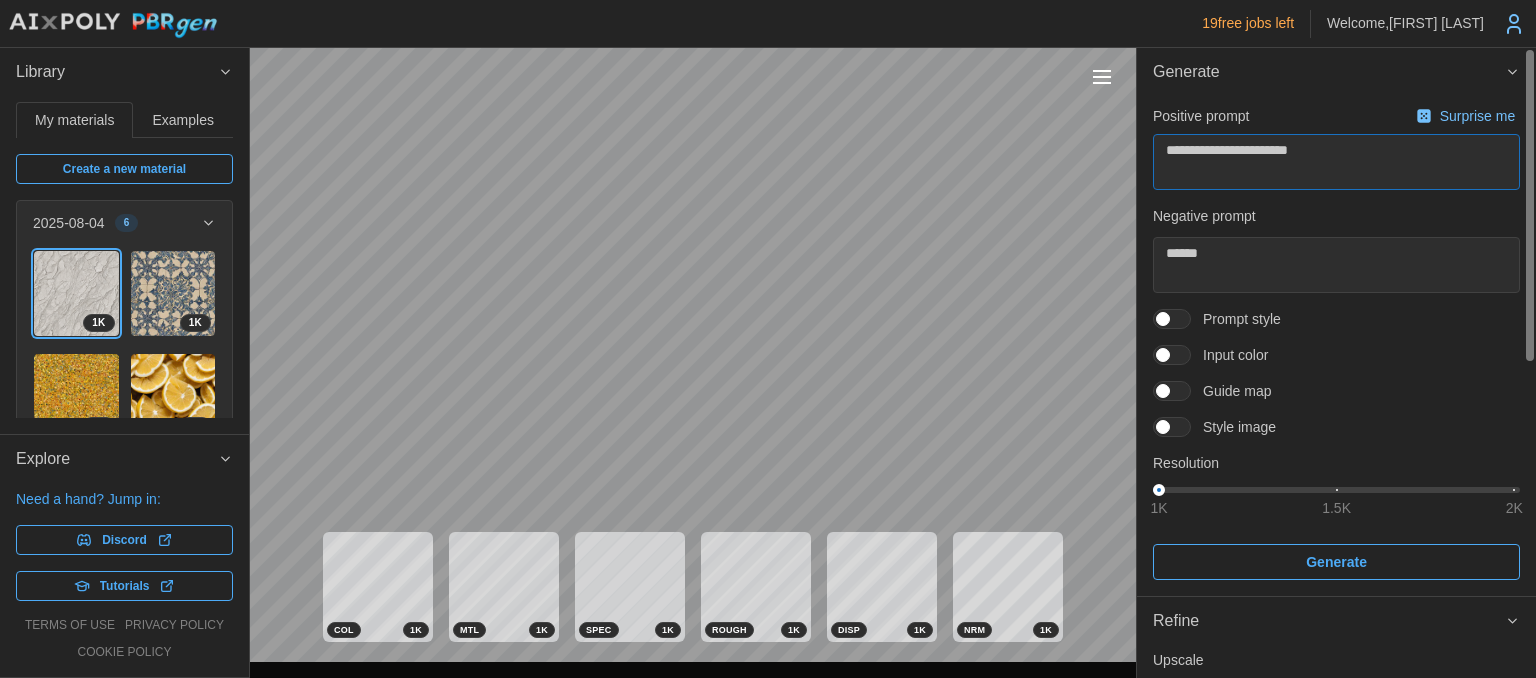type on "**********" 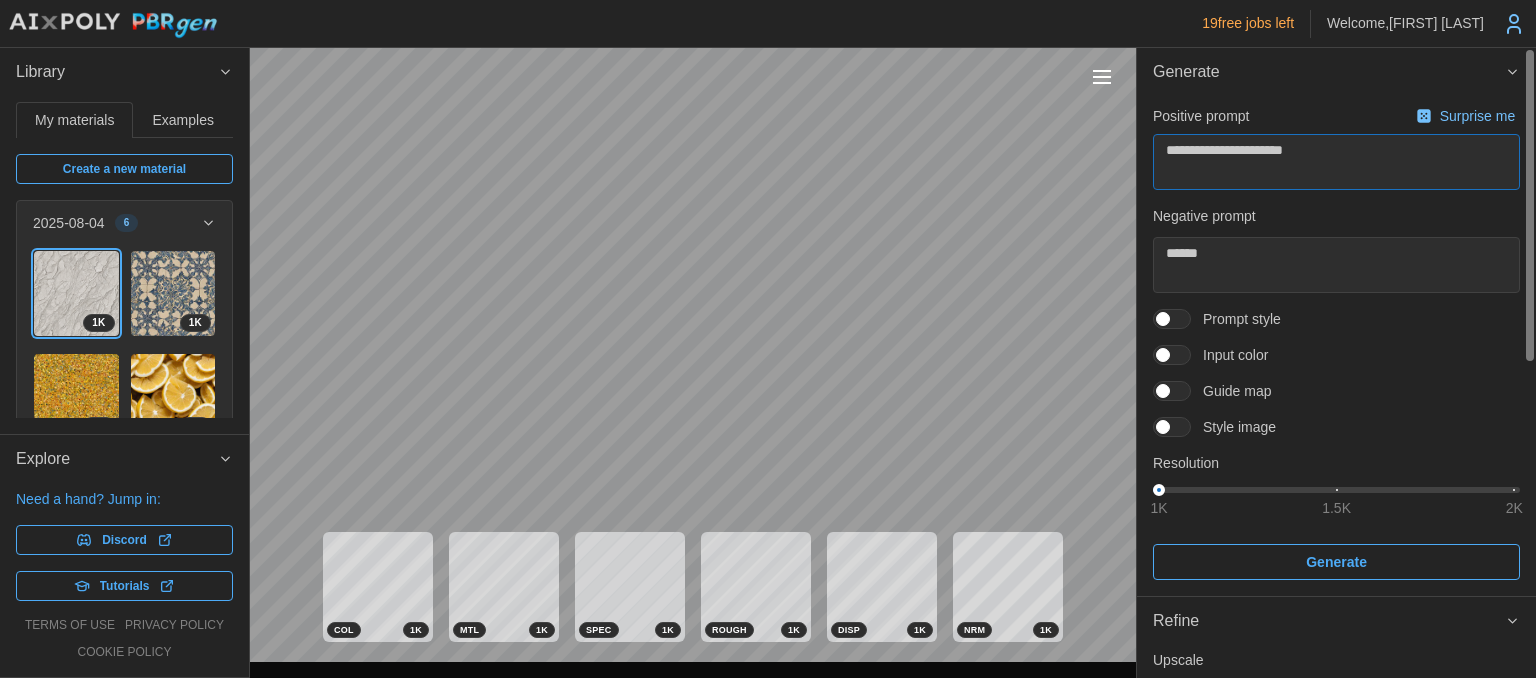 type on "**********" 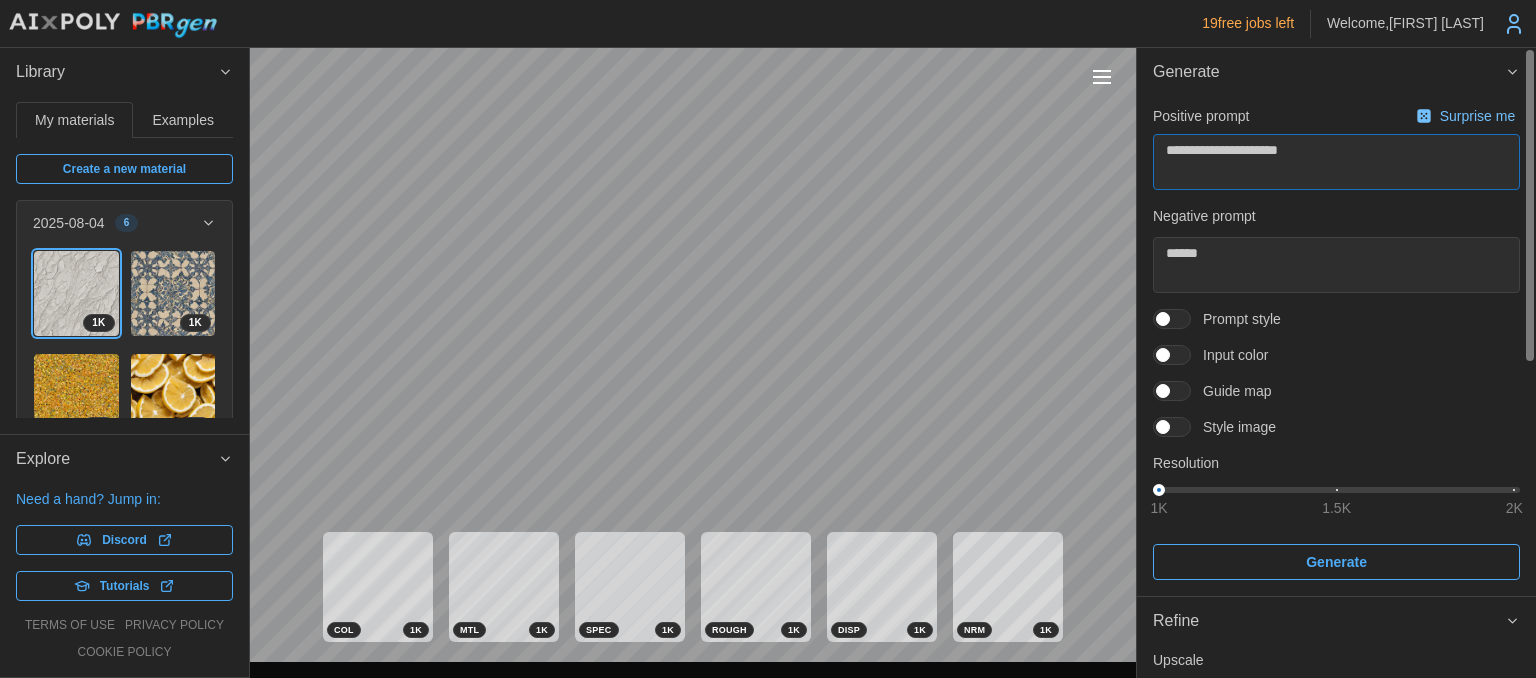type on "**********" 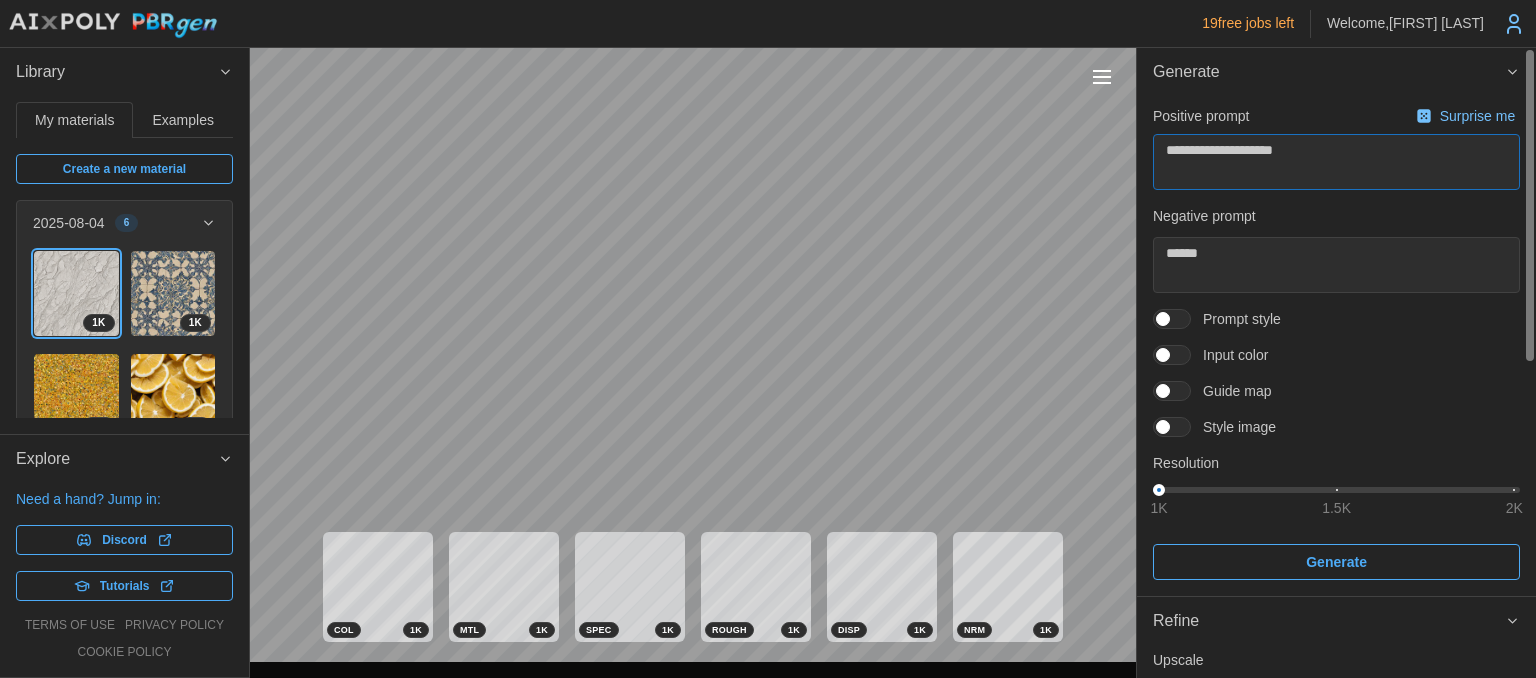 type on "**********" 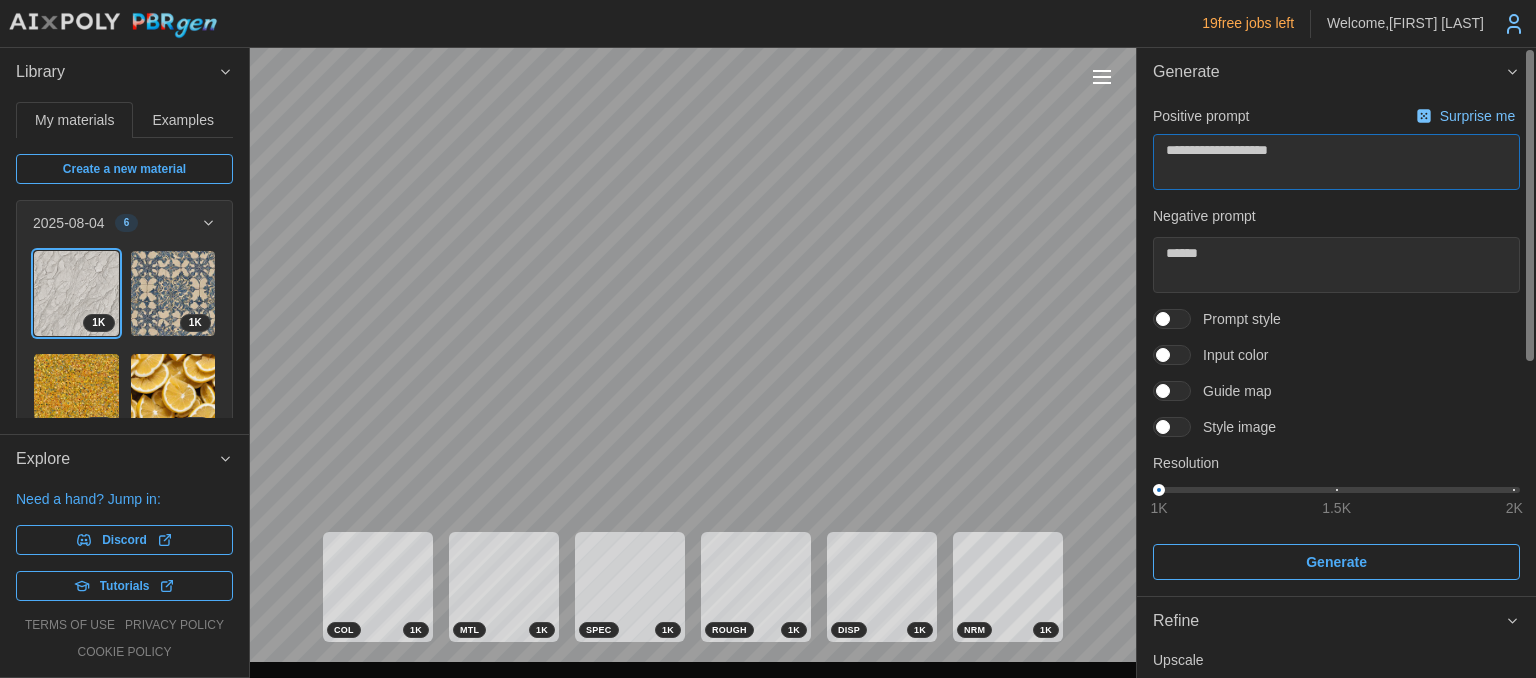 type on "**********" 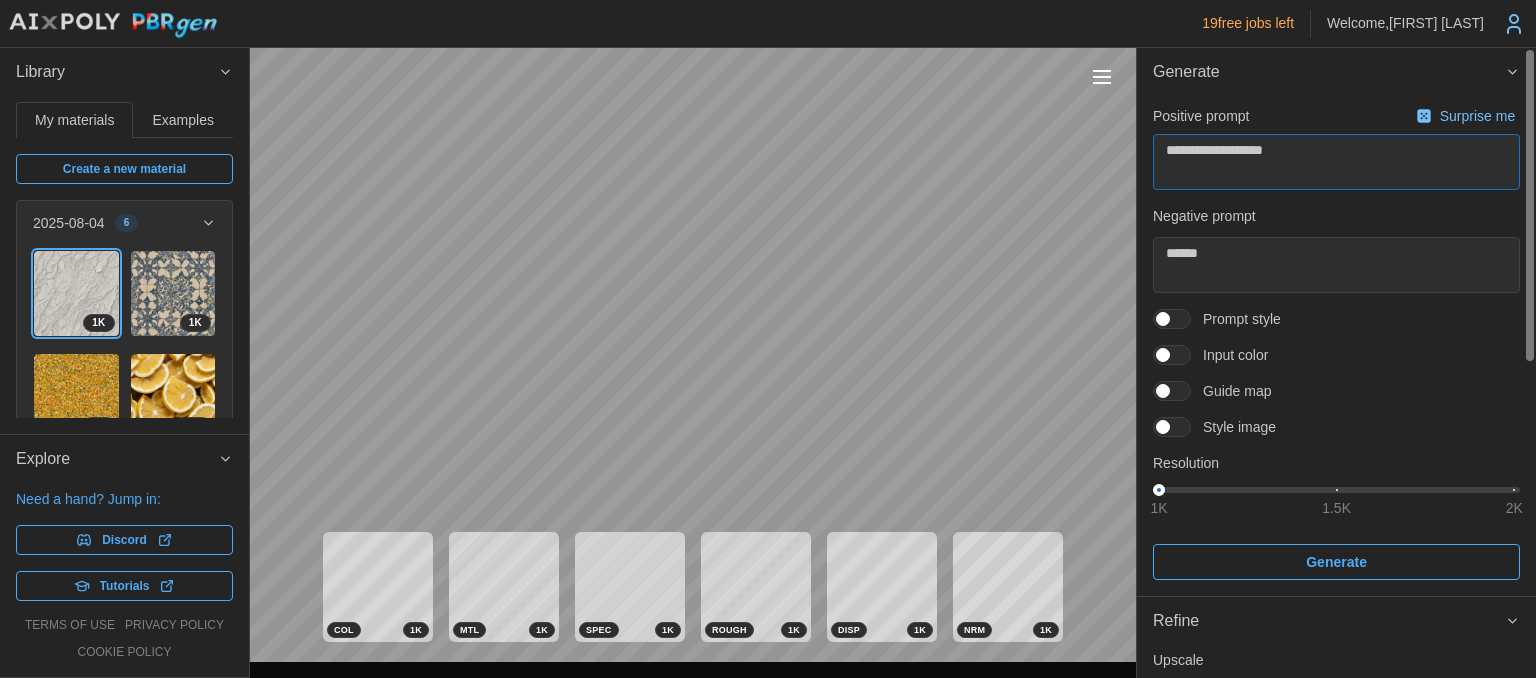 type on "*" 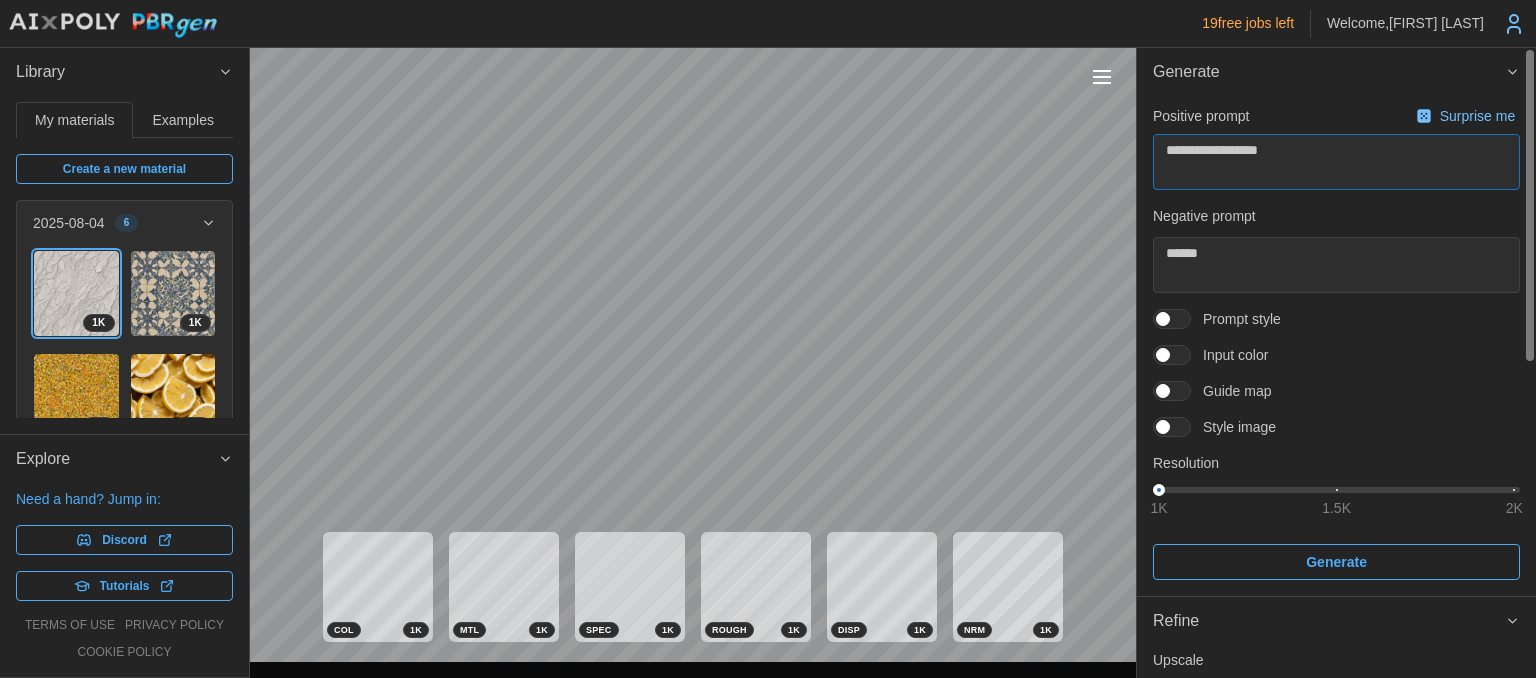 type on "**********" 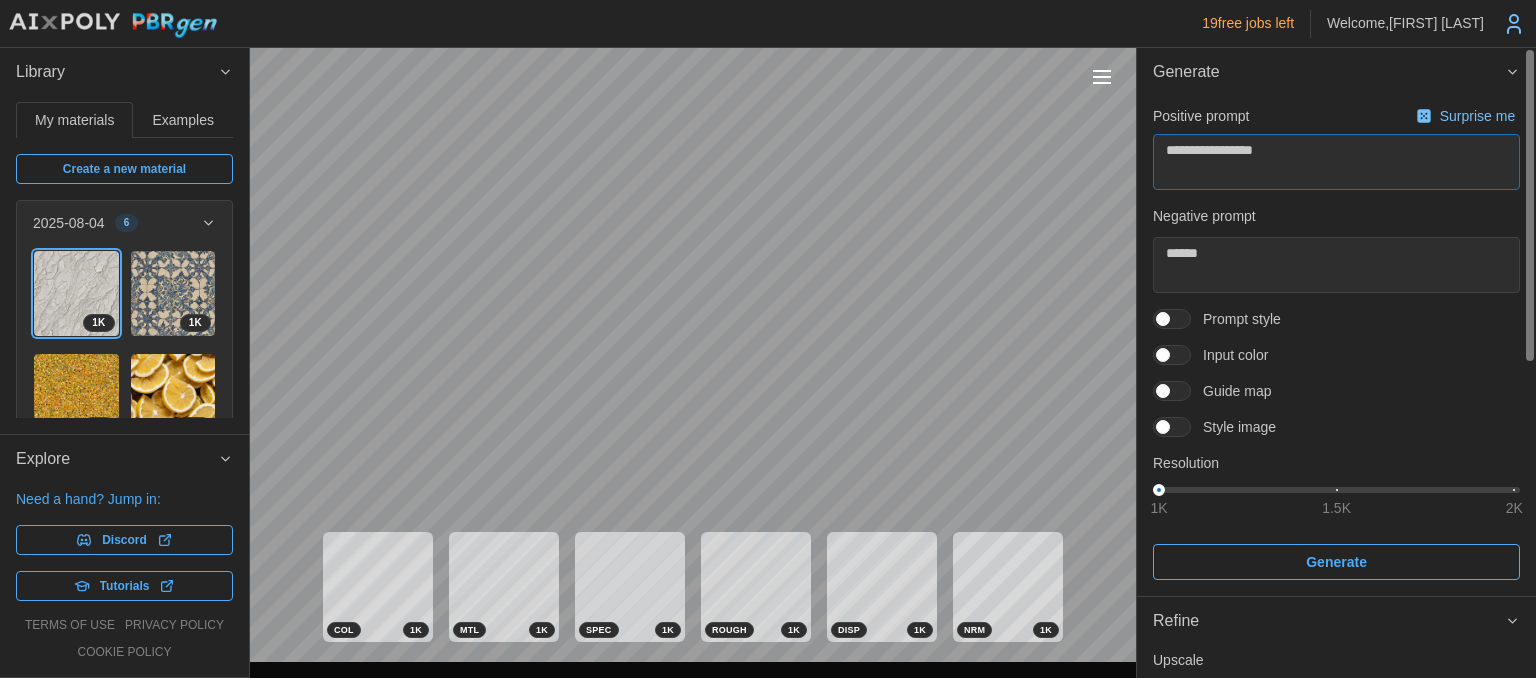 type on "**********" 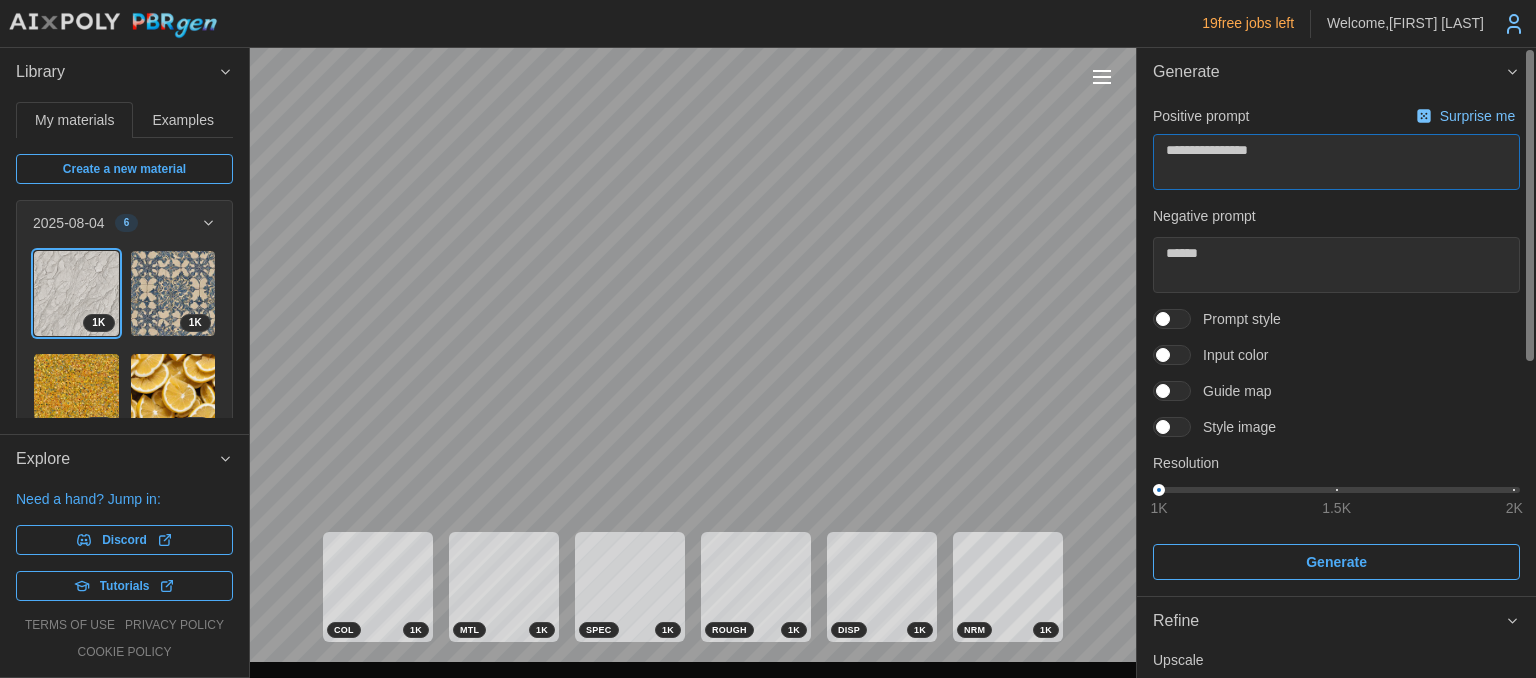 type on "**********" 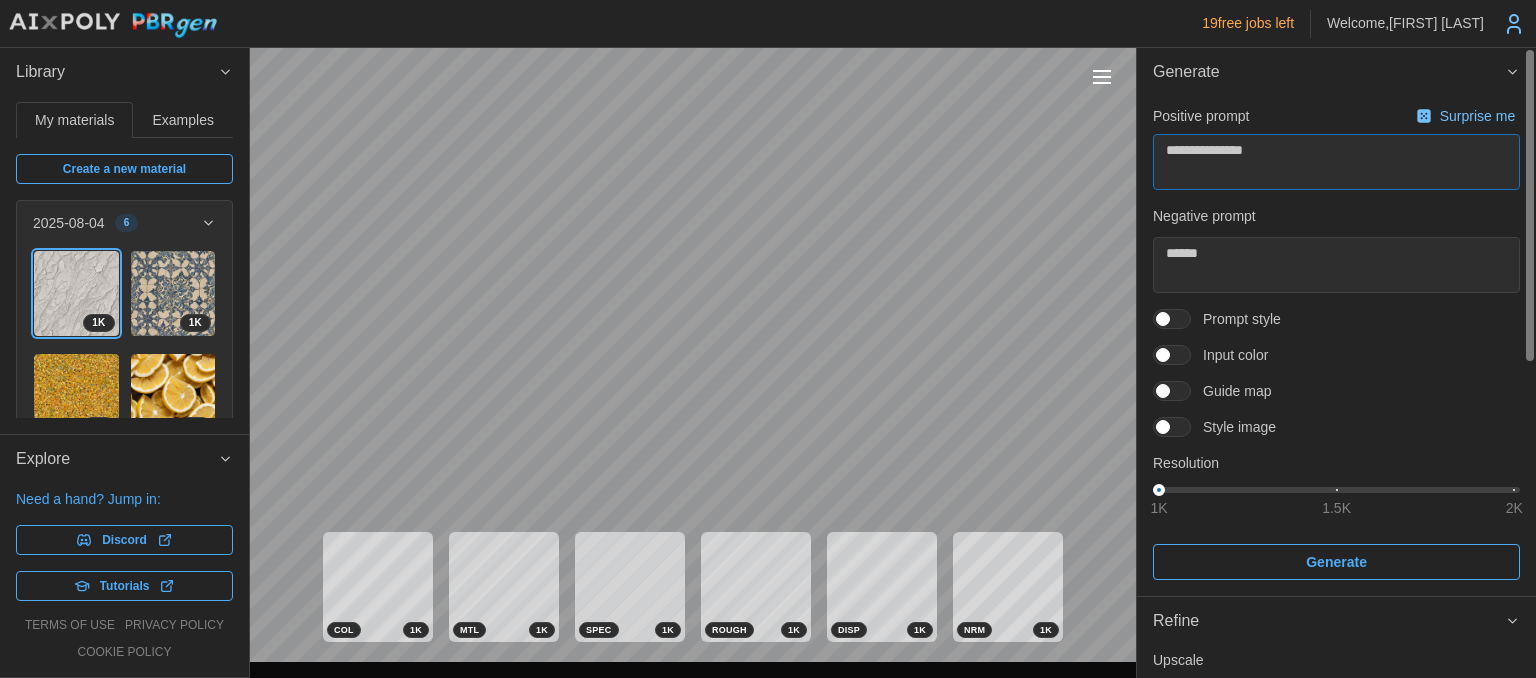 type on "**********" 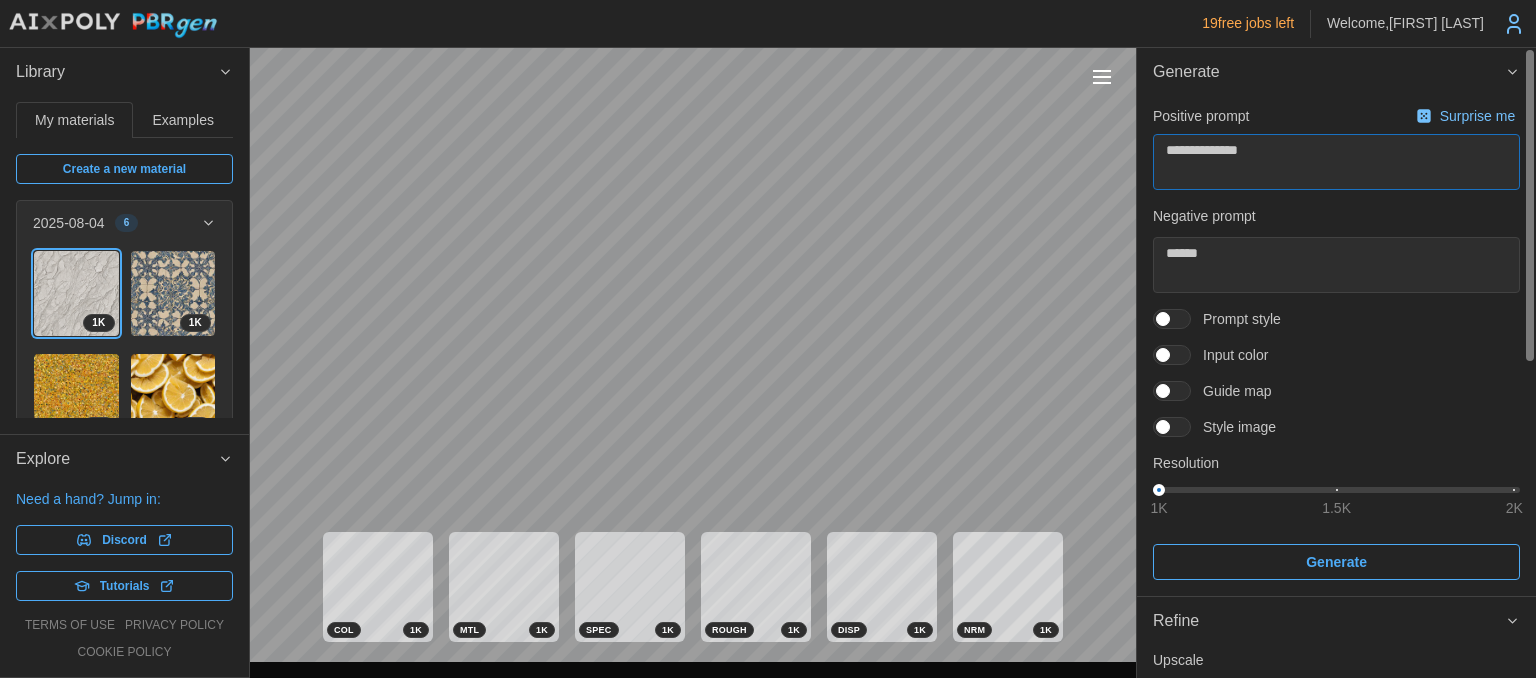 type on "**********" 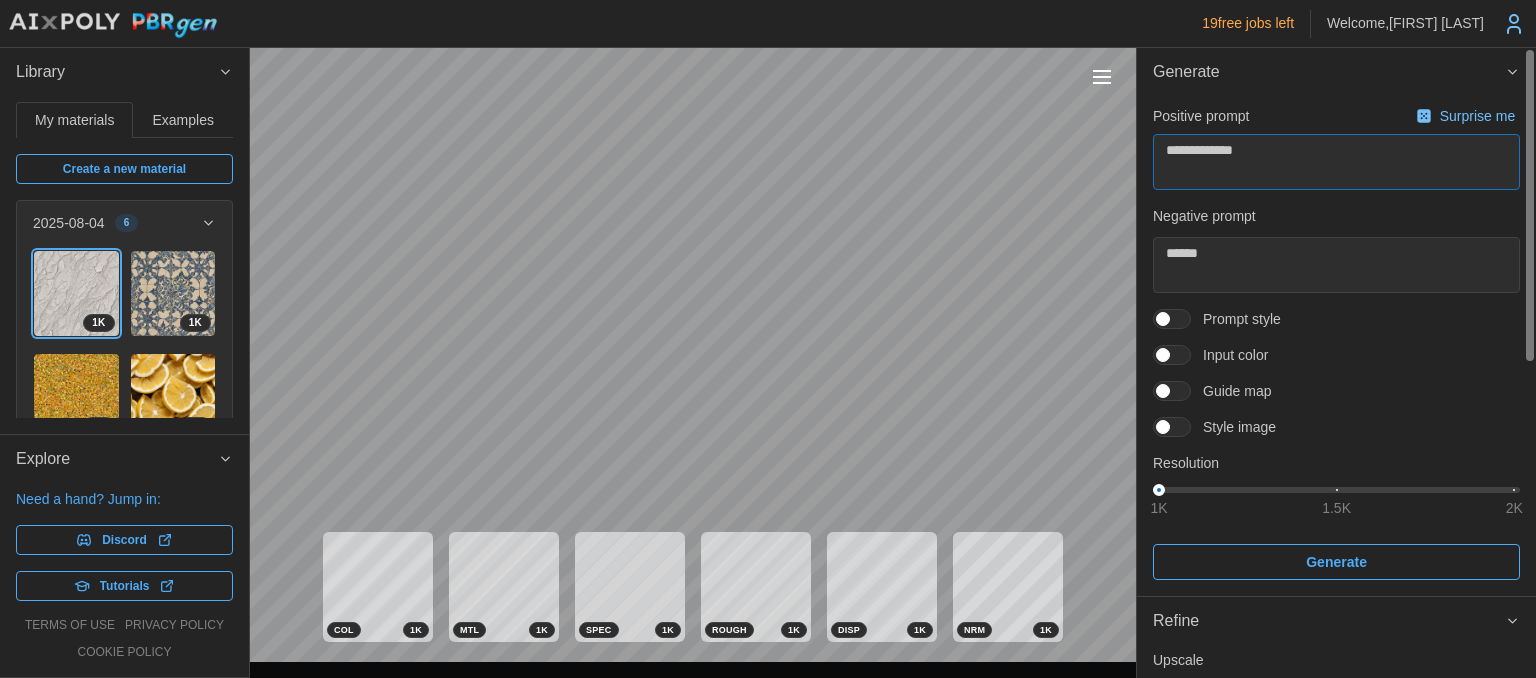 type on "**********" 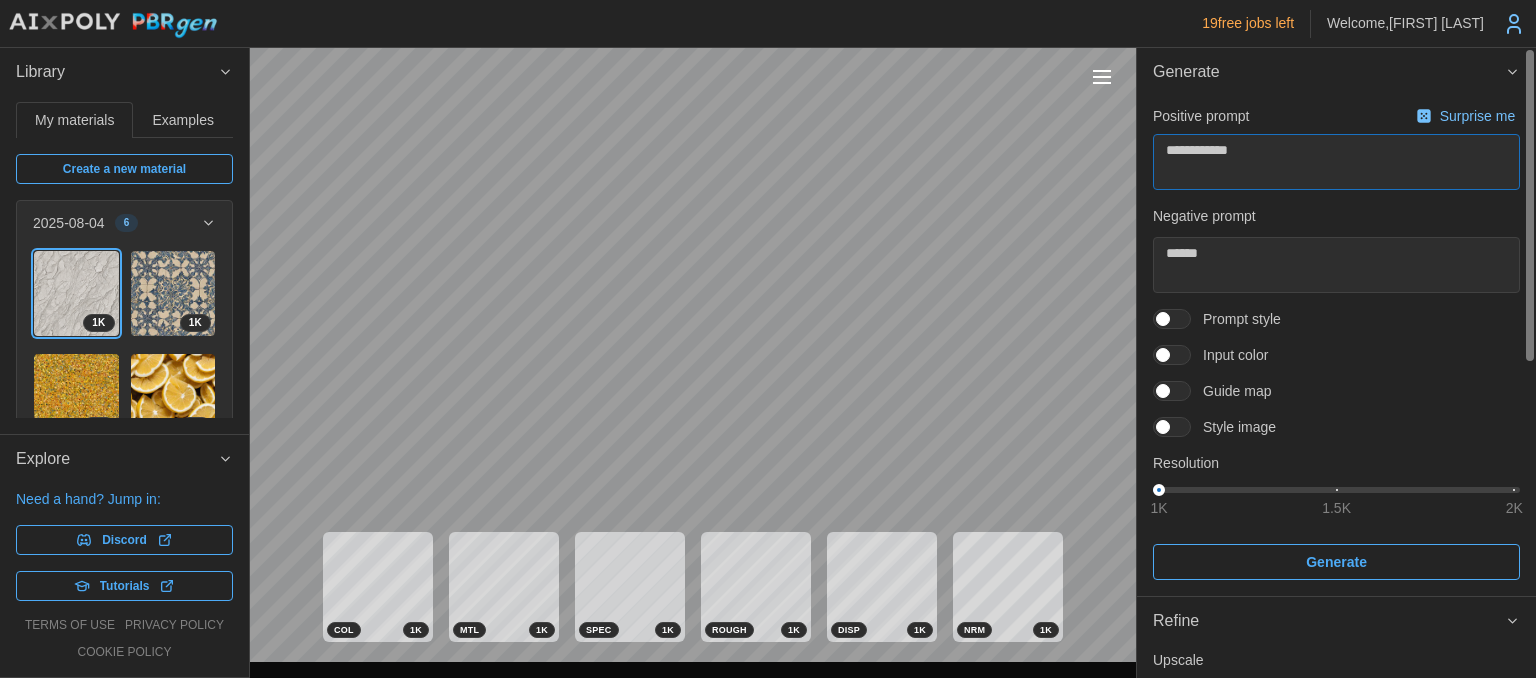 type on "**********" 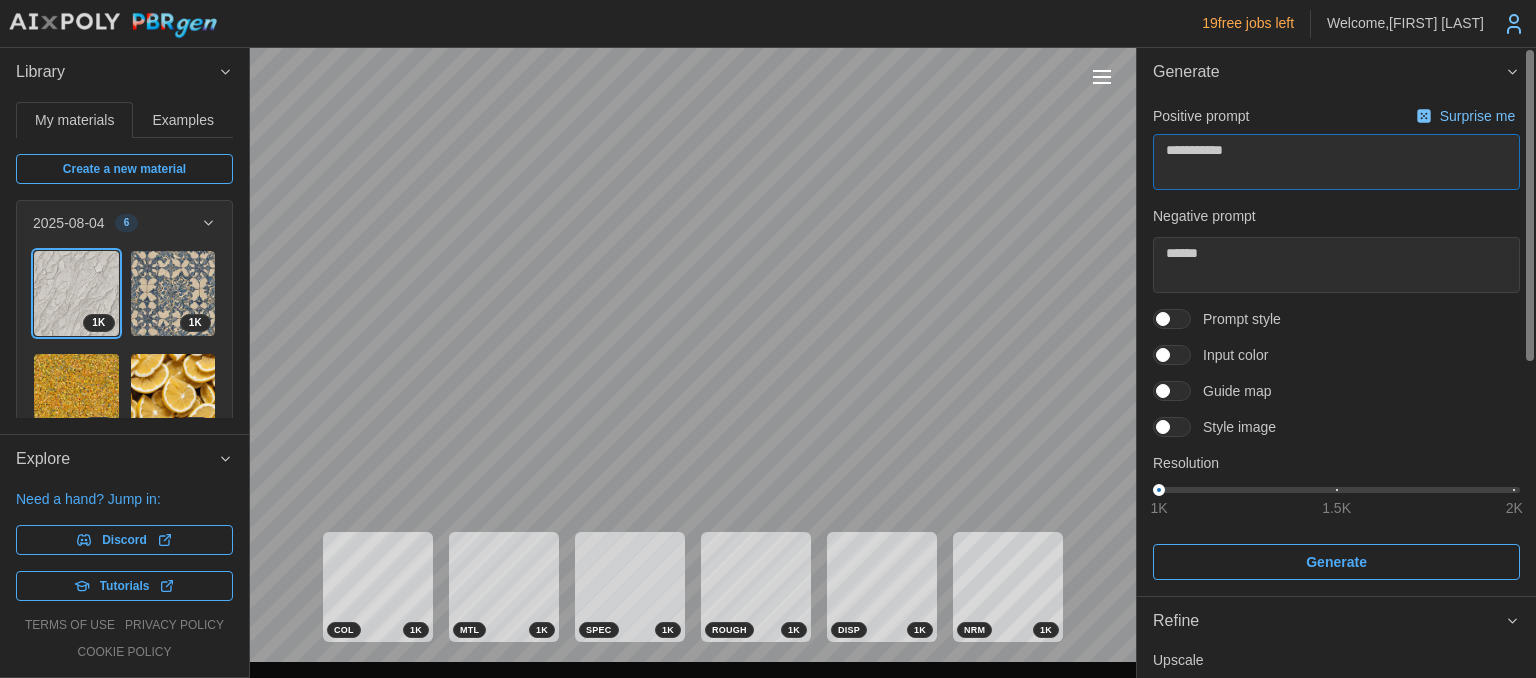 type on "**********" 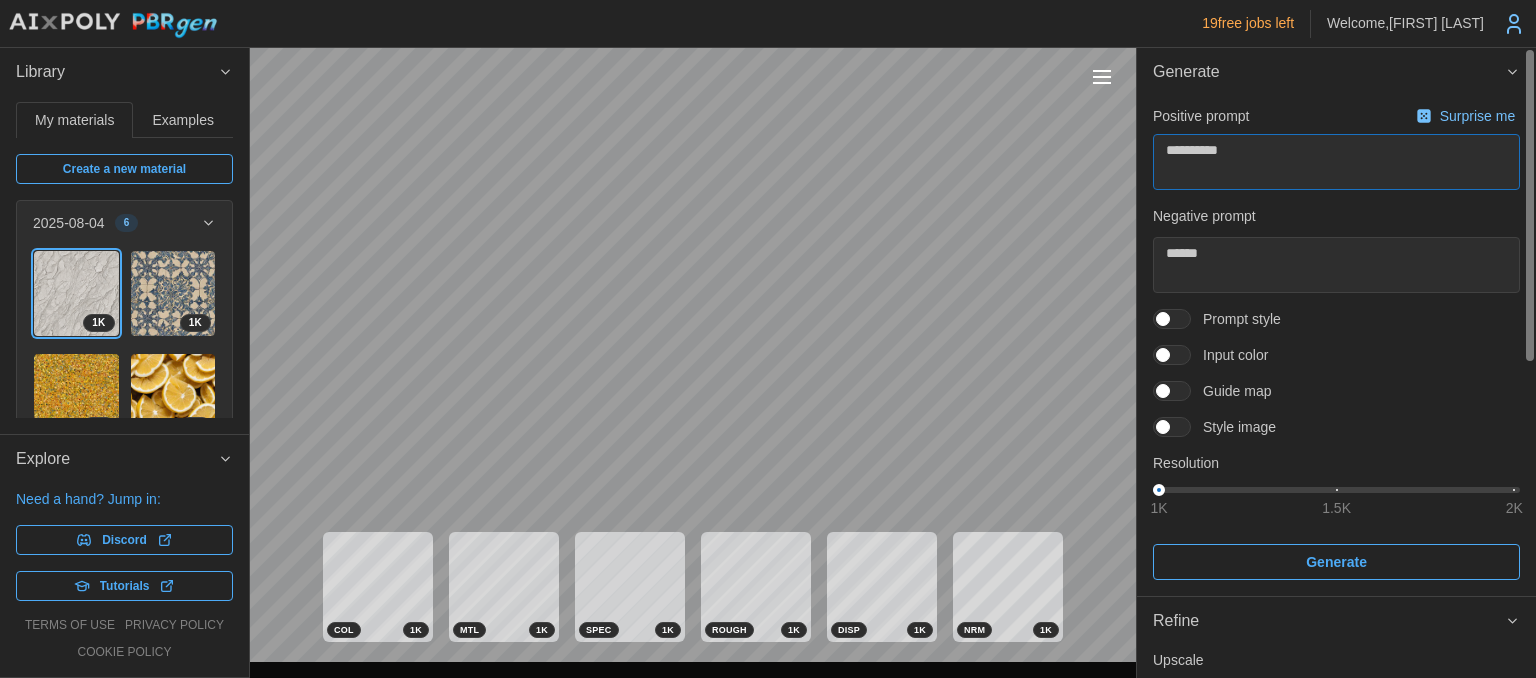 type on "*********" 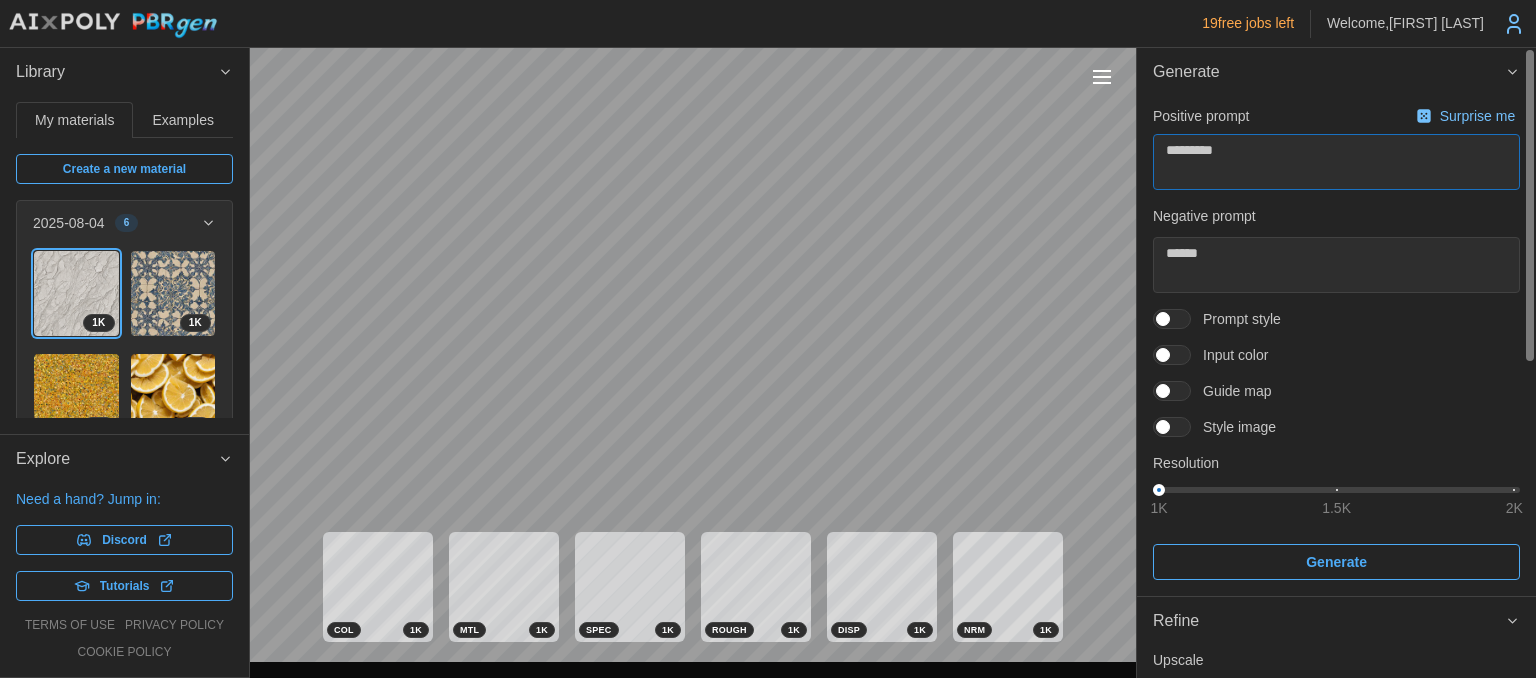 type on "********" 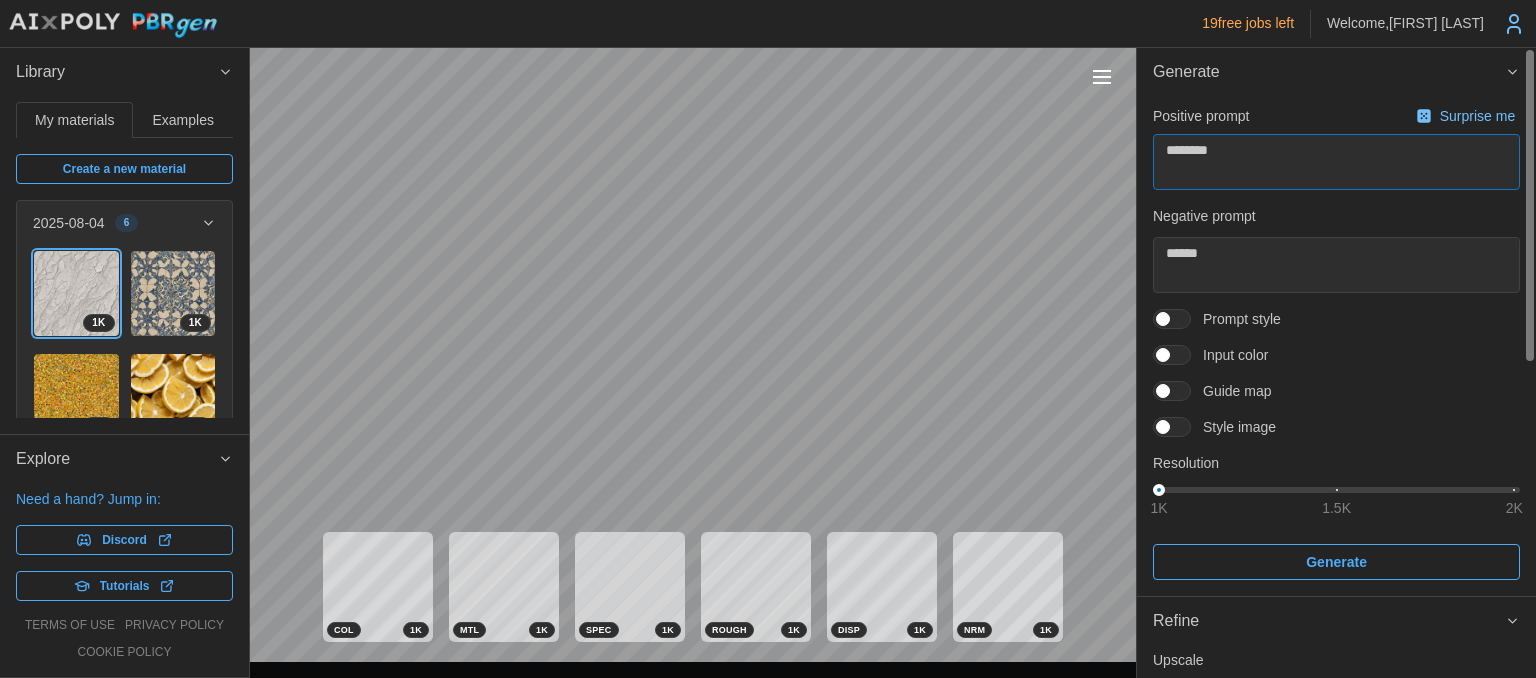 type on "*******" 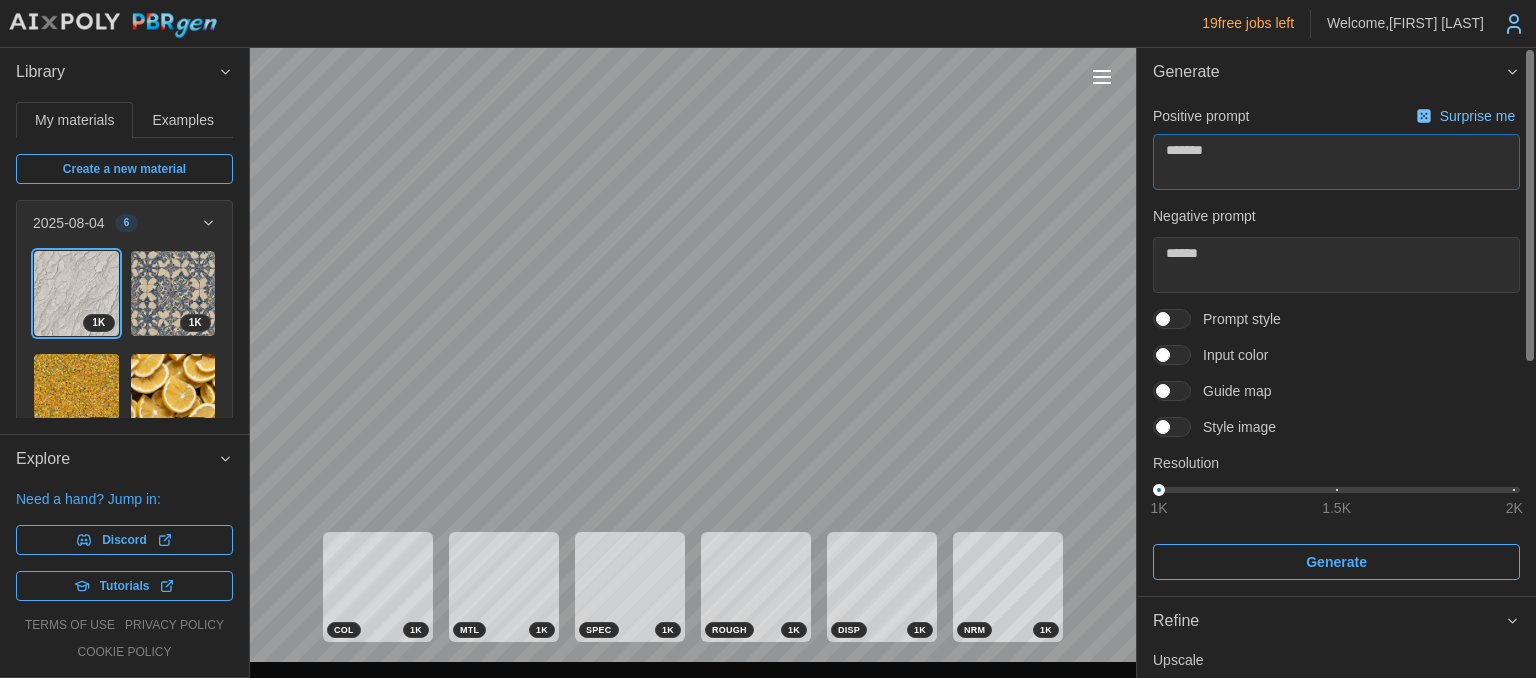 type on "*****" 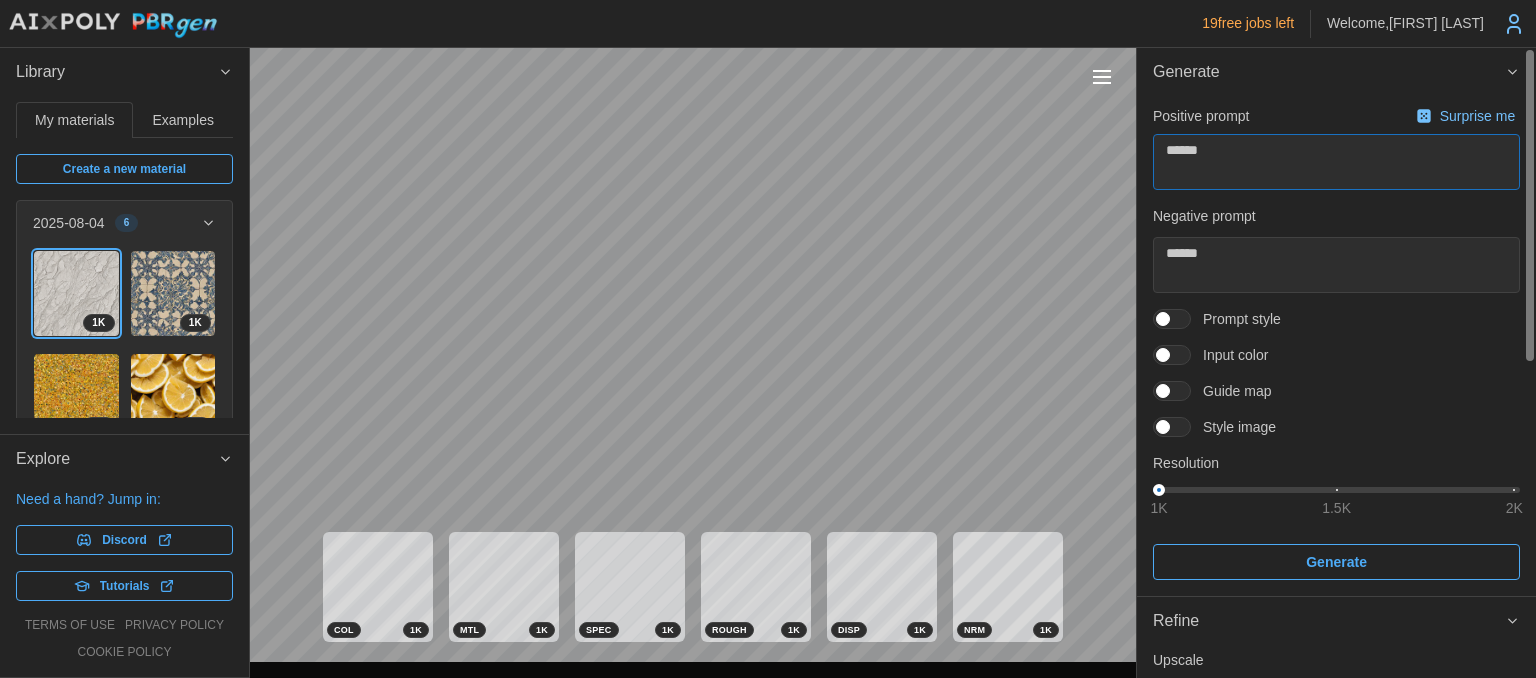 type on "*******" 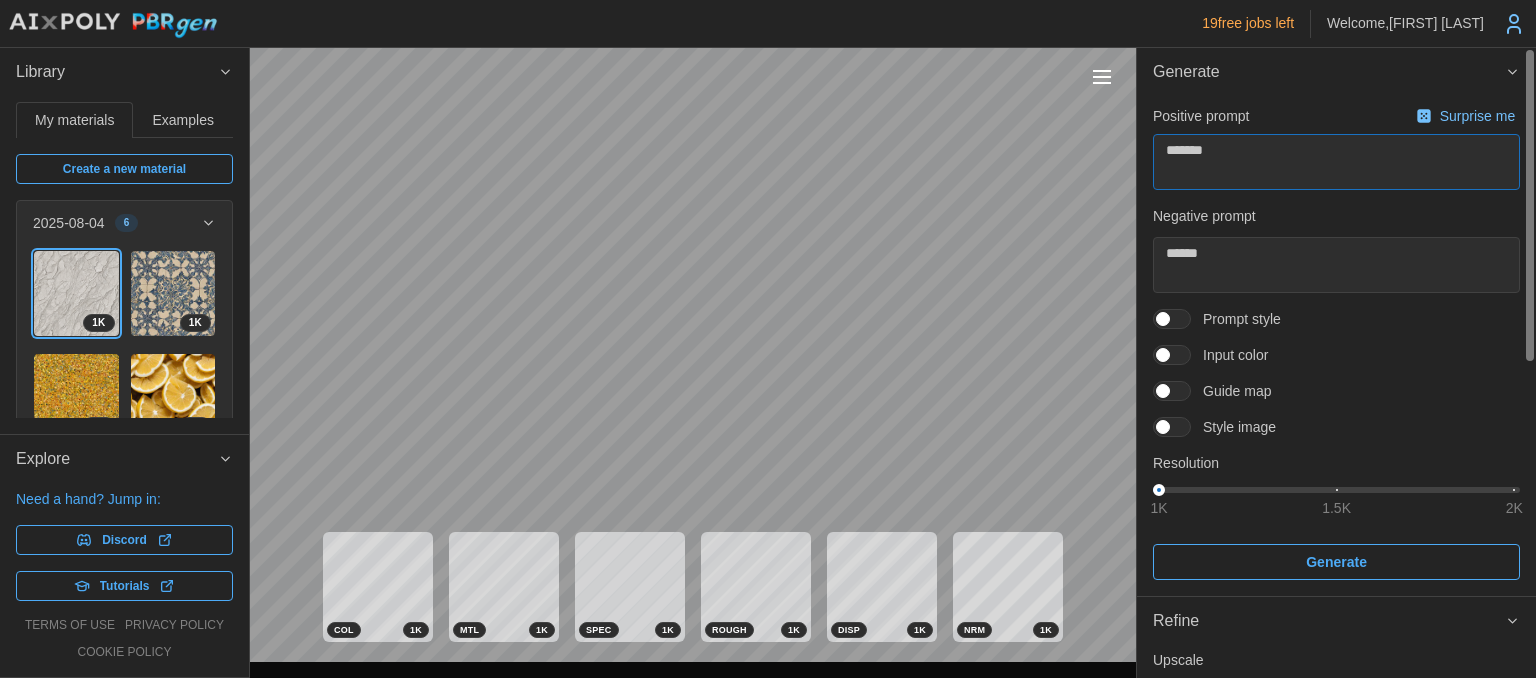 type on "*" 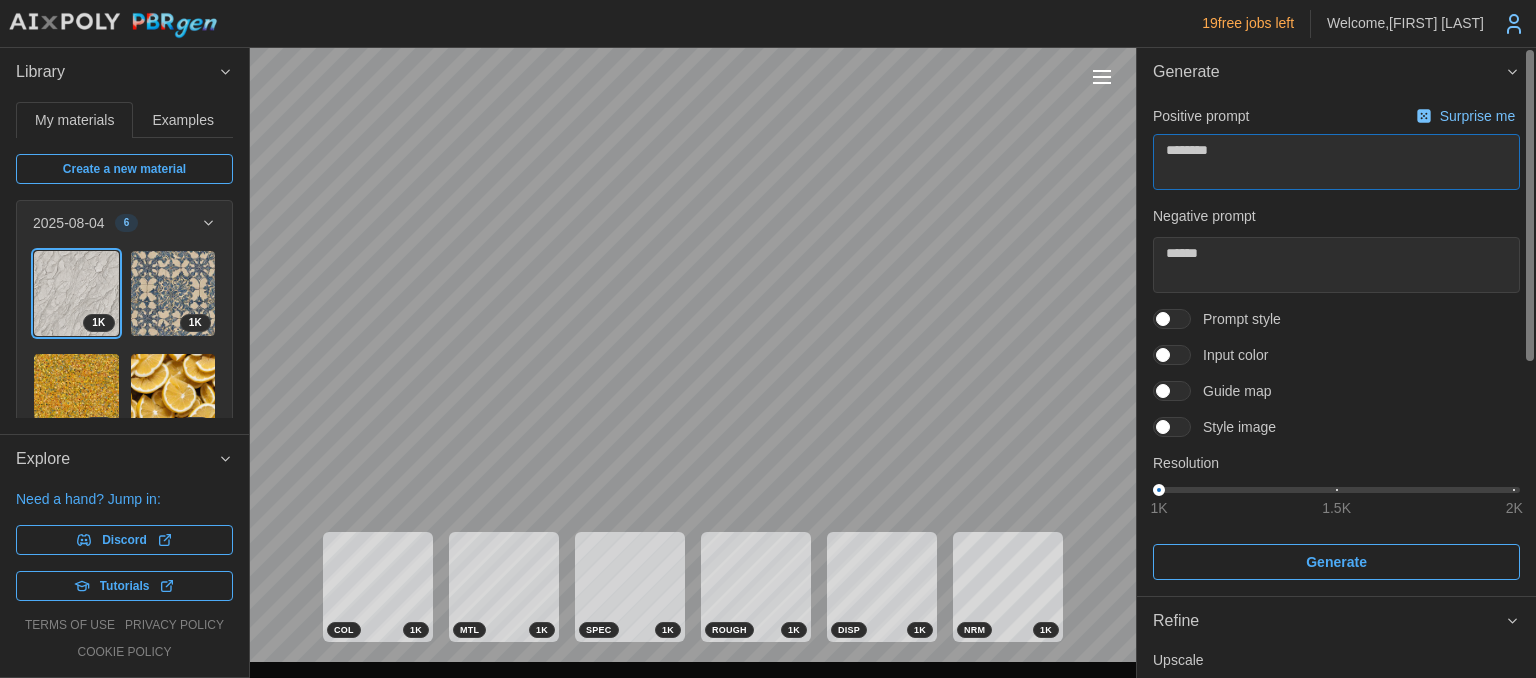 type on "*********" 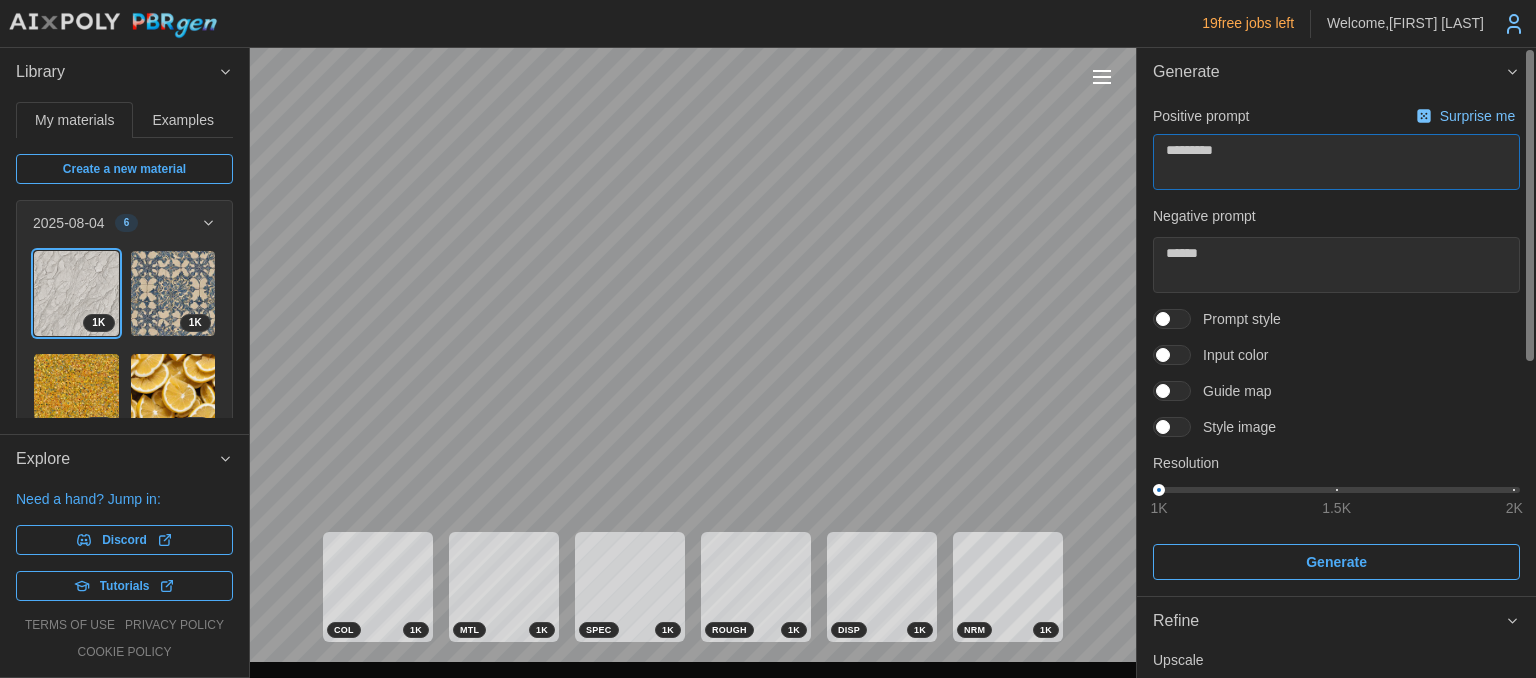 type on "**********" 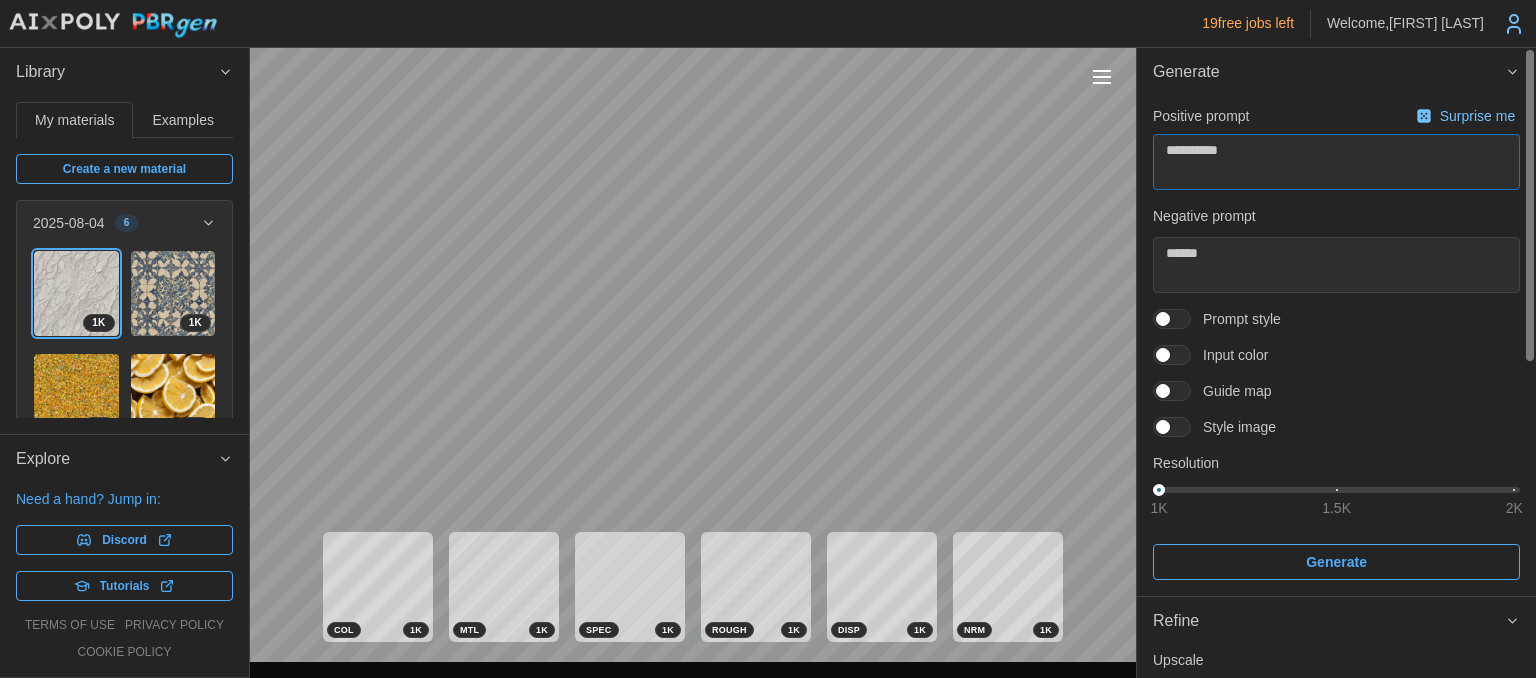 type on "*" 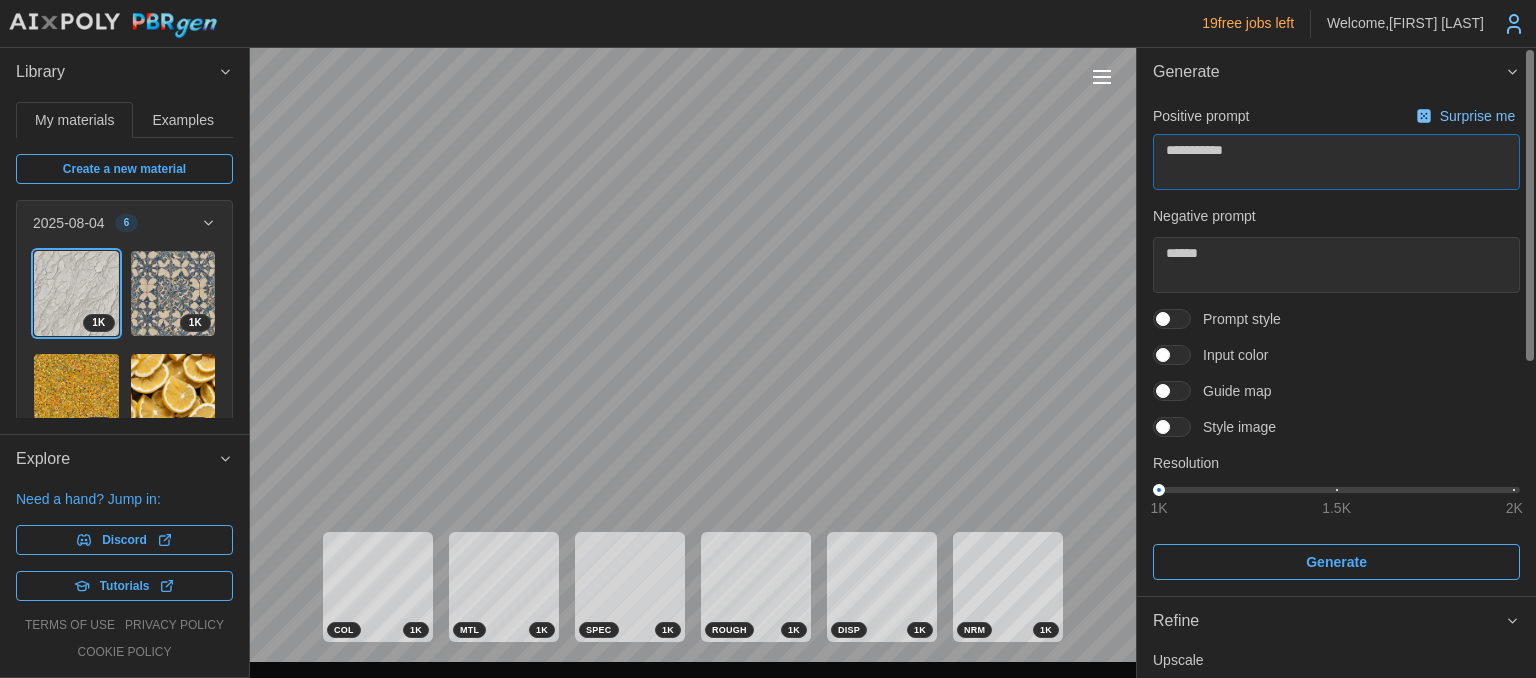 type on "**********" 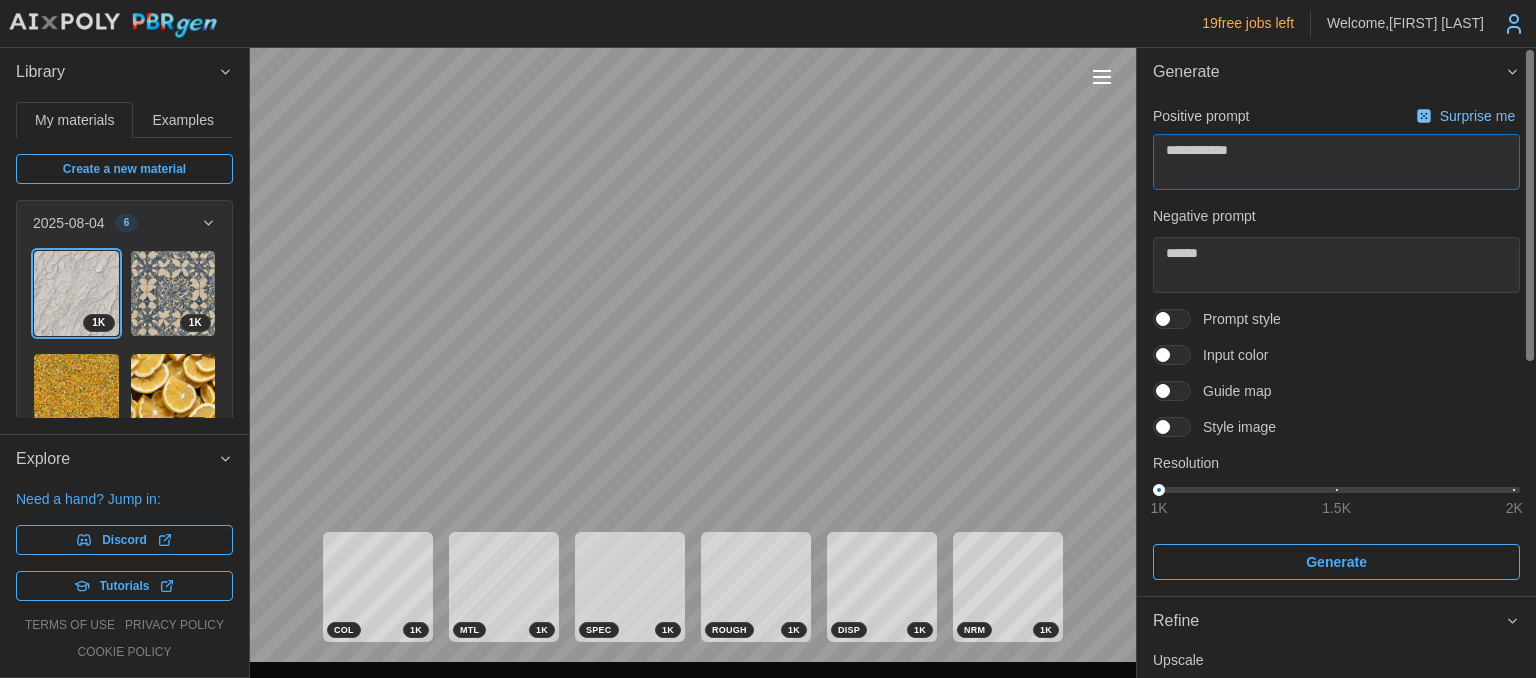 type on "**********" 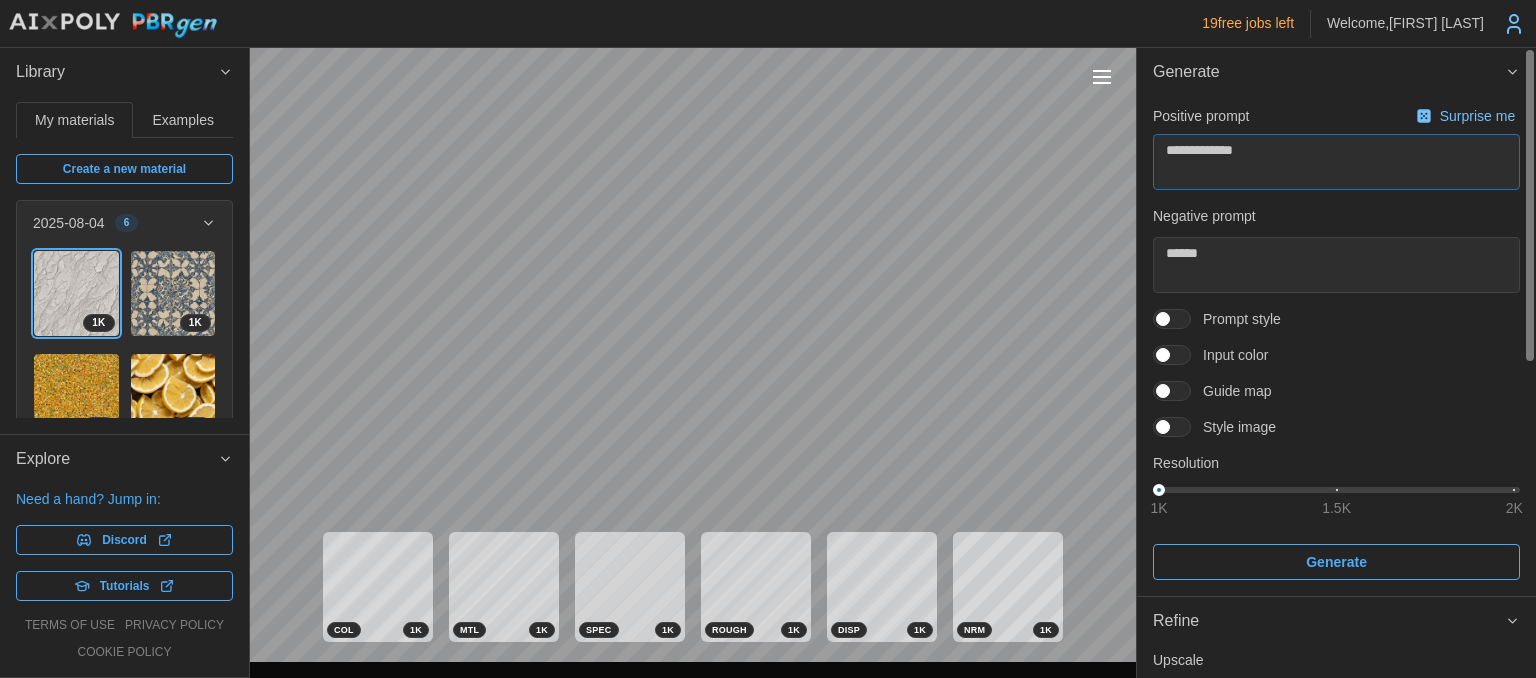 type on "**********" 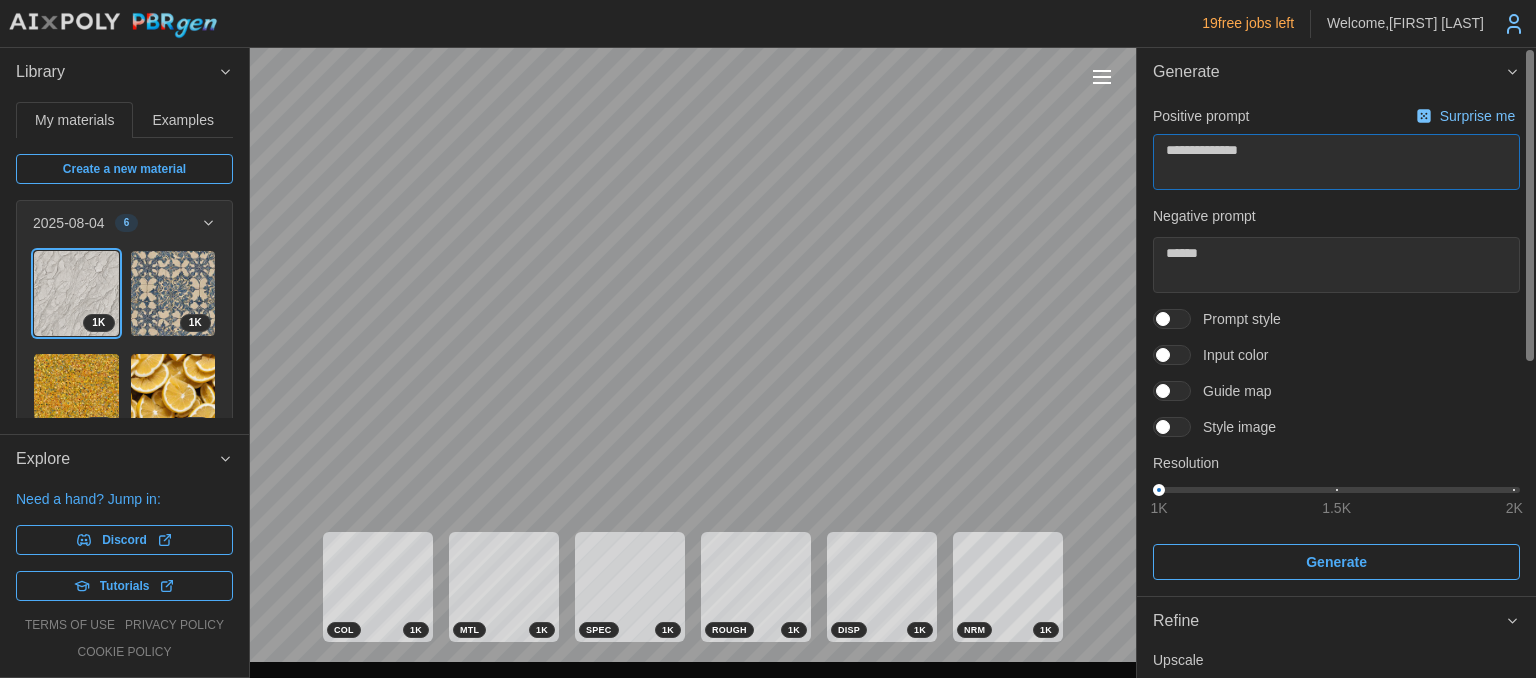 type on "**********" 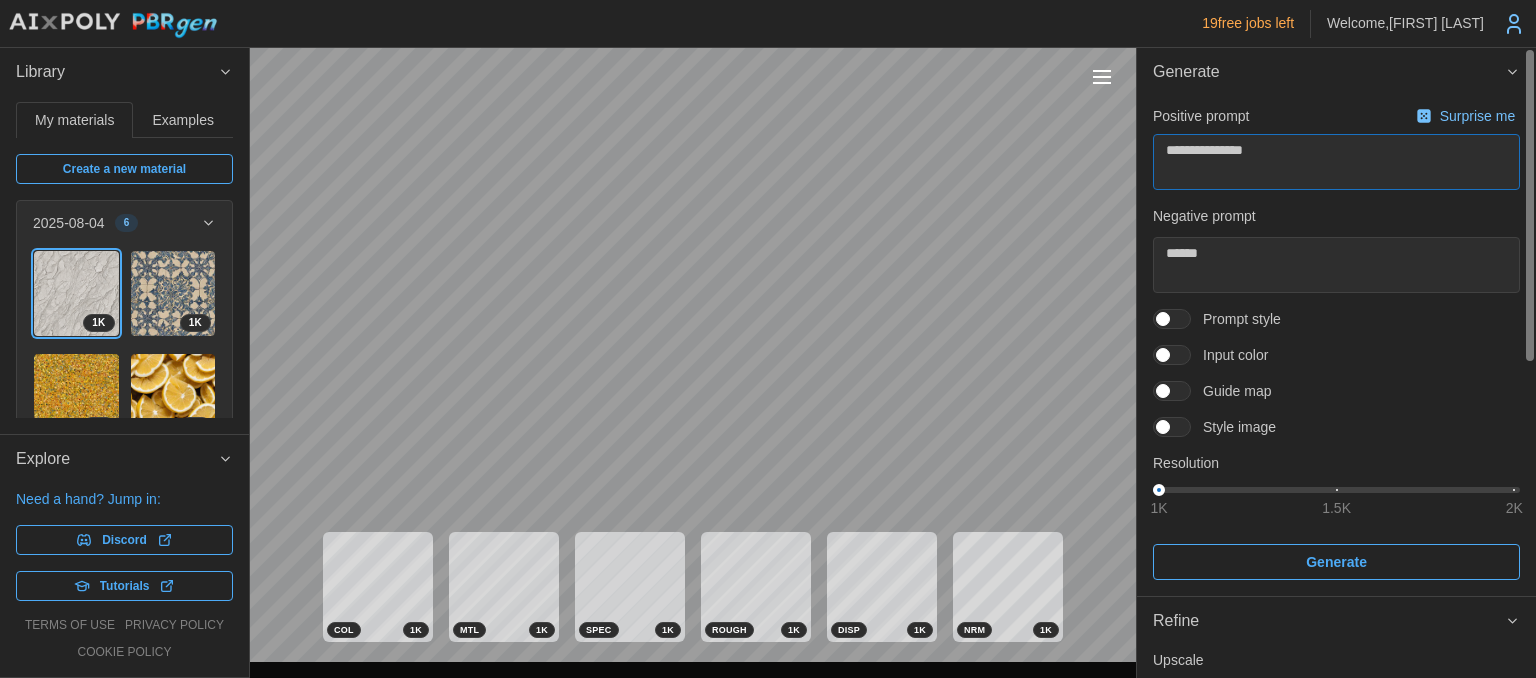 type on "**********" 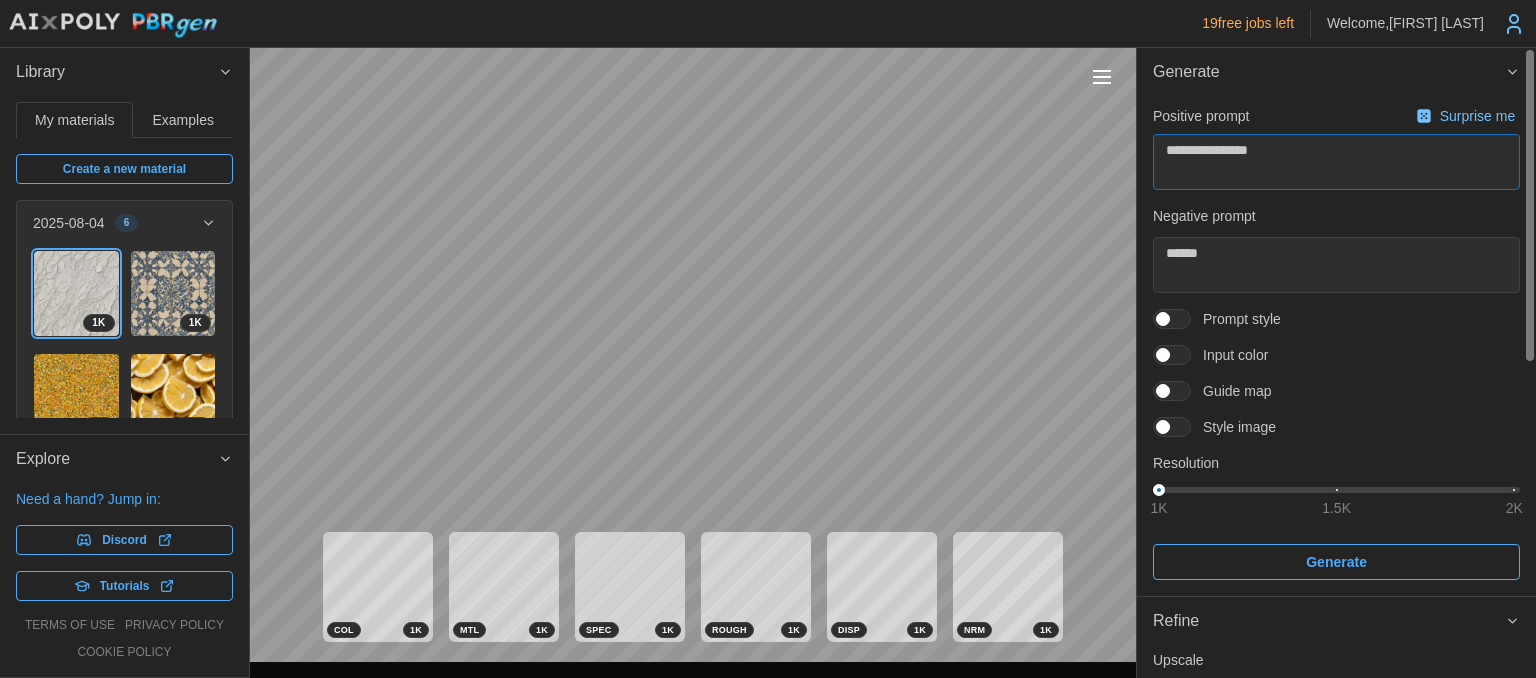 type on "*" 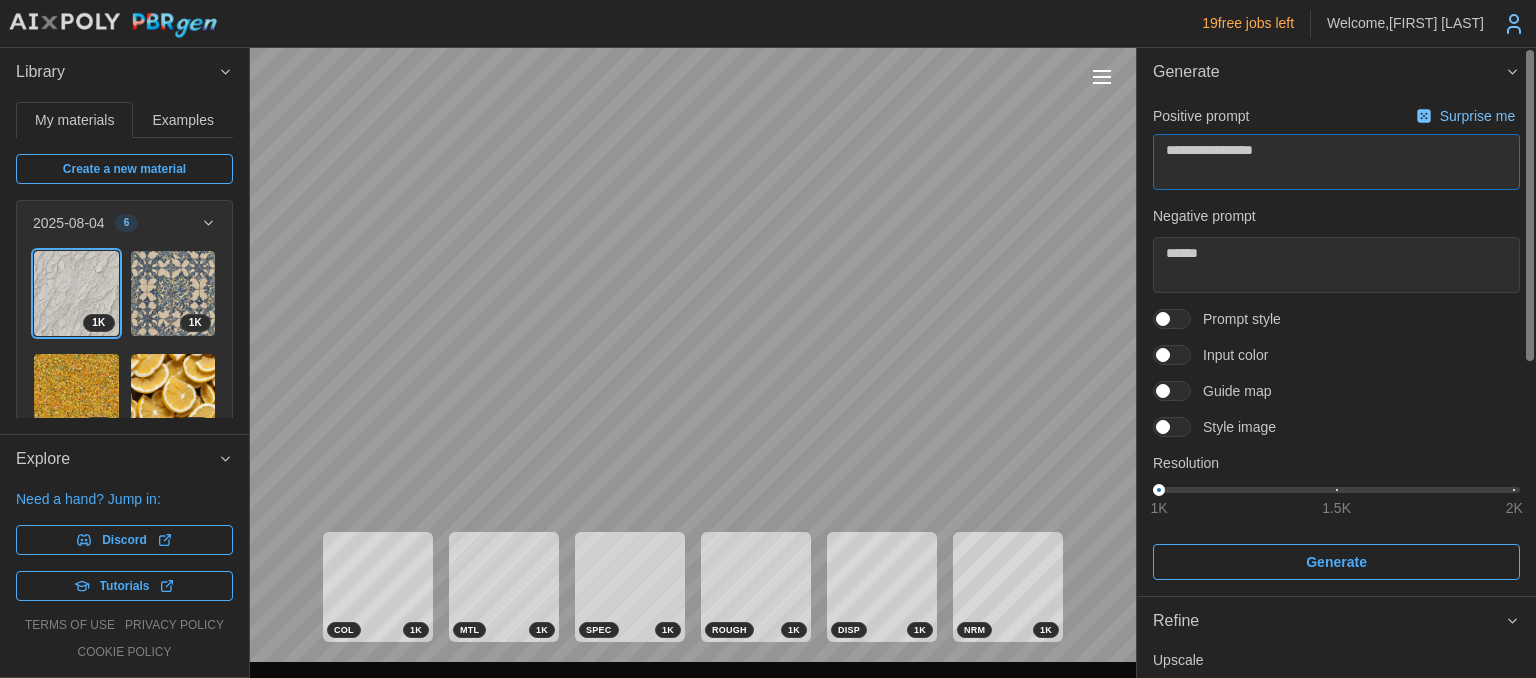 type on "**********" 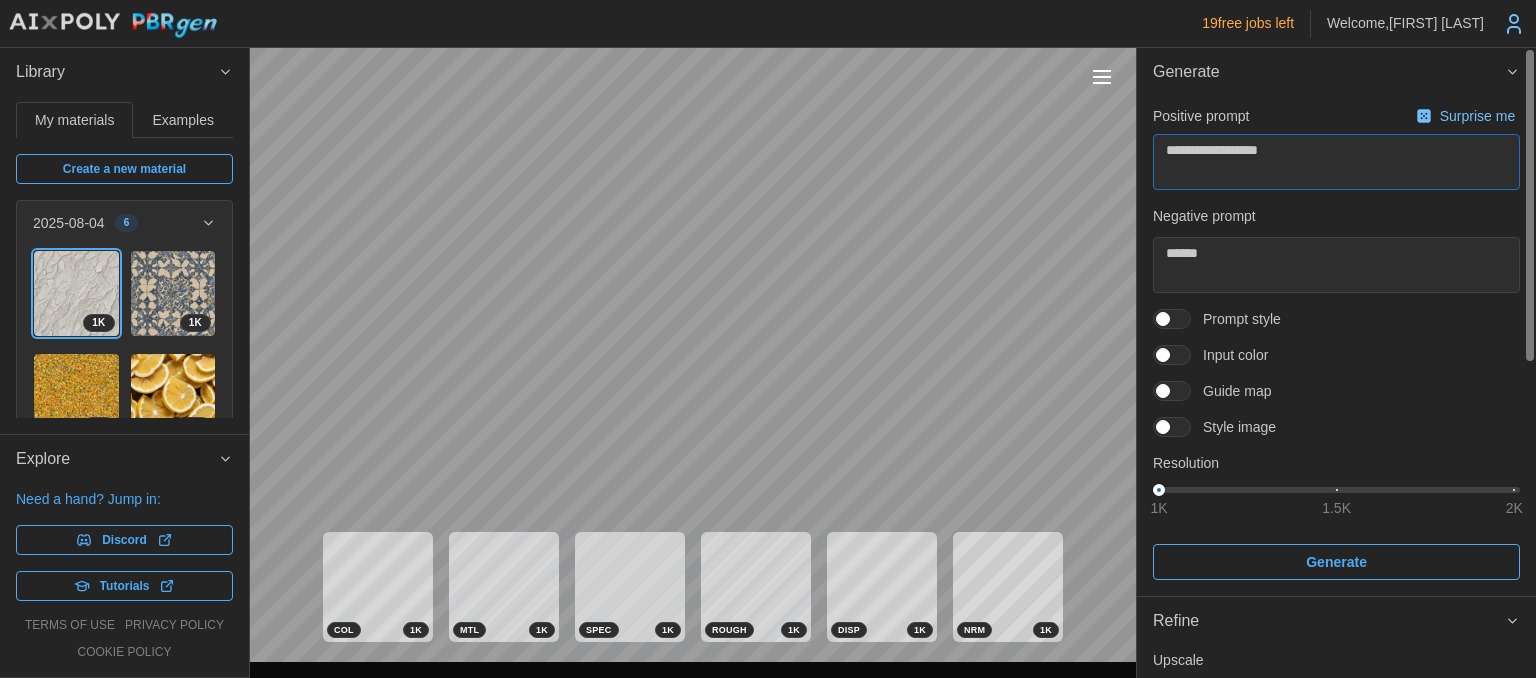 type on "**********" 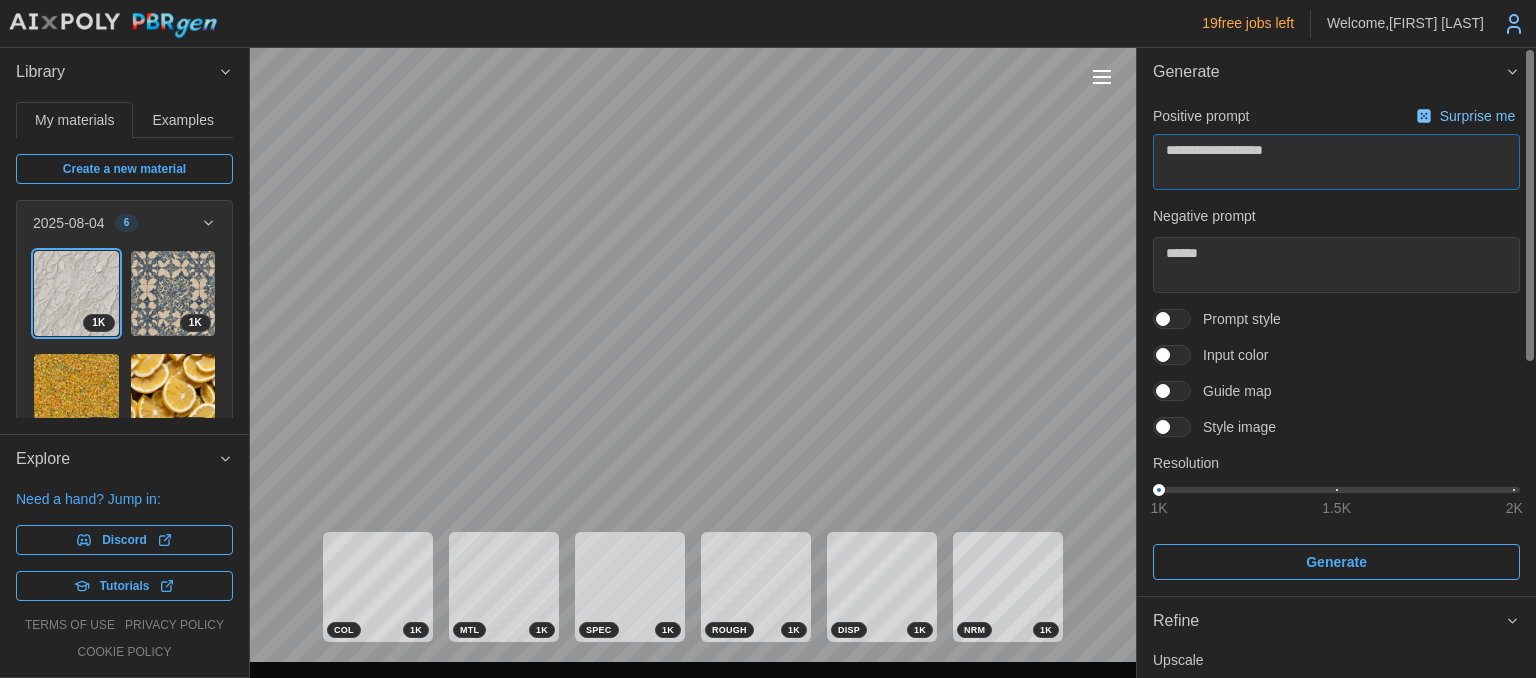 type on "**********" 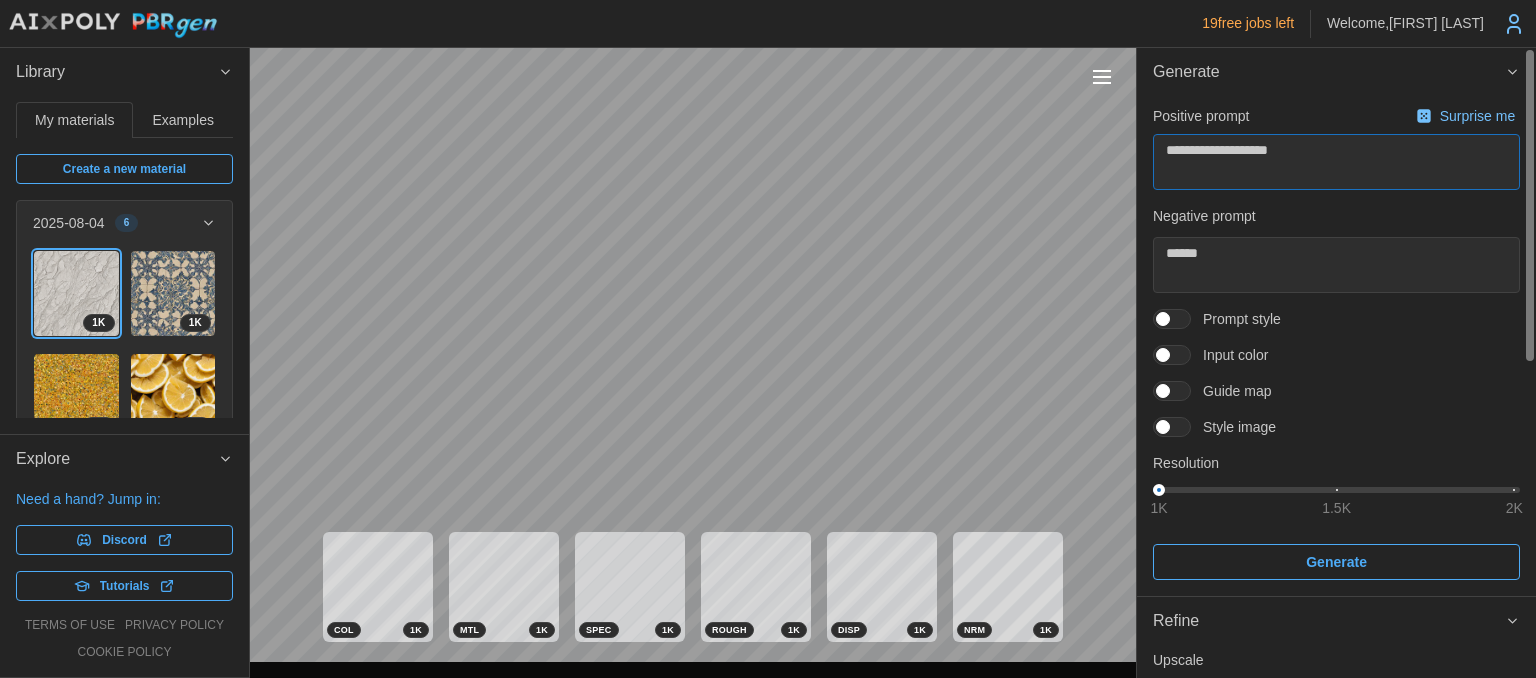type on "**********" 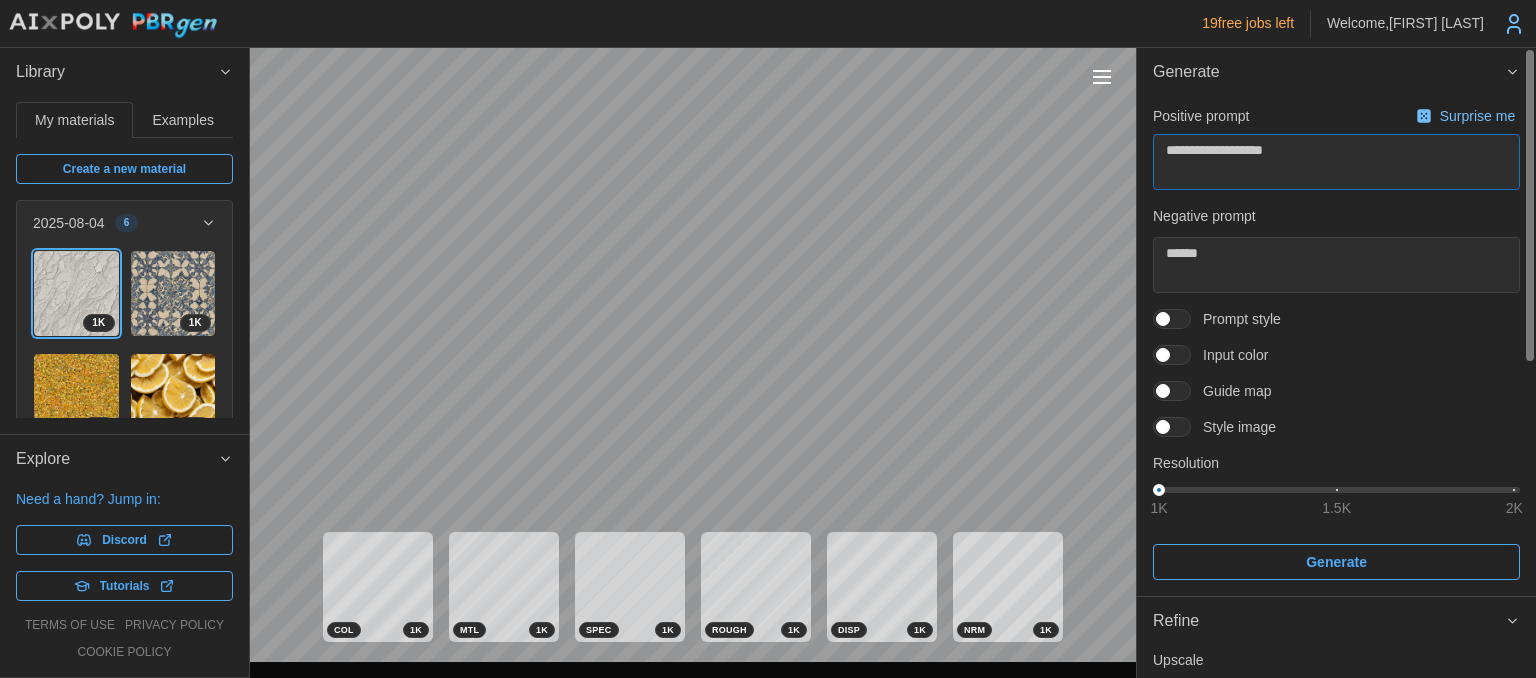 type on "*" 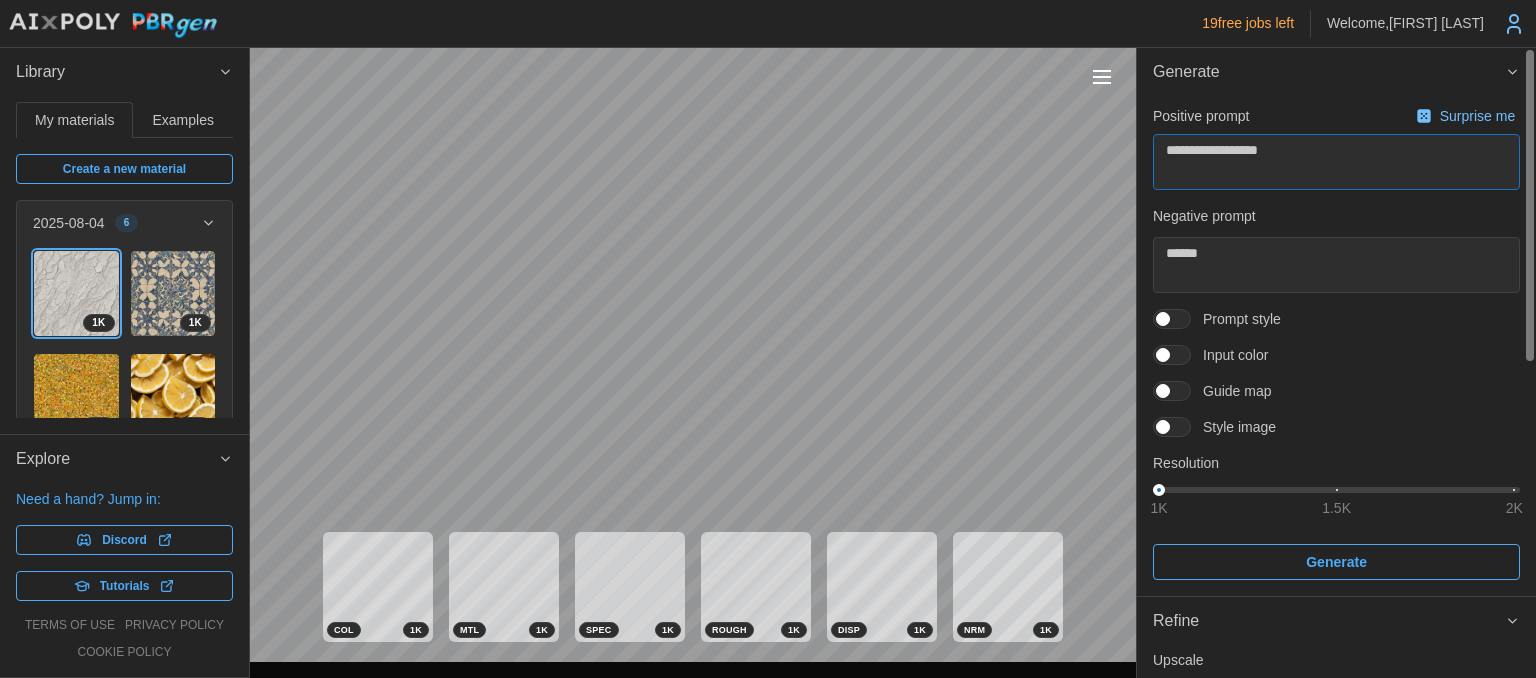 type on "**********" 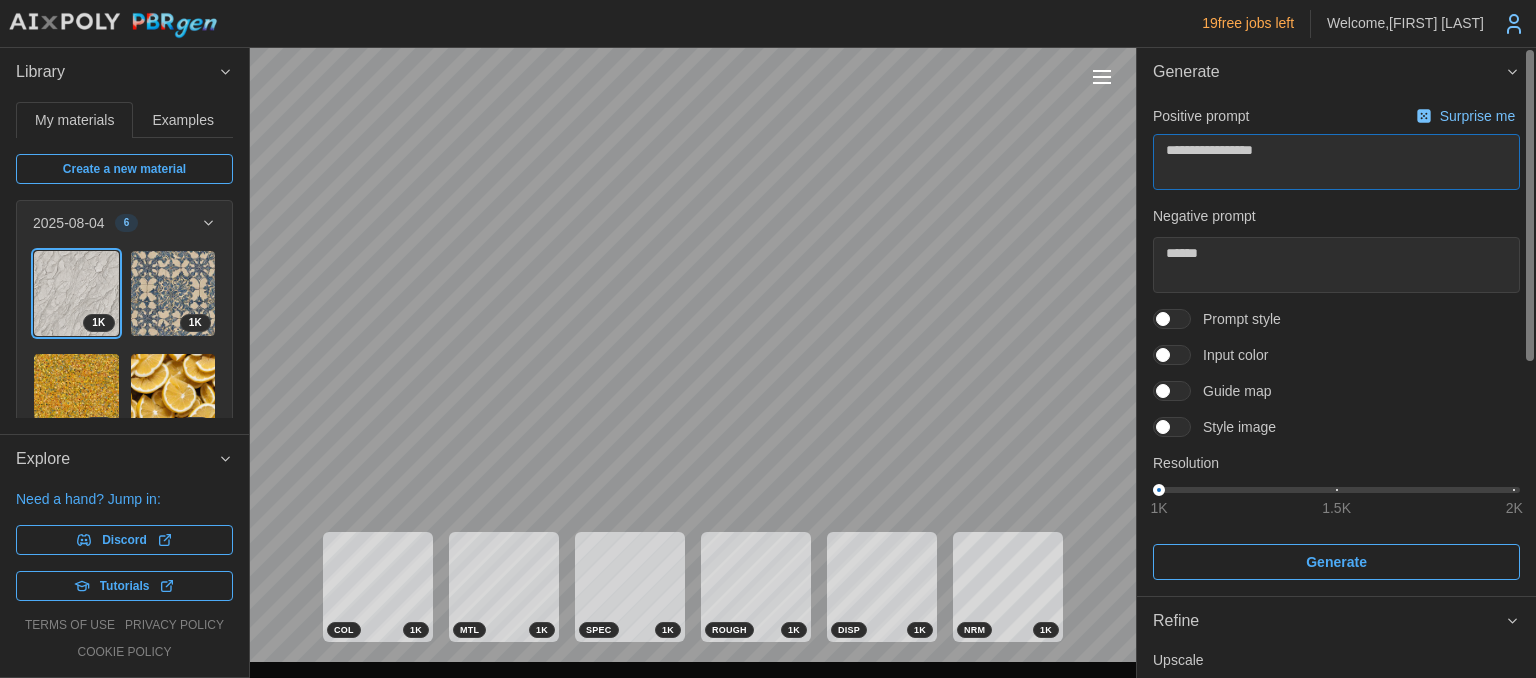 type on "**********" 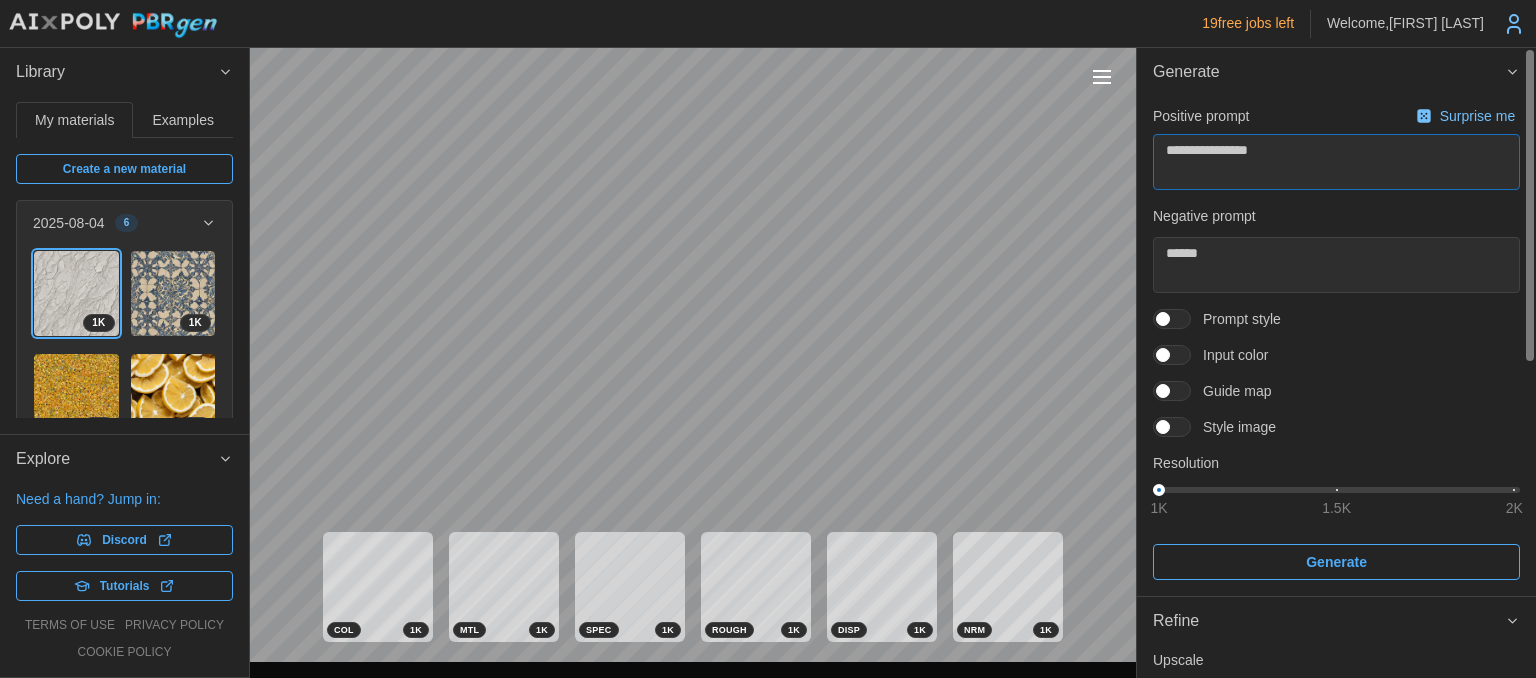 type on "**********" 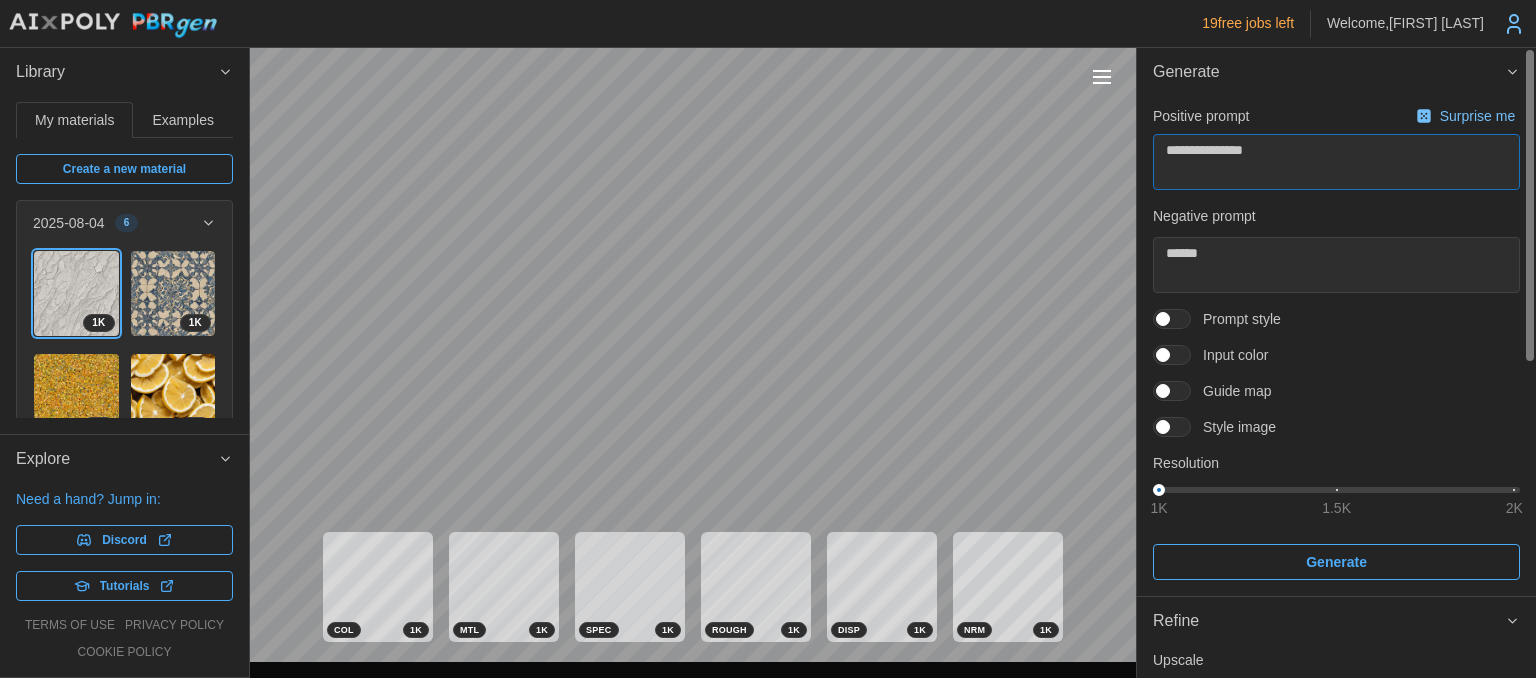 type on "*" 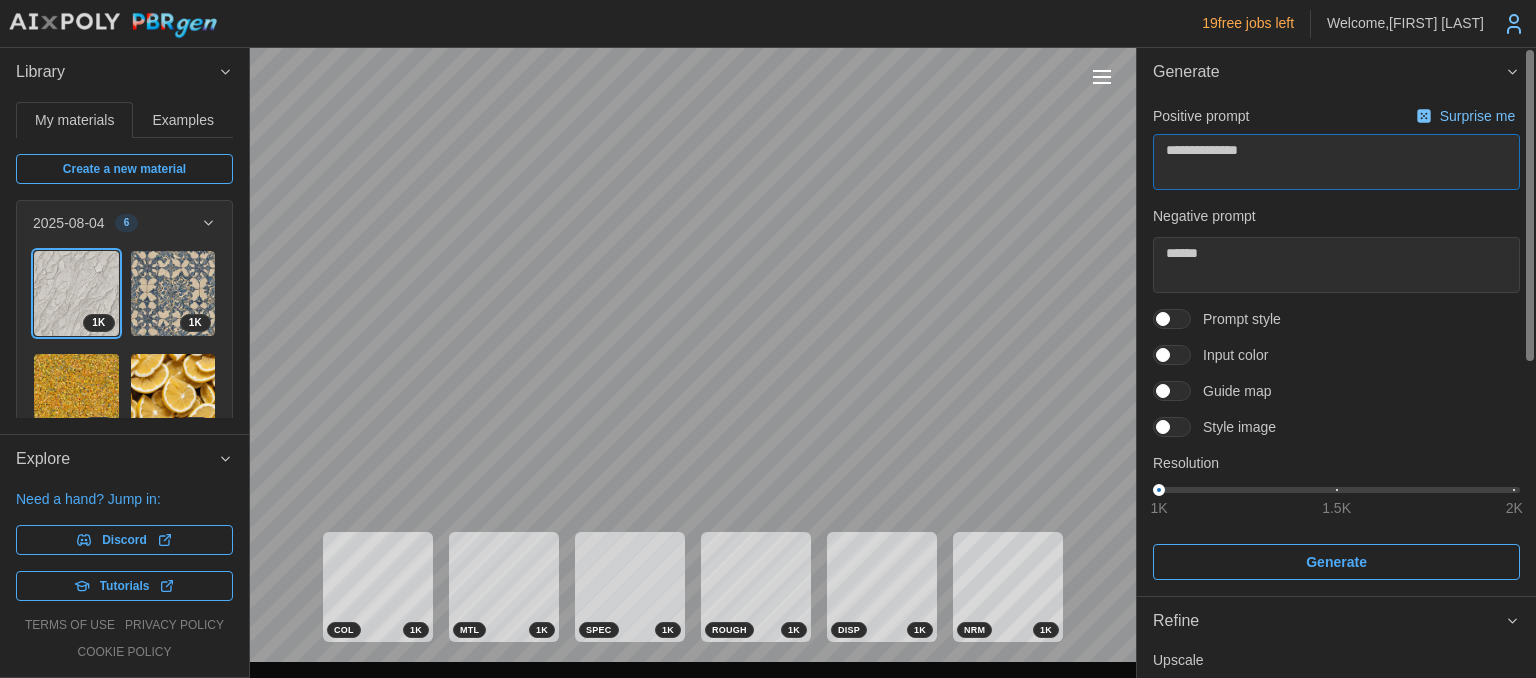 type on "**********" 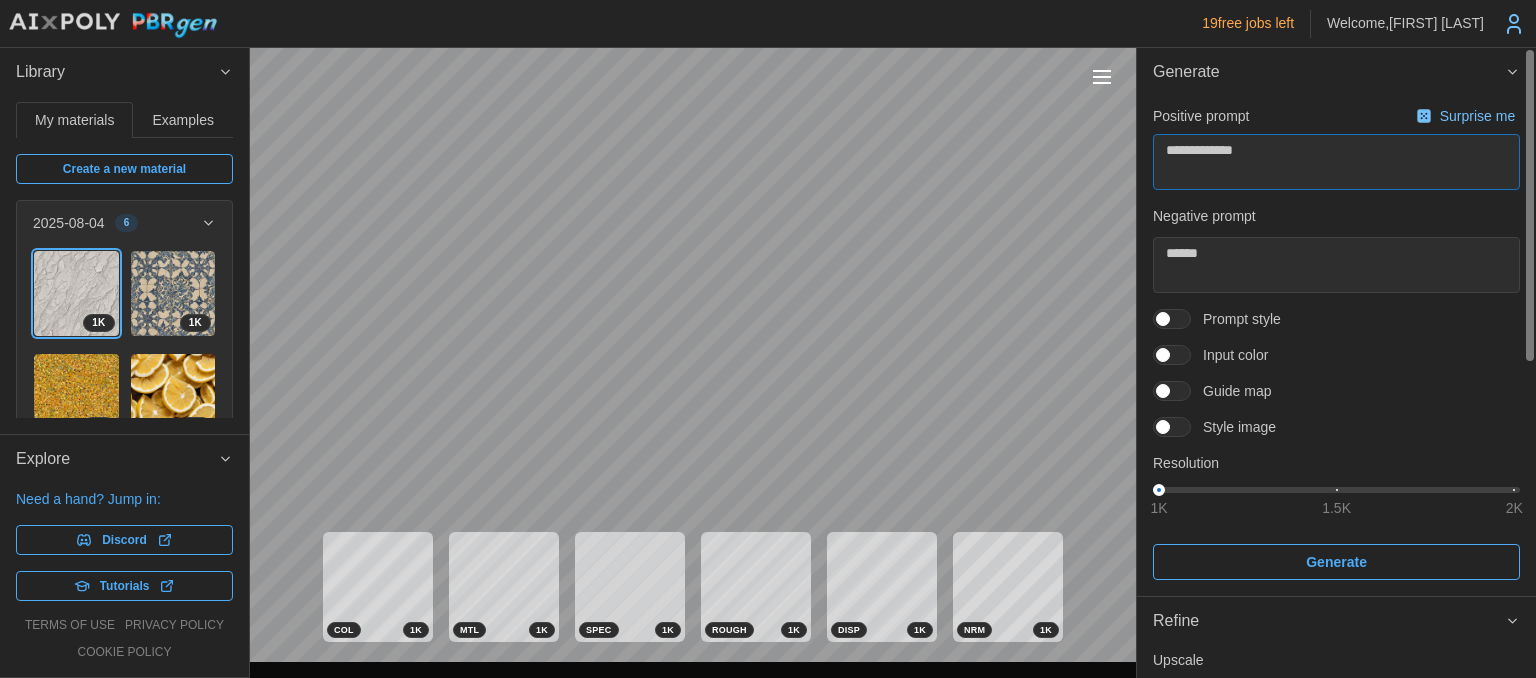 type on "**********" 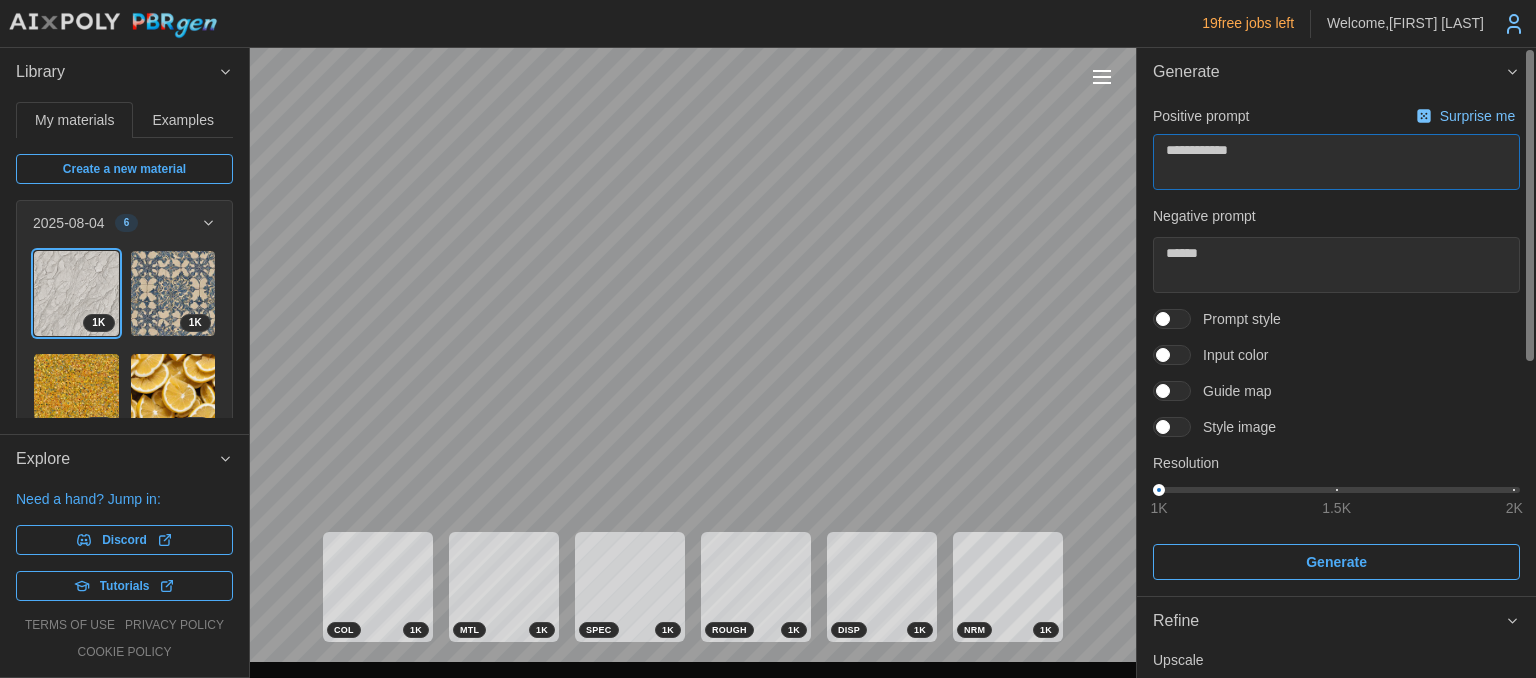 type on "**********" 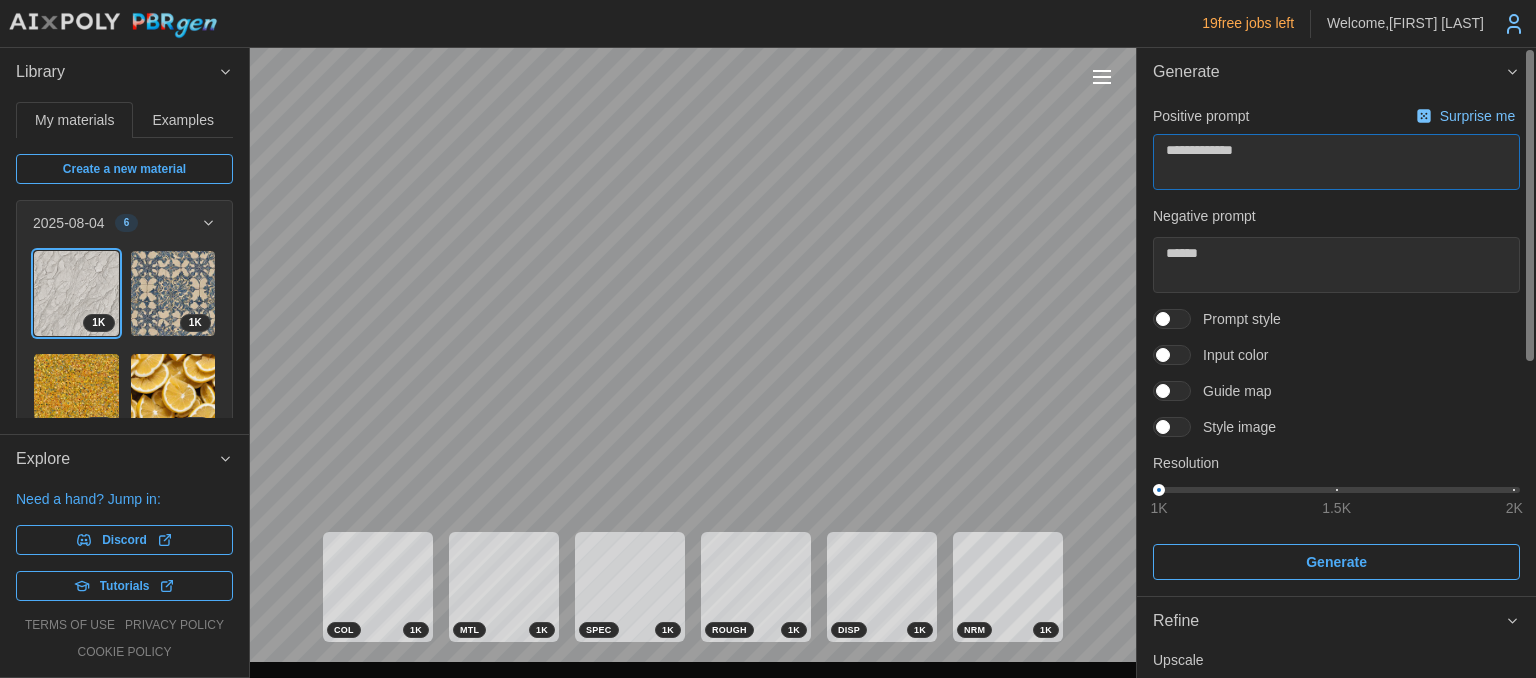 type on "**********" 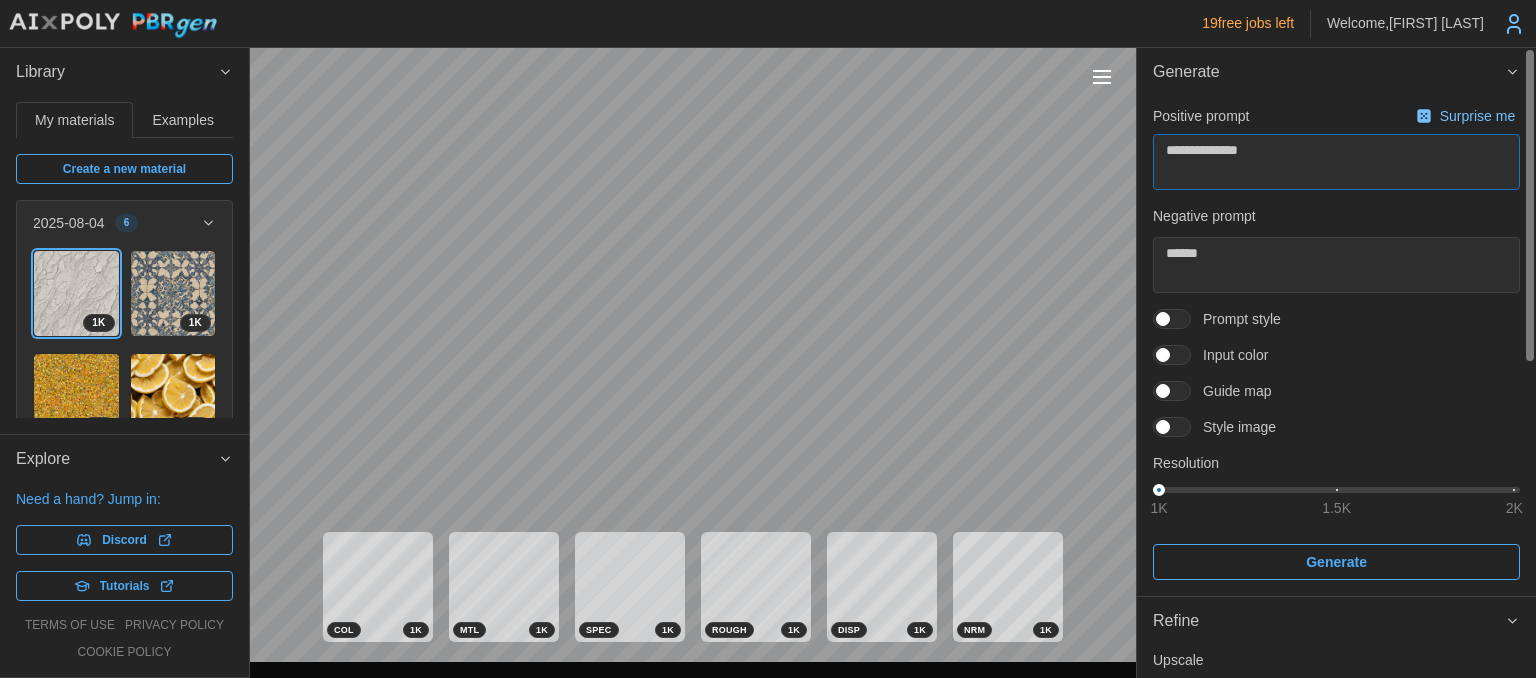 type on "**********" 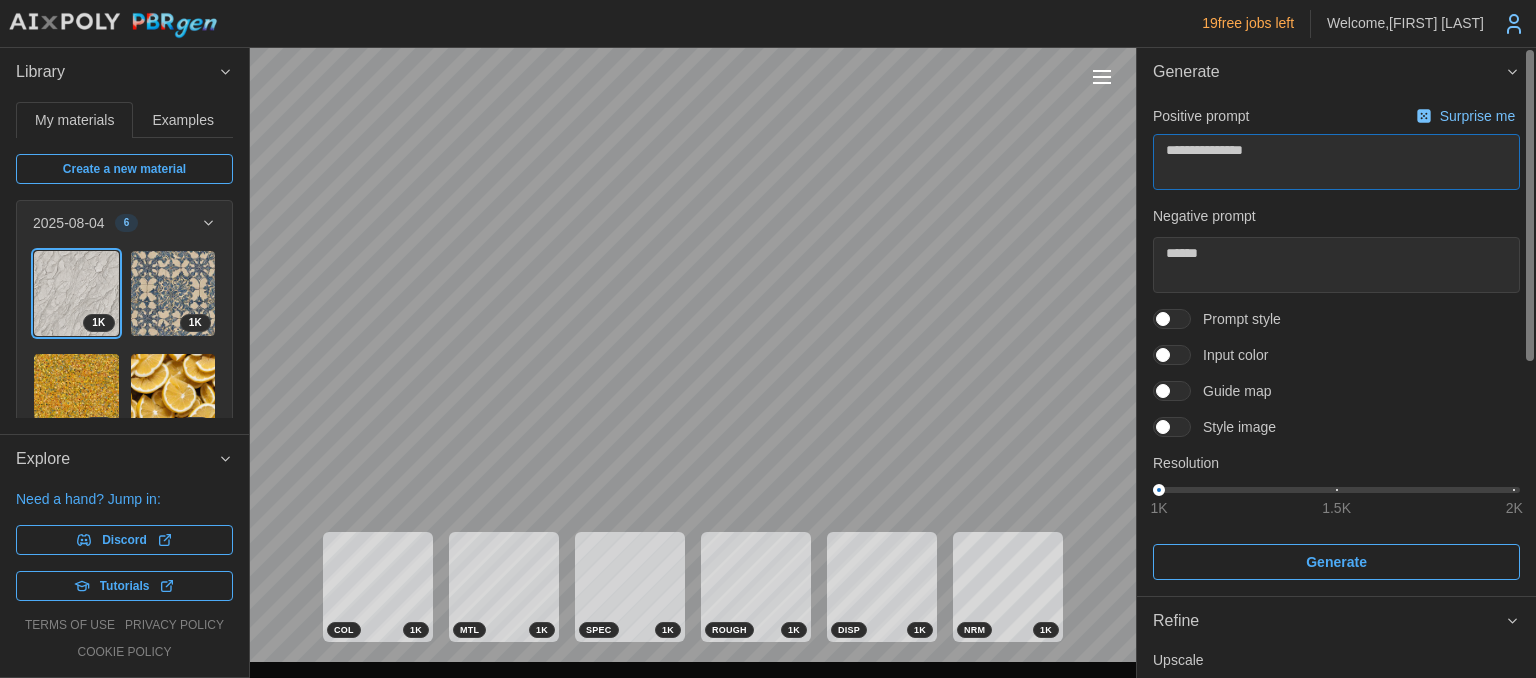 type on "**********" 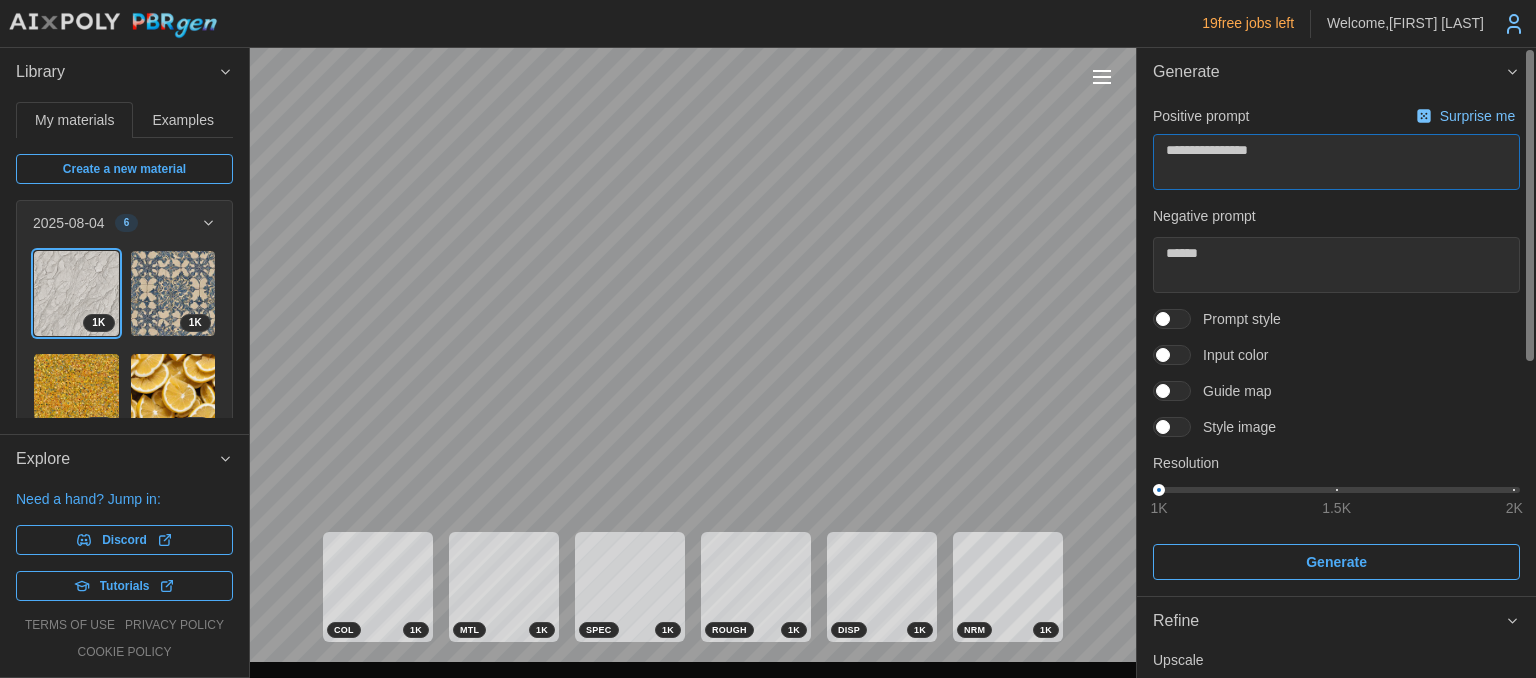 type on "**********" 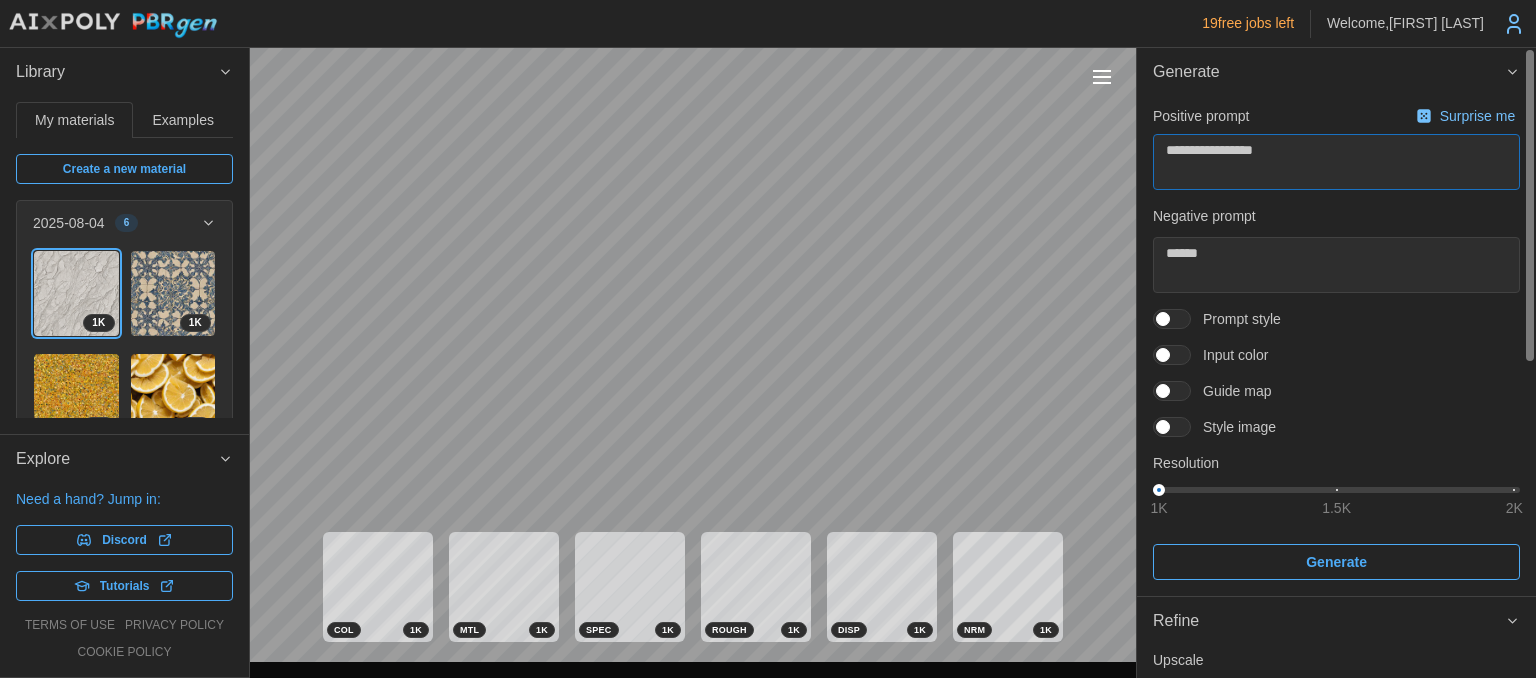 type on "*" 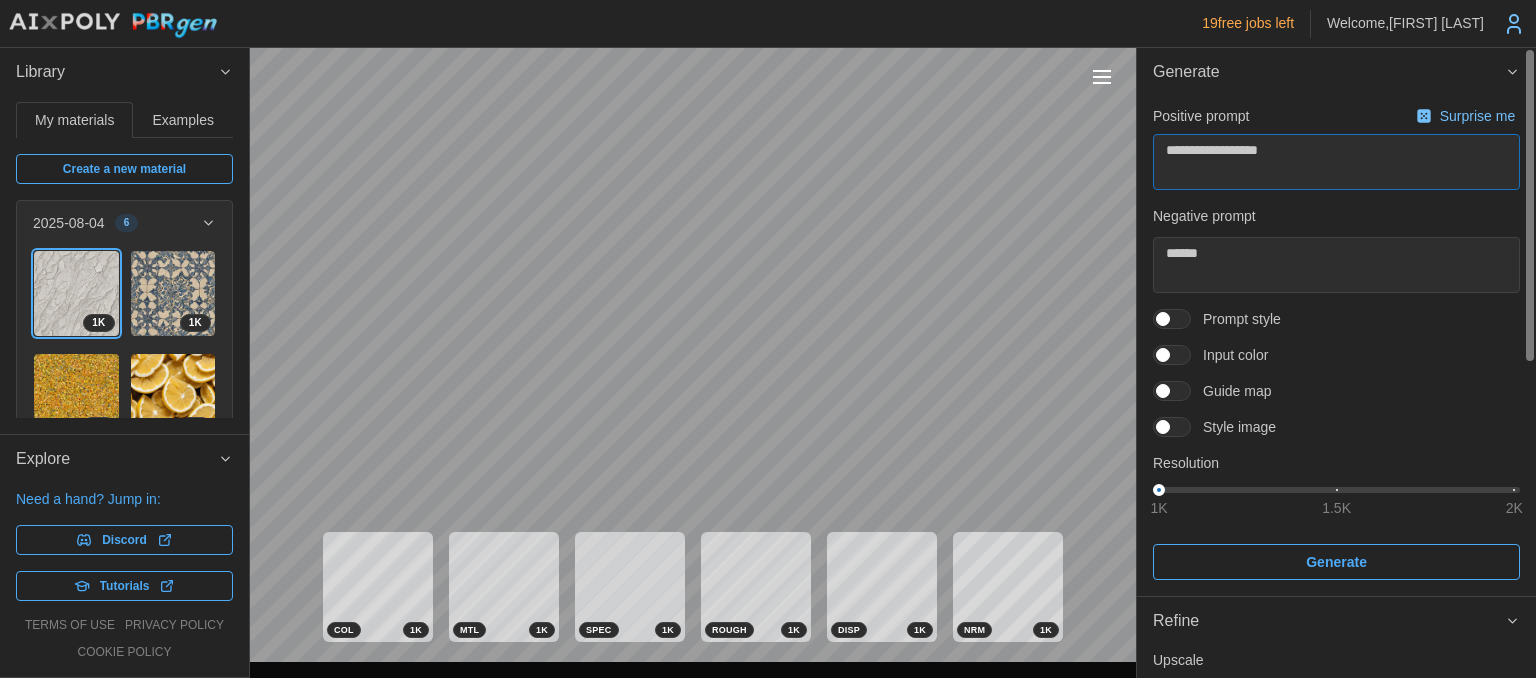 type on "**********" 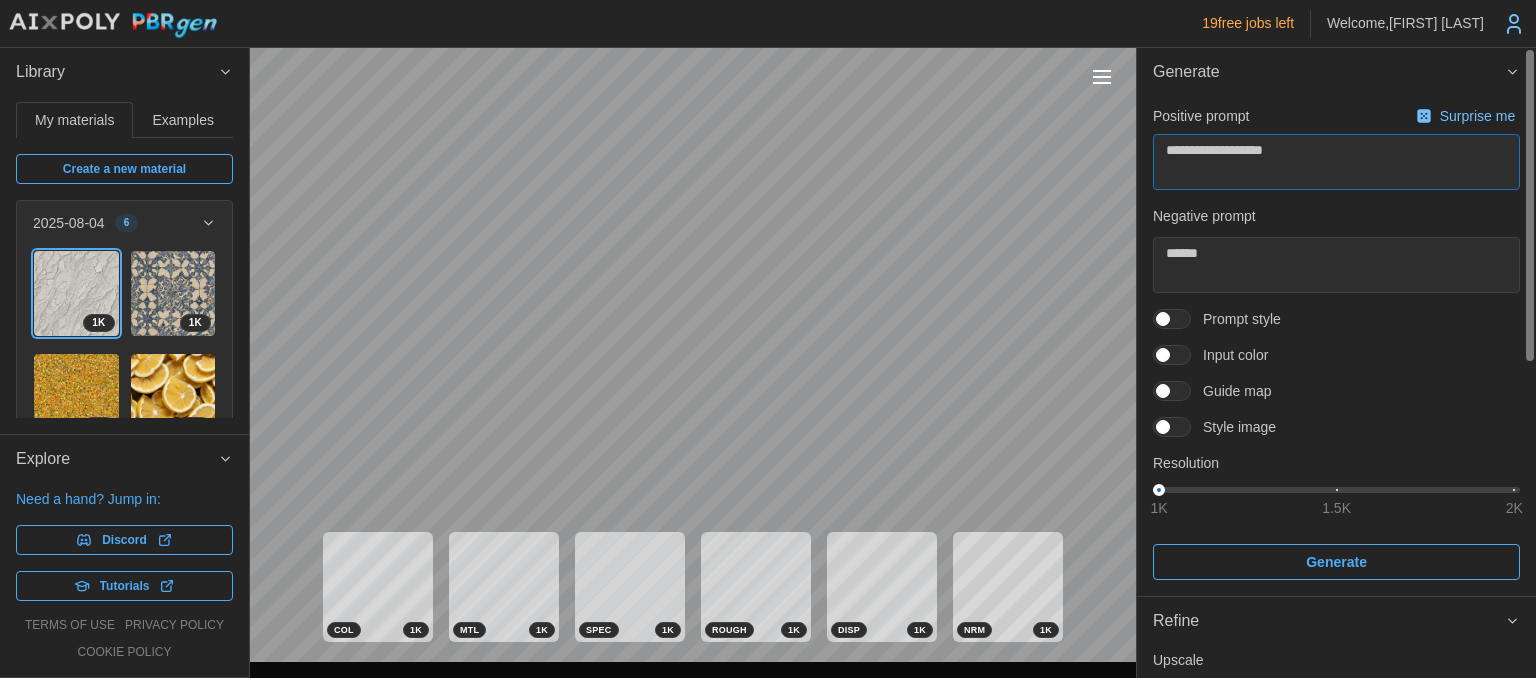 type on "**********" 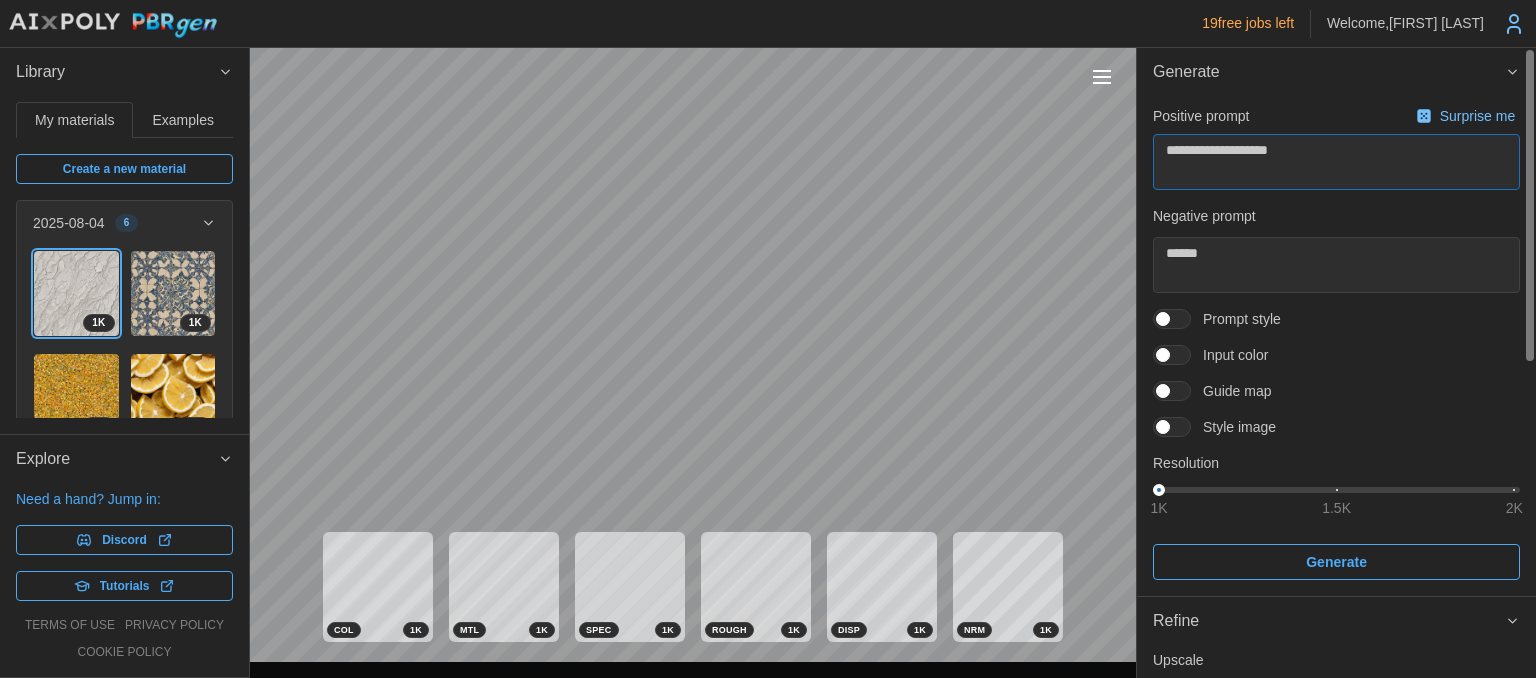 type on "**********" 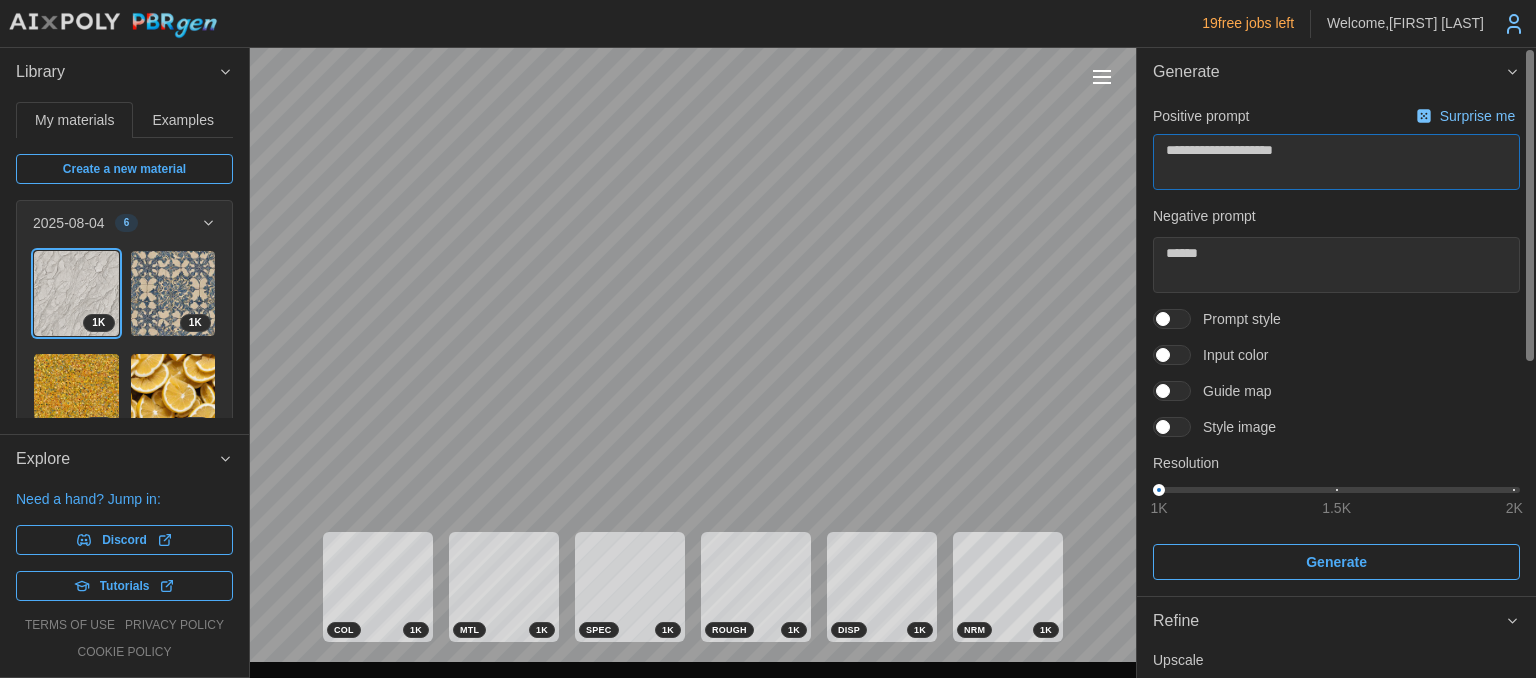 type on "**********" 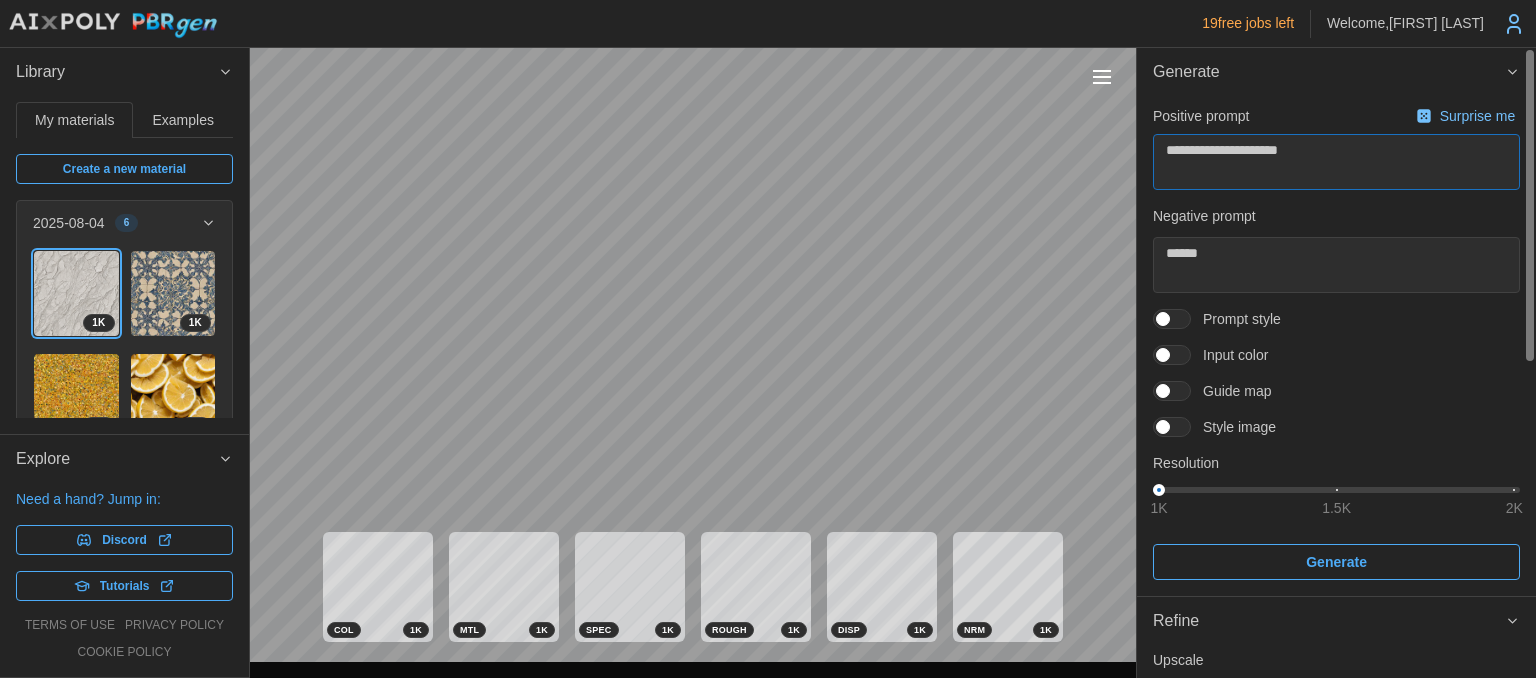 type on "**********" 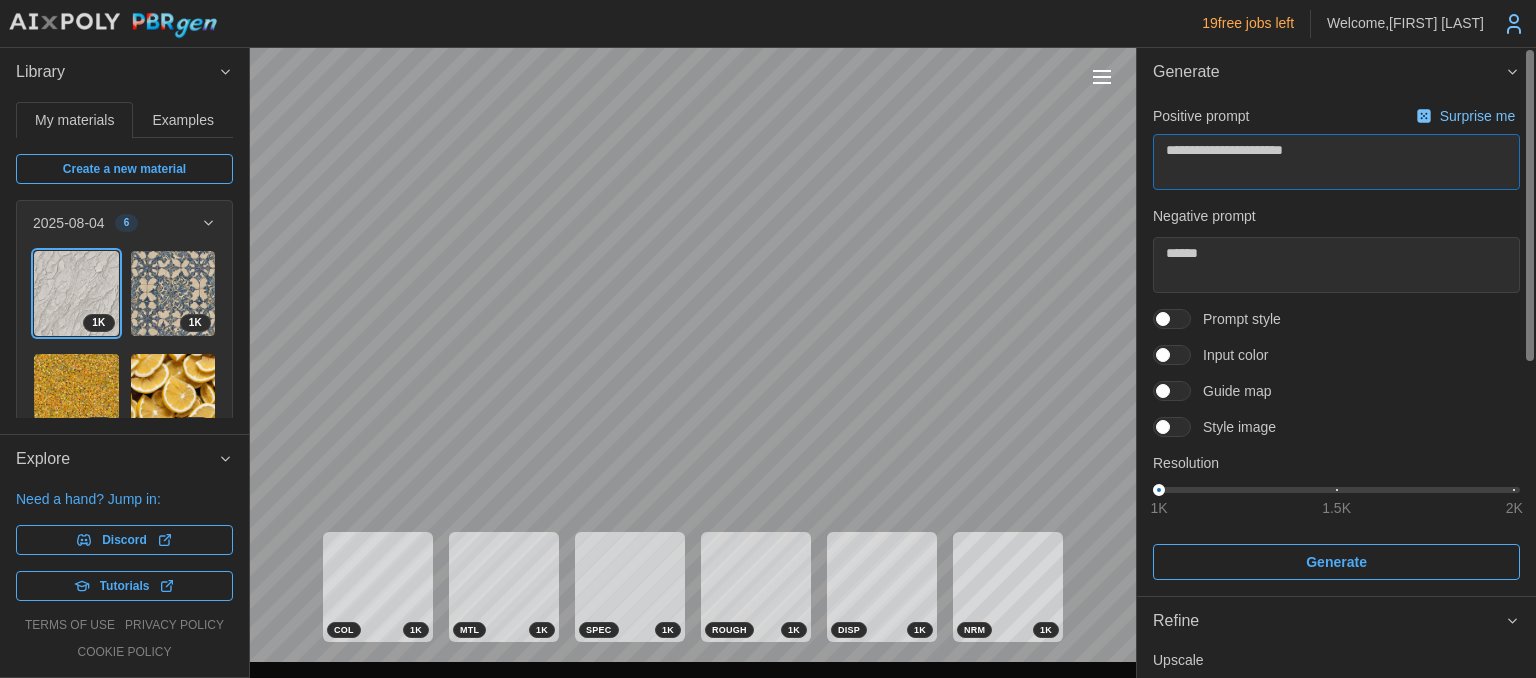 type on "**********" 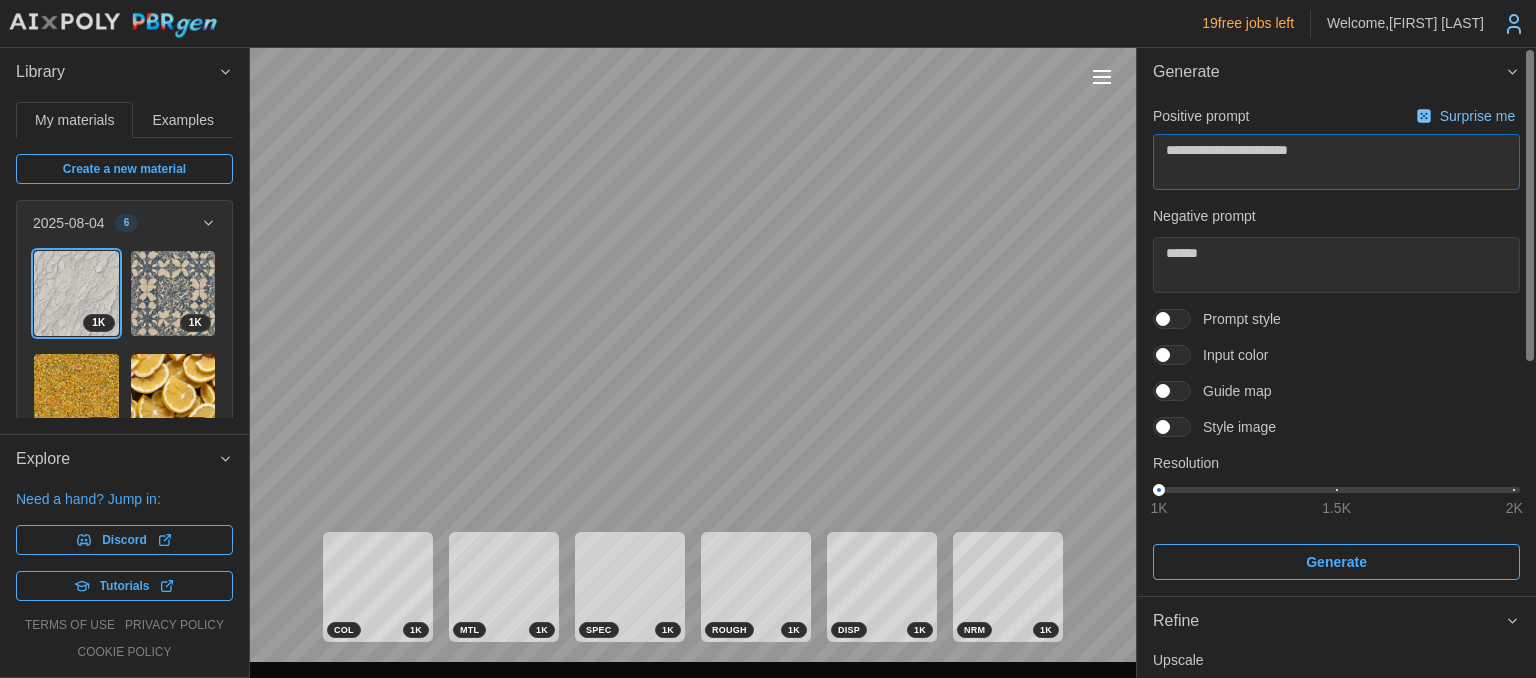 type on "**********" 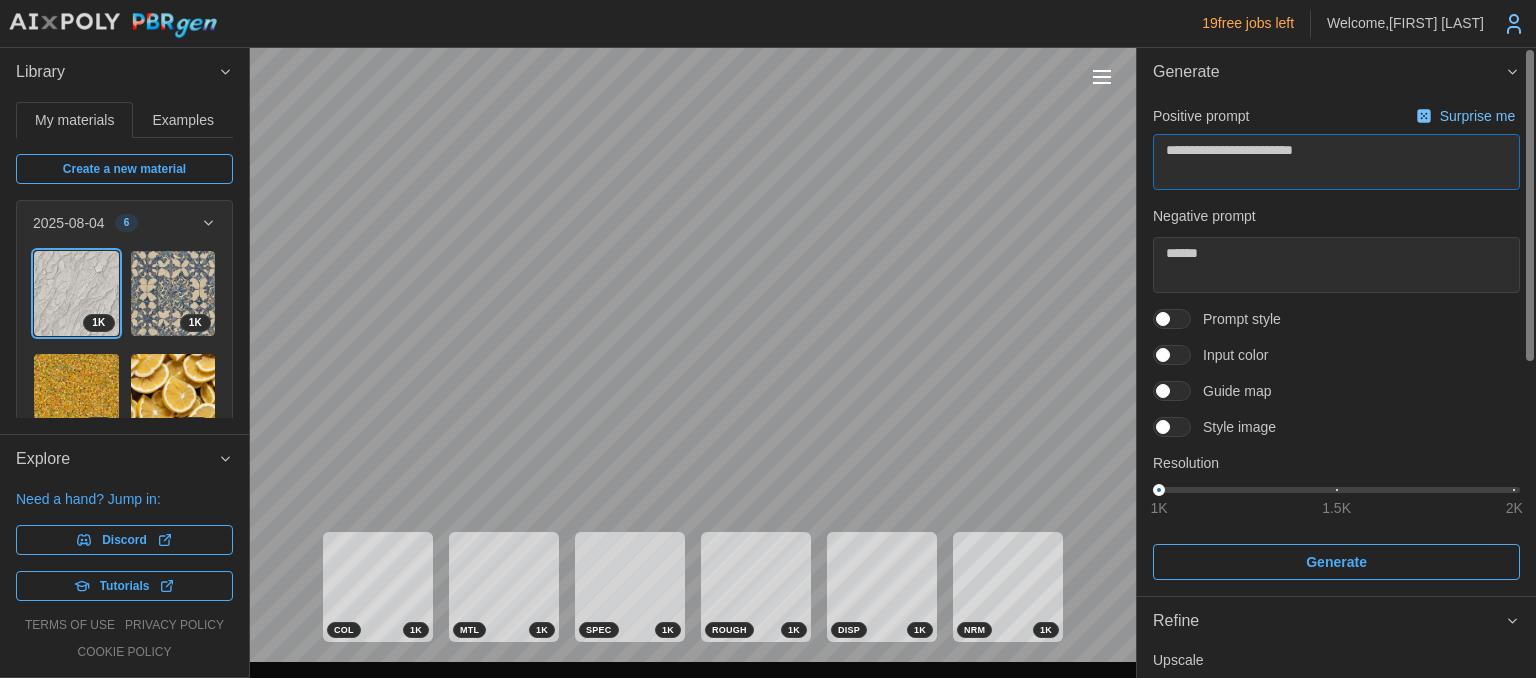 type on "**********" 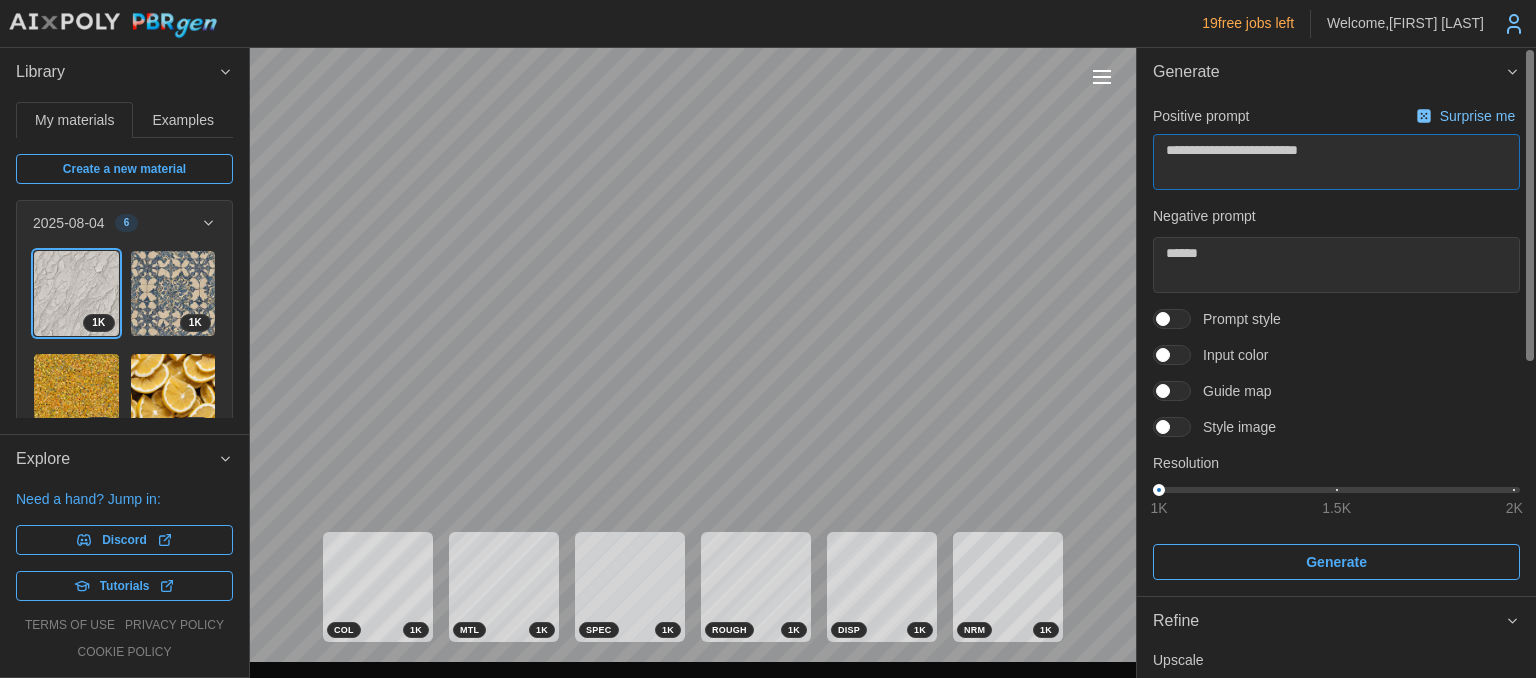 type on "**********" 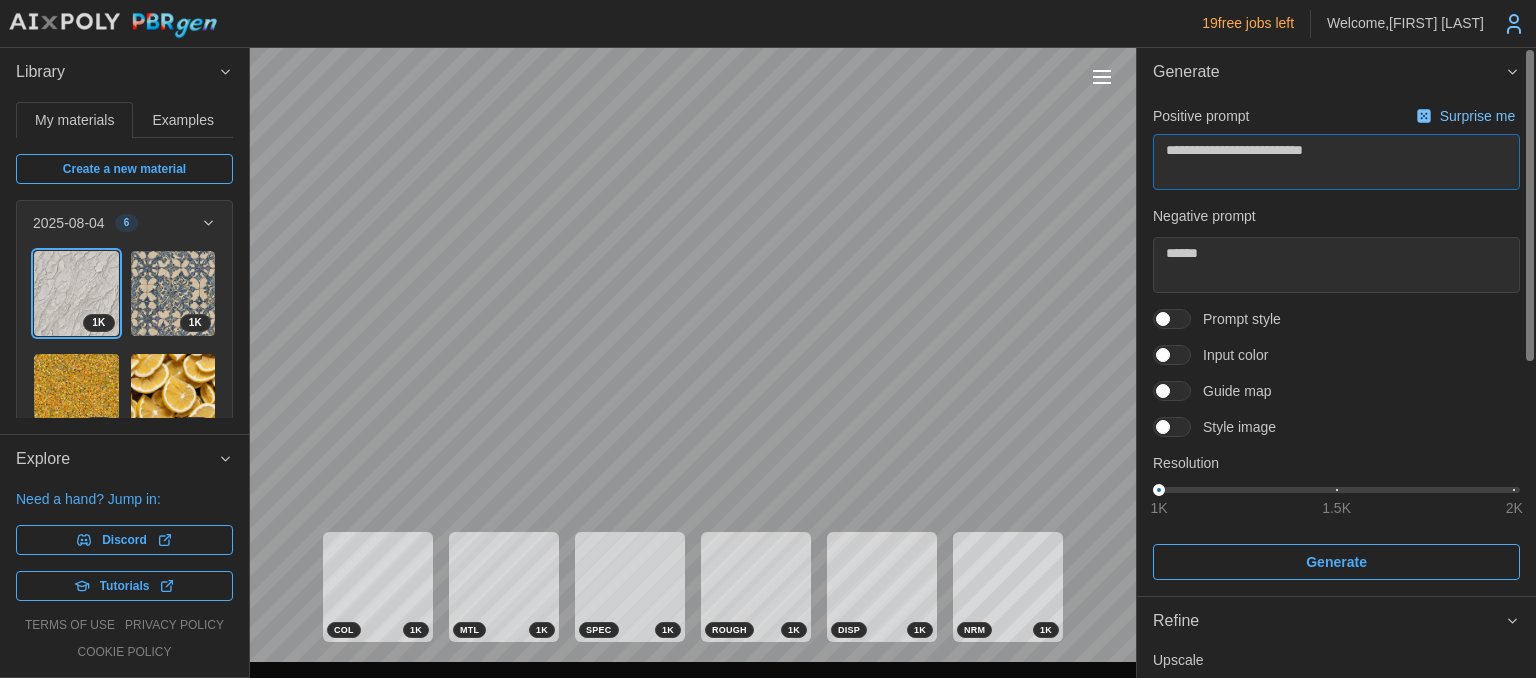 type on "**********" 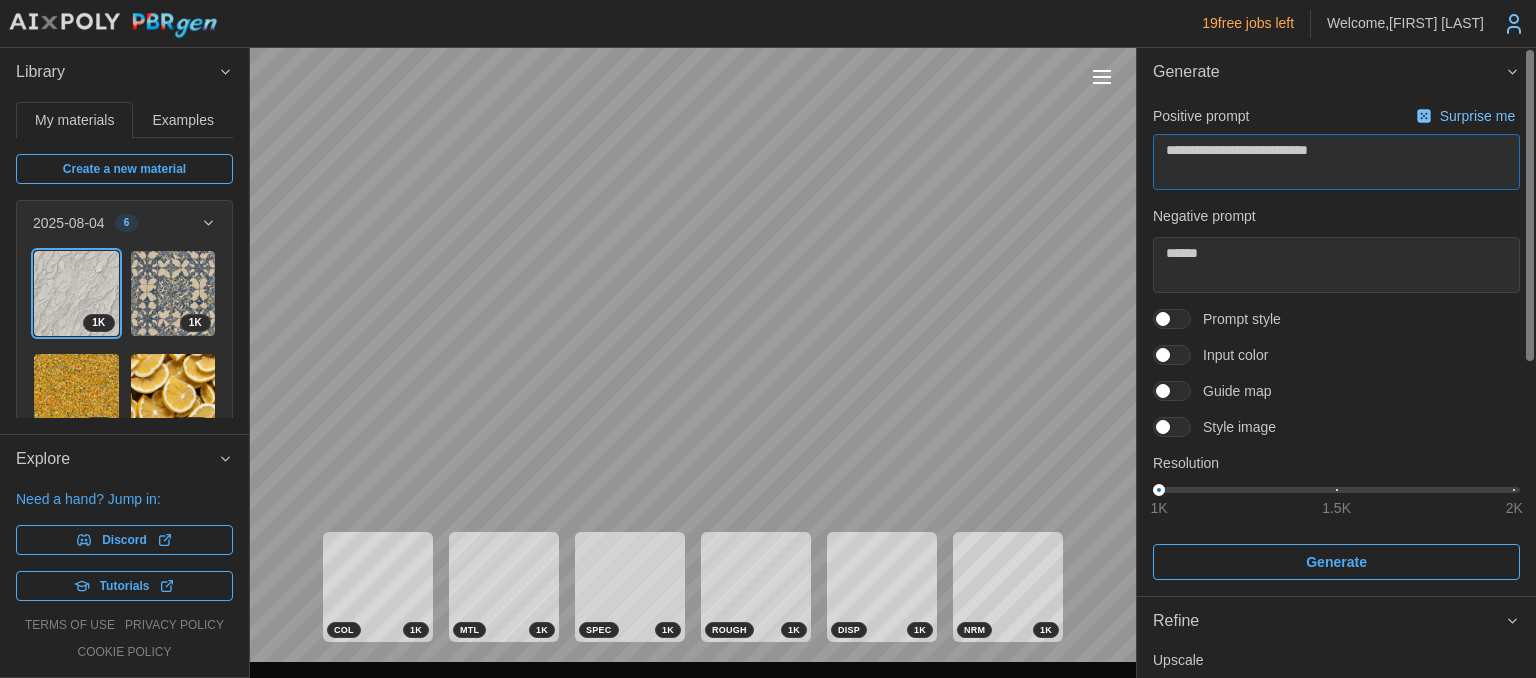 type on "**********" 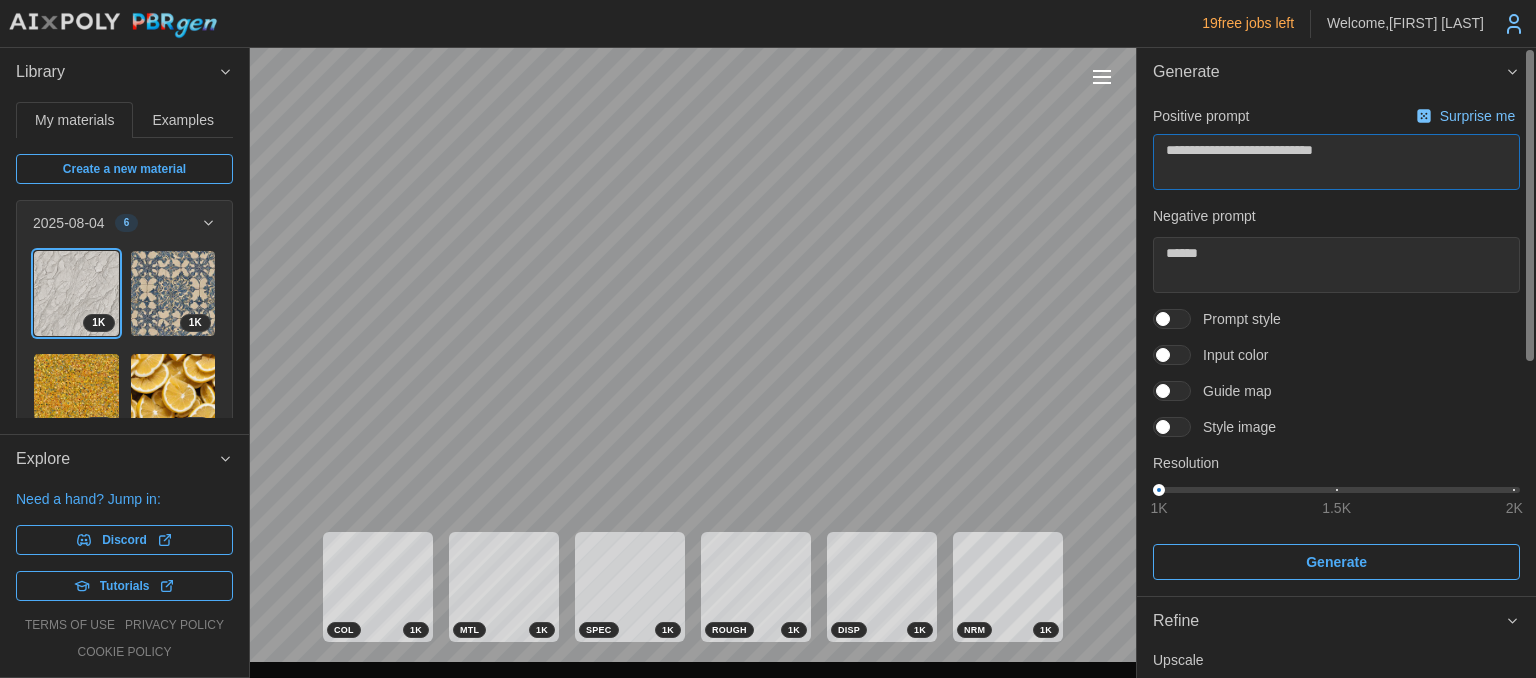 type on "**********" 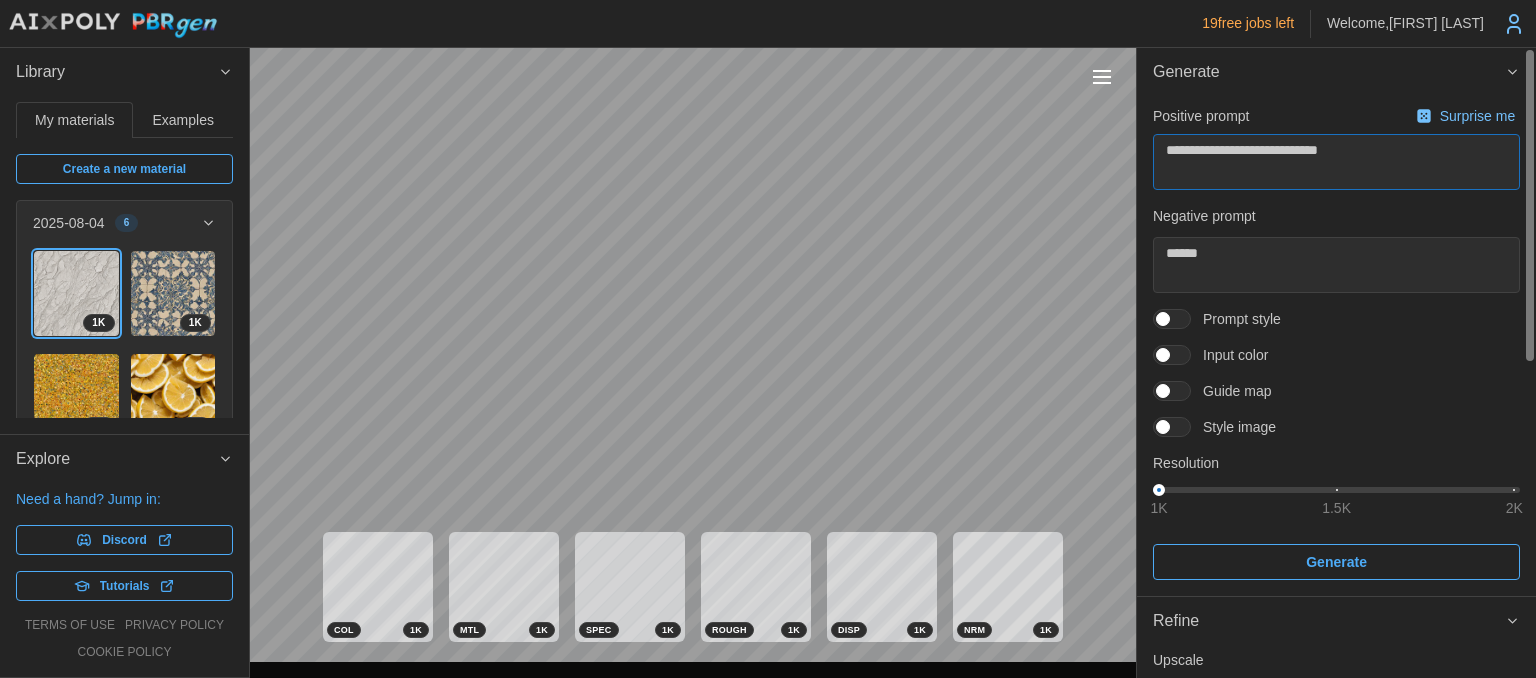 type on "*" 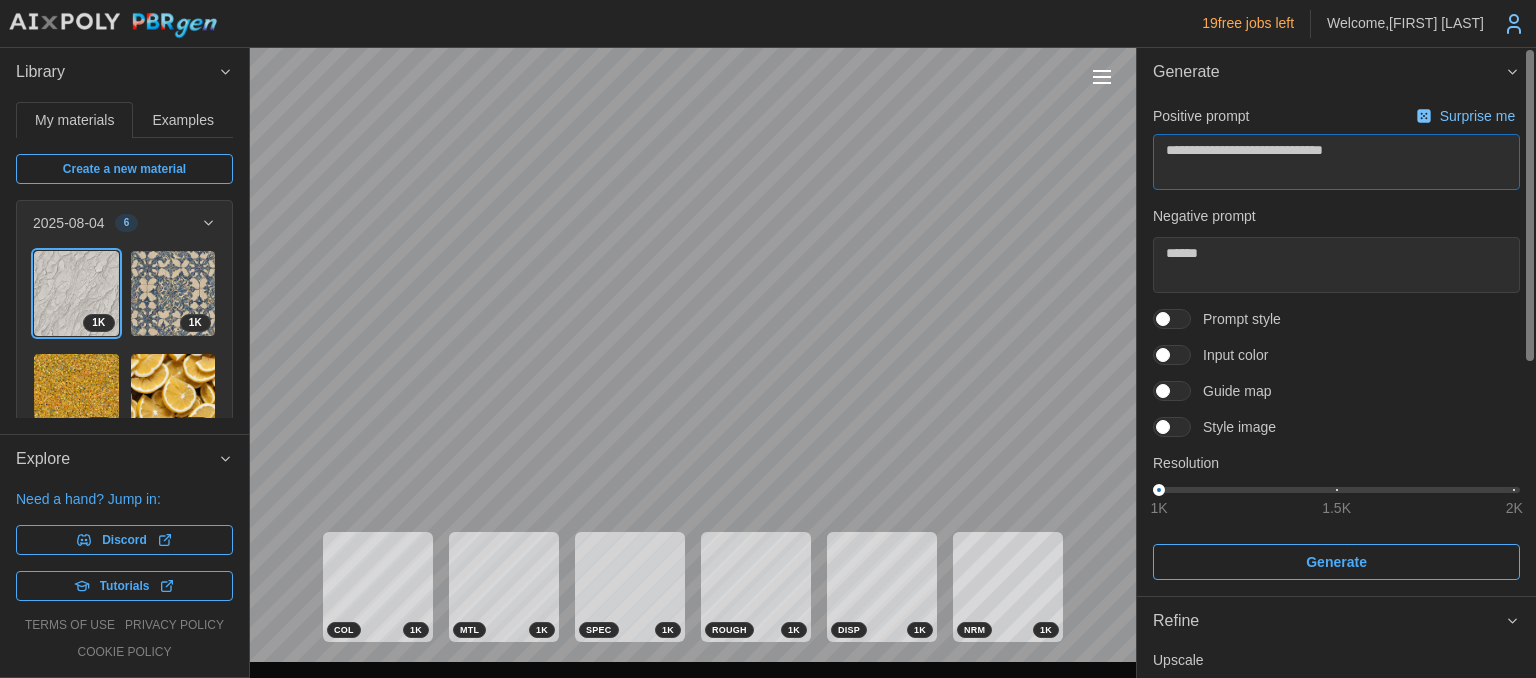 type on "**********" 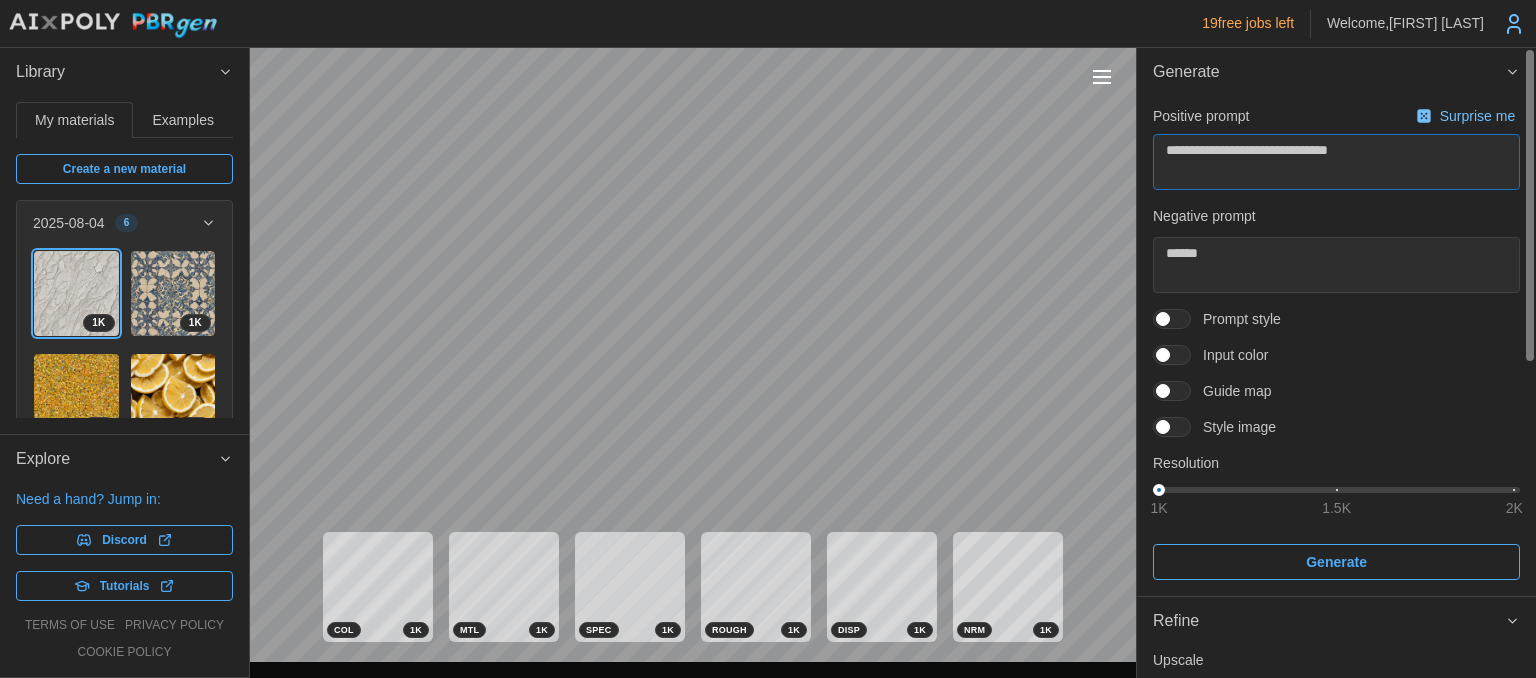 type on "**********" 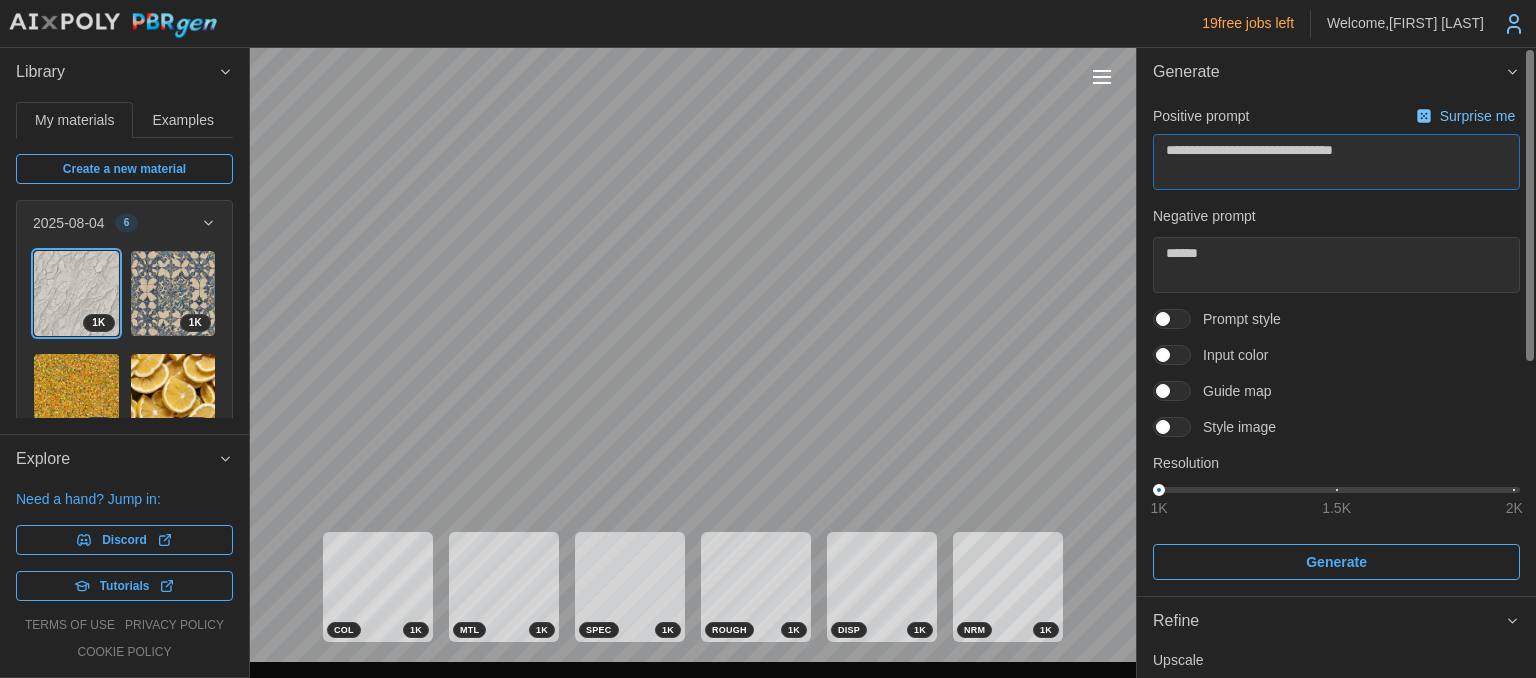 type on "*" 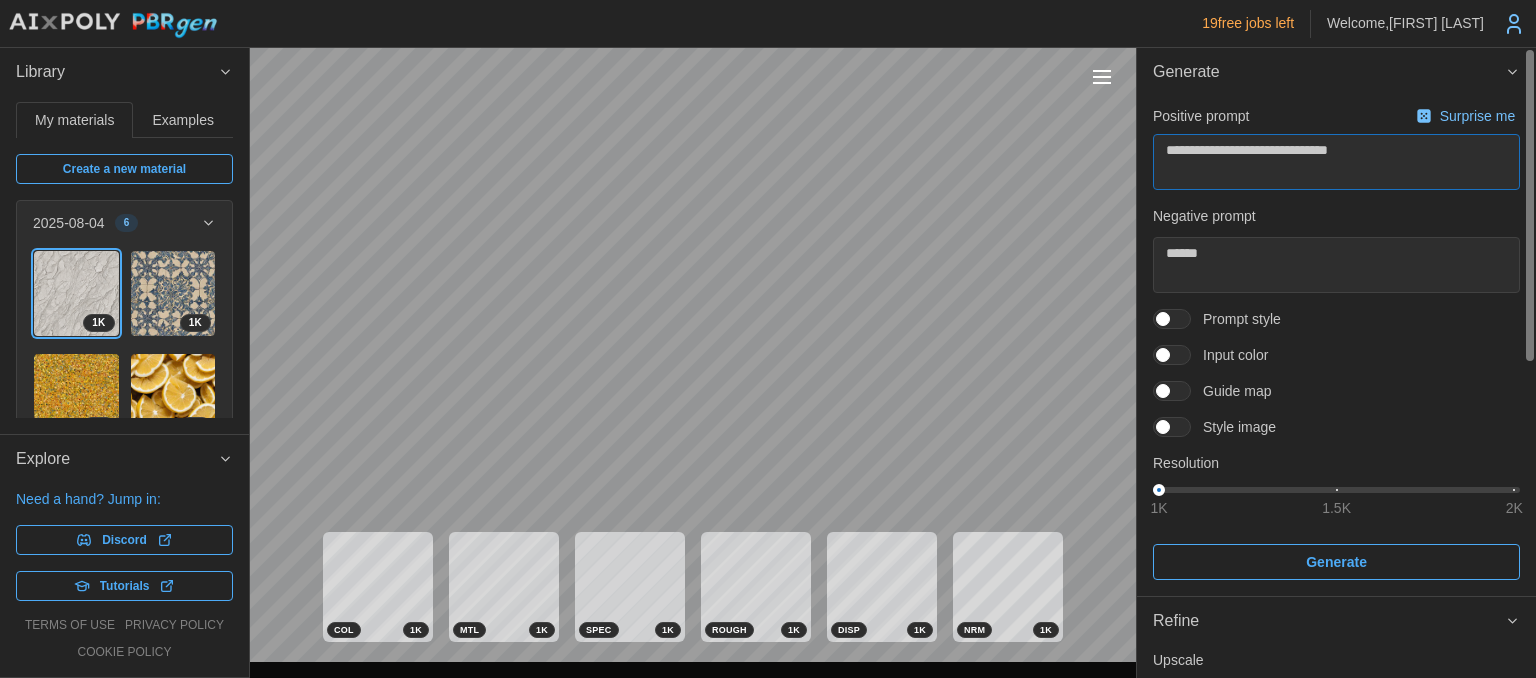 type on "**********" 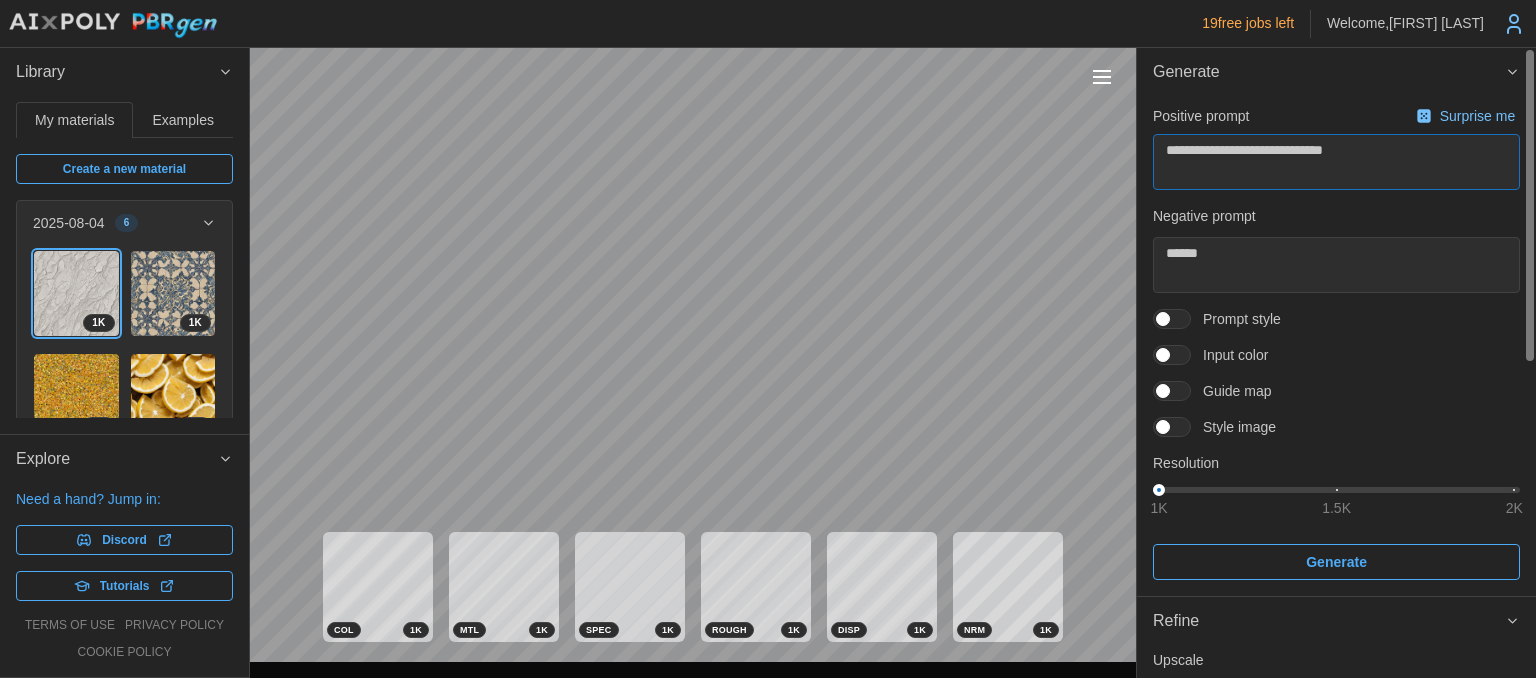 type on "**********" 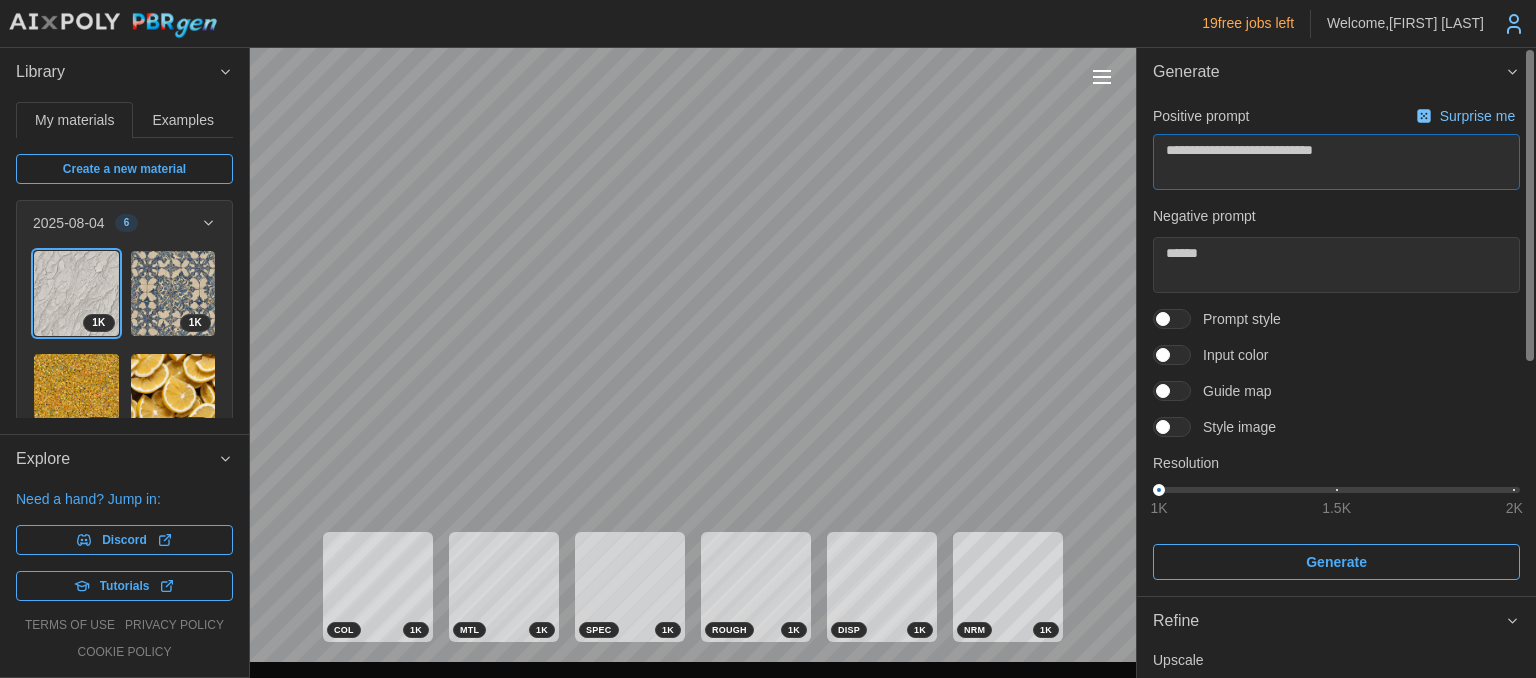 type on "**********" 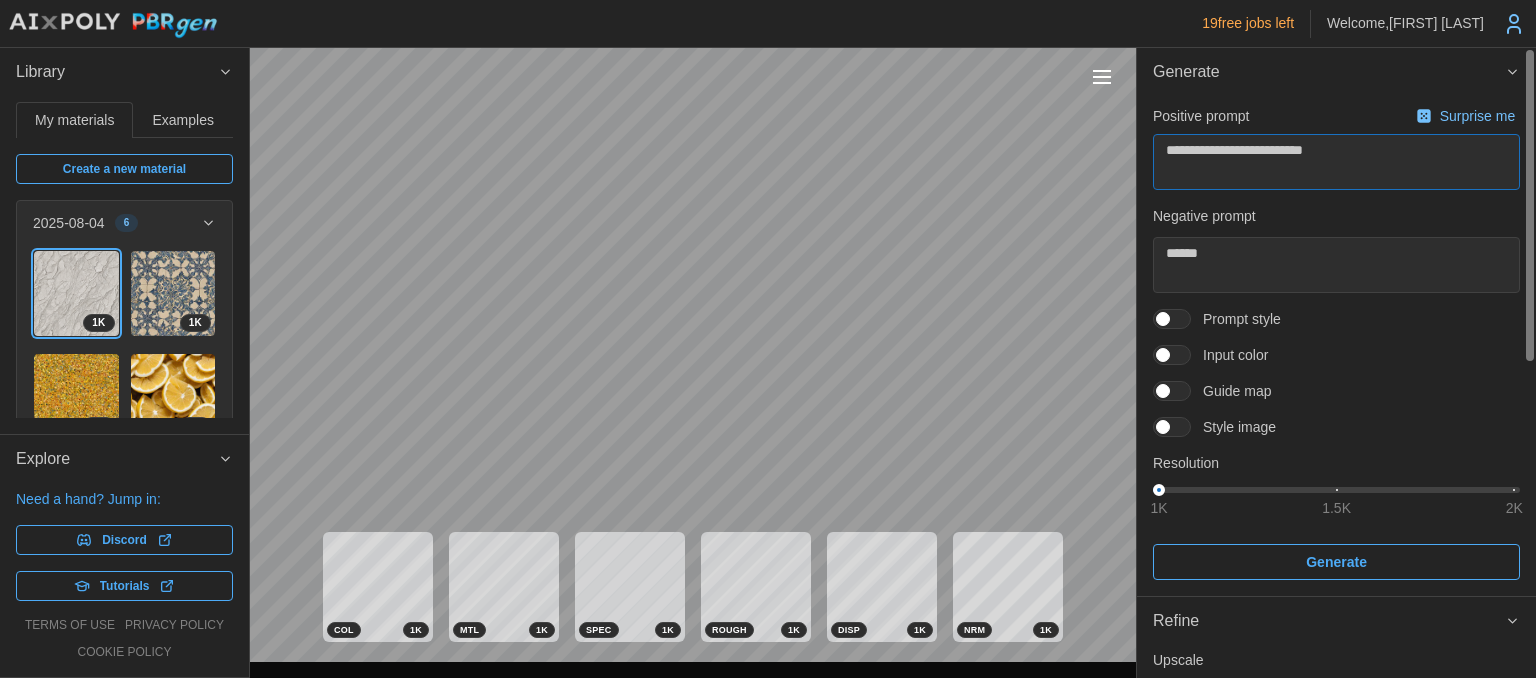 type on "**********" 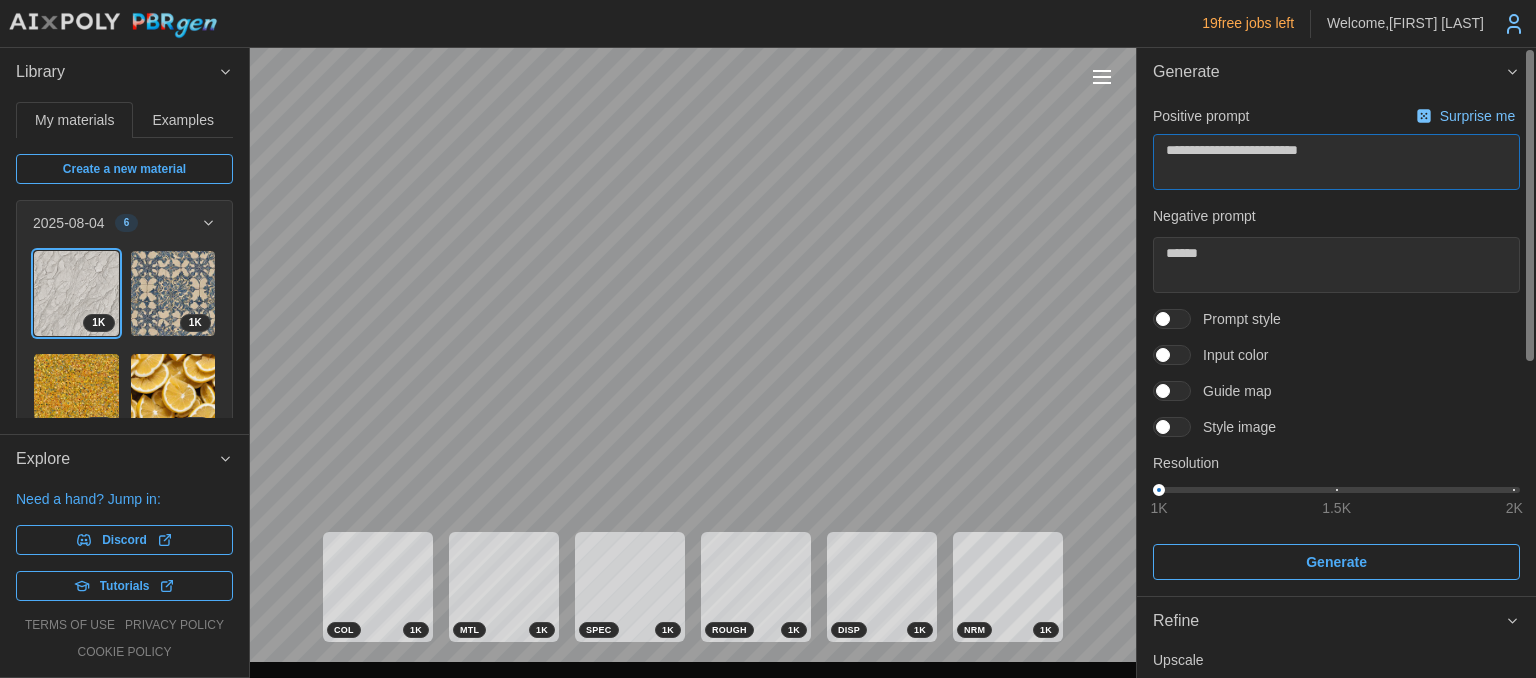 type on "**********" 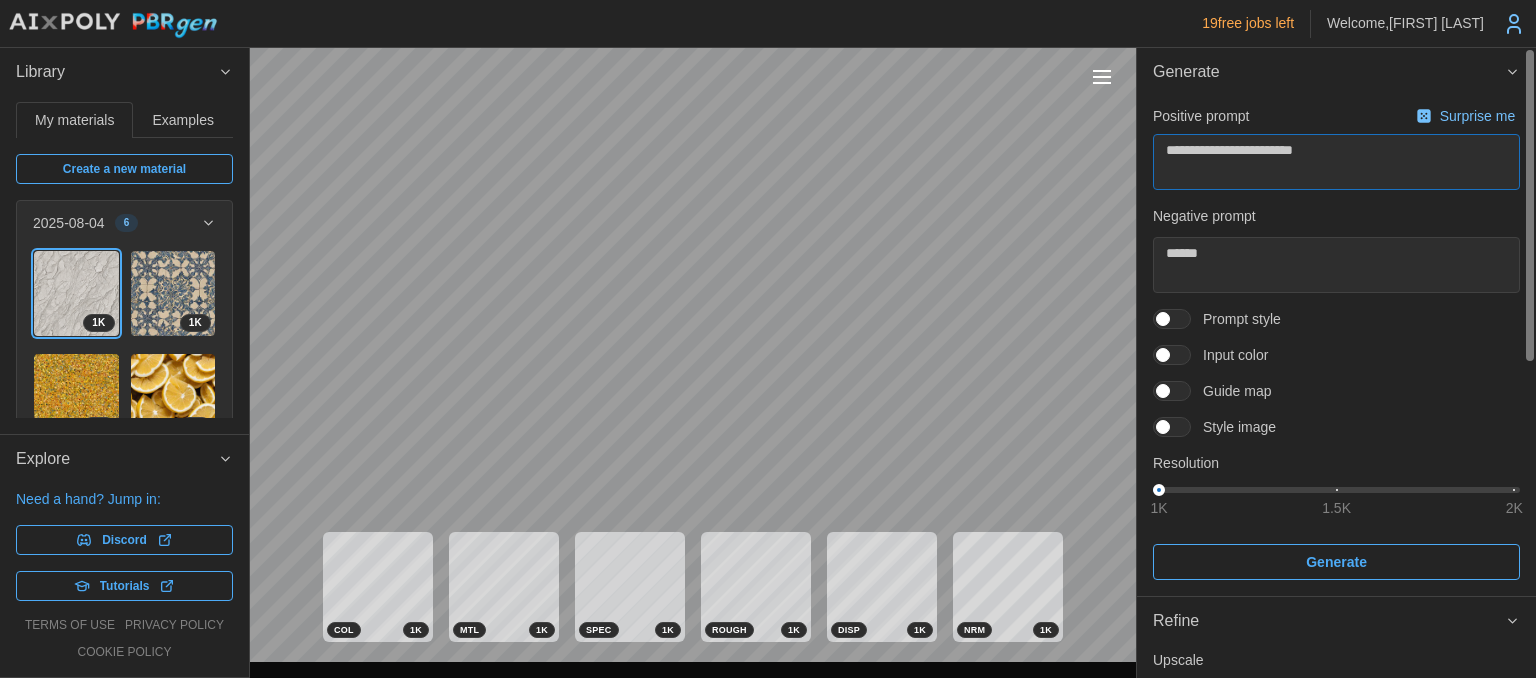 type on "**********" 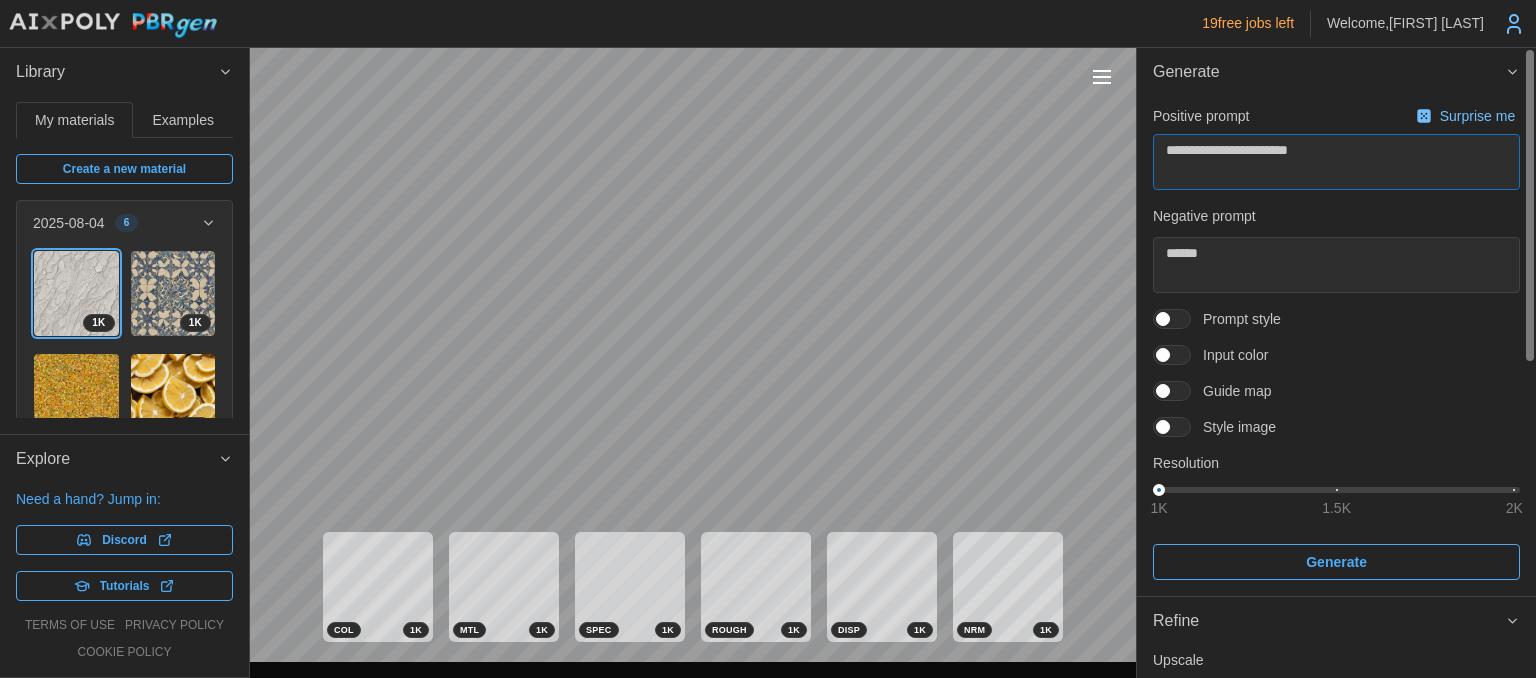 type on "**********" 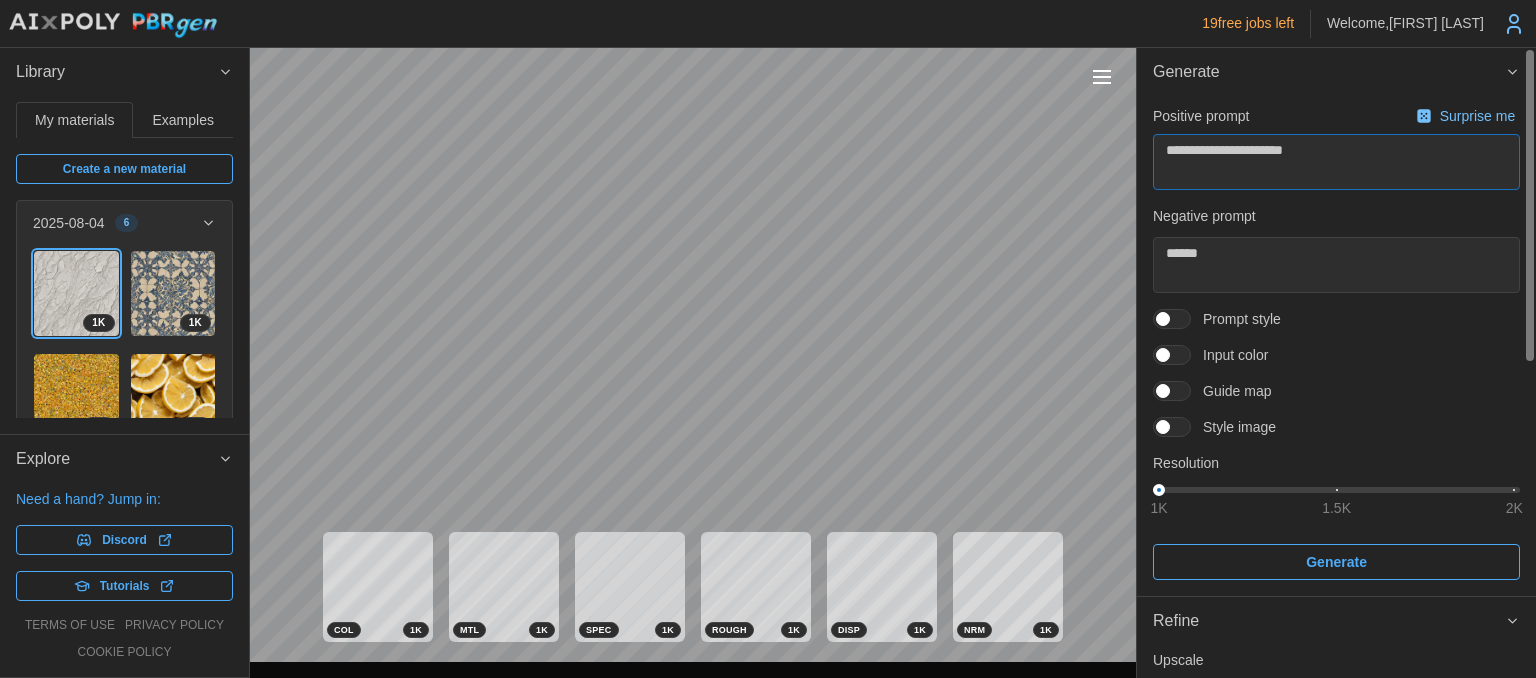 type on "*" 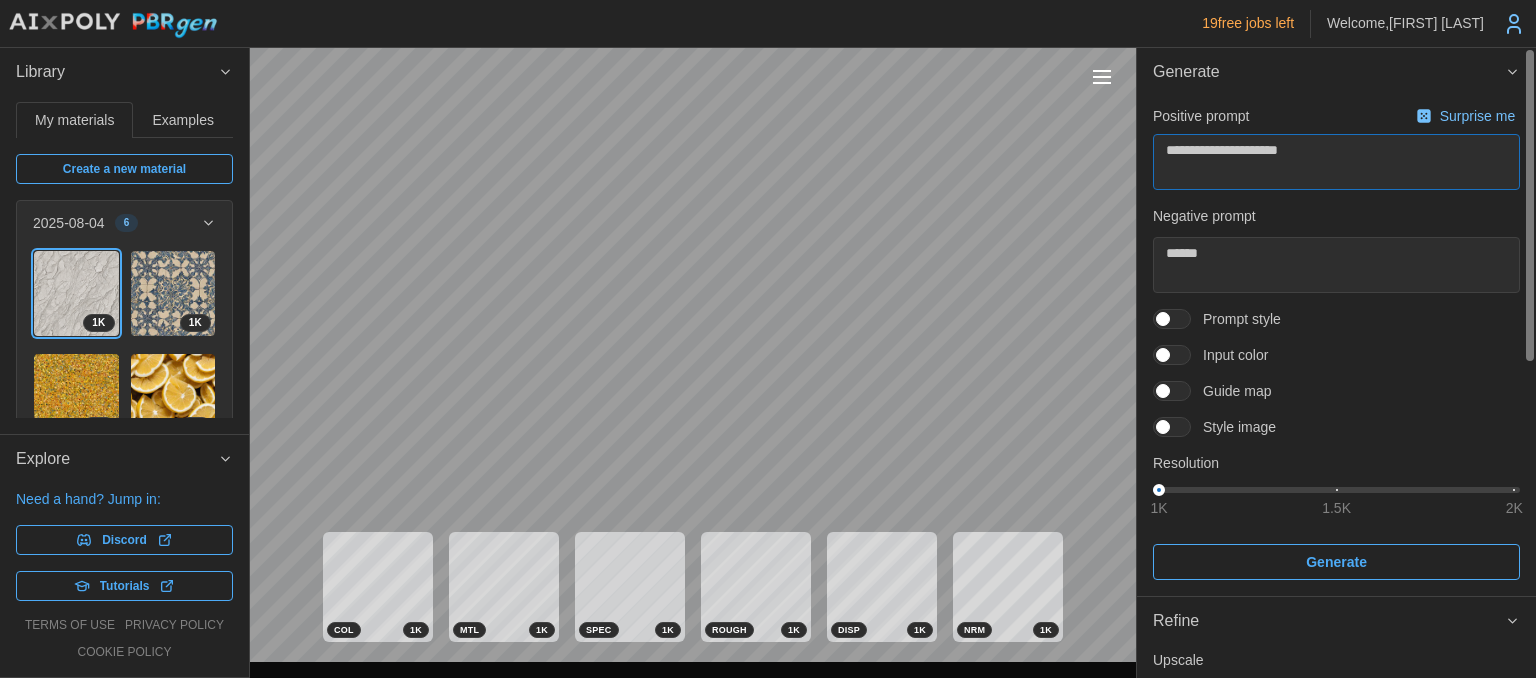type on "*" 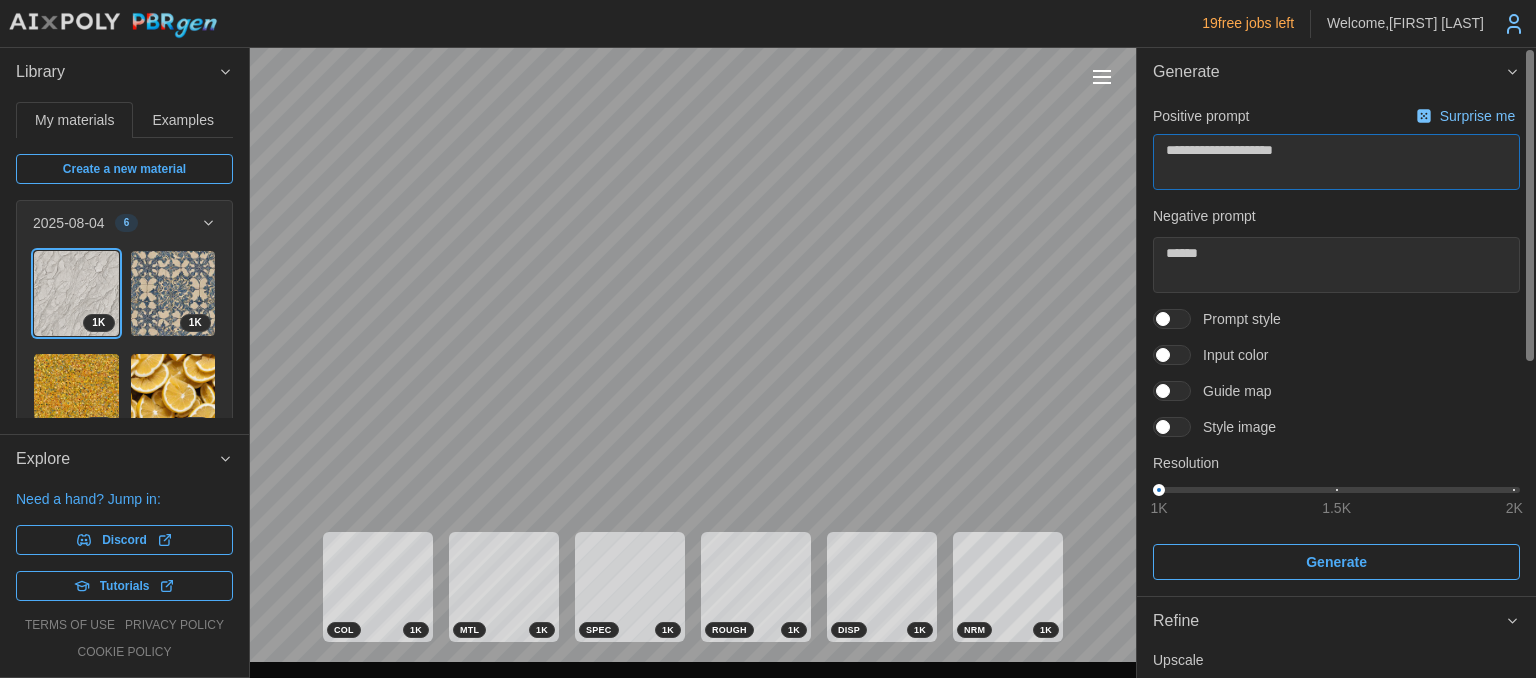 type on "**********" 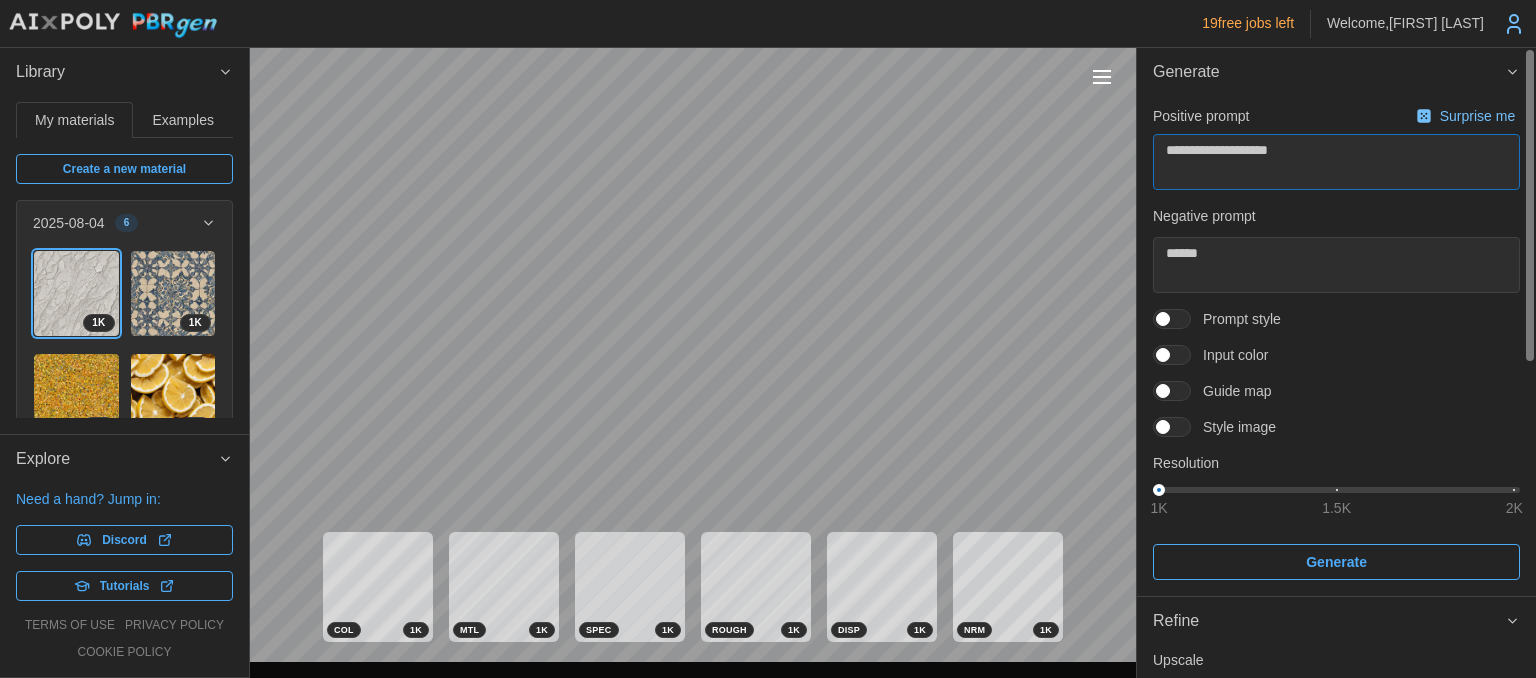 type on "**********" 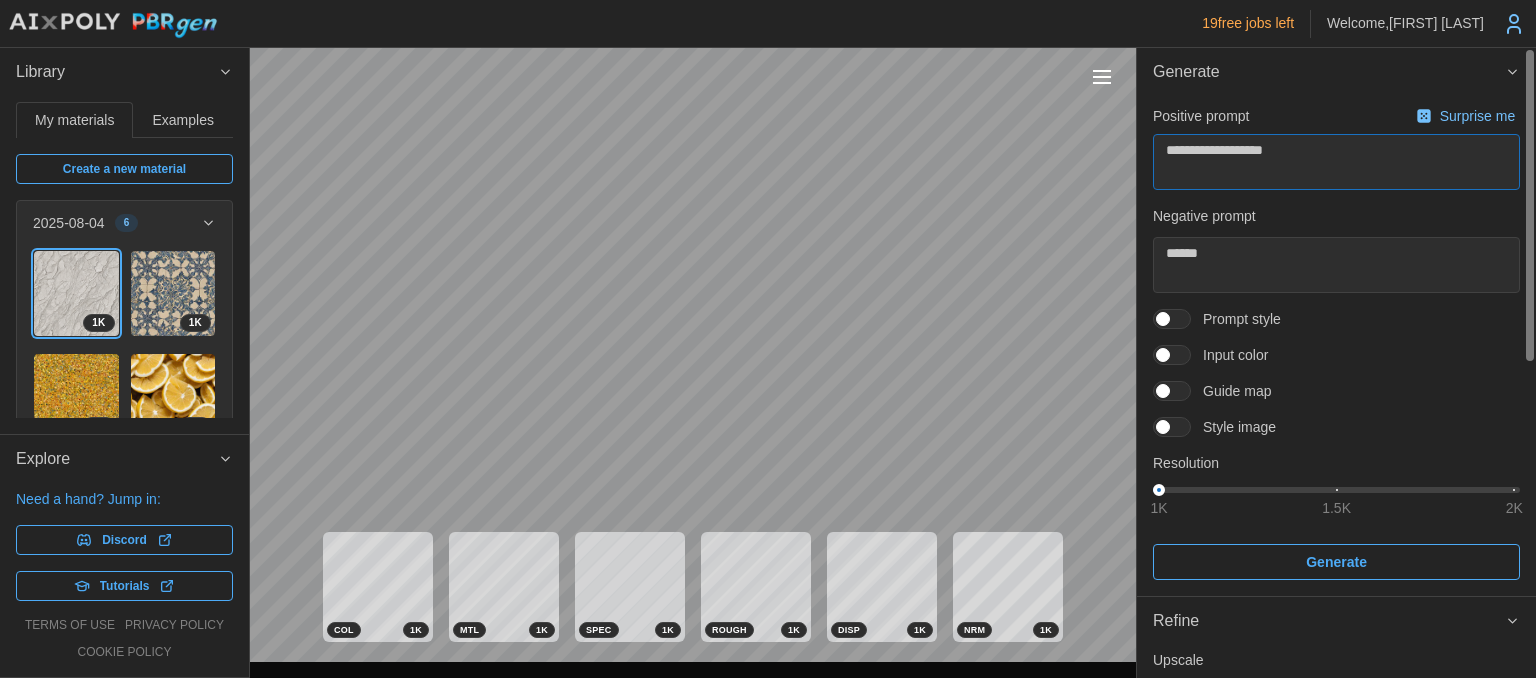 type on "**********" 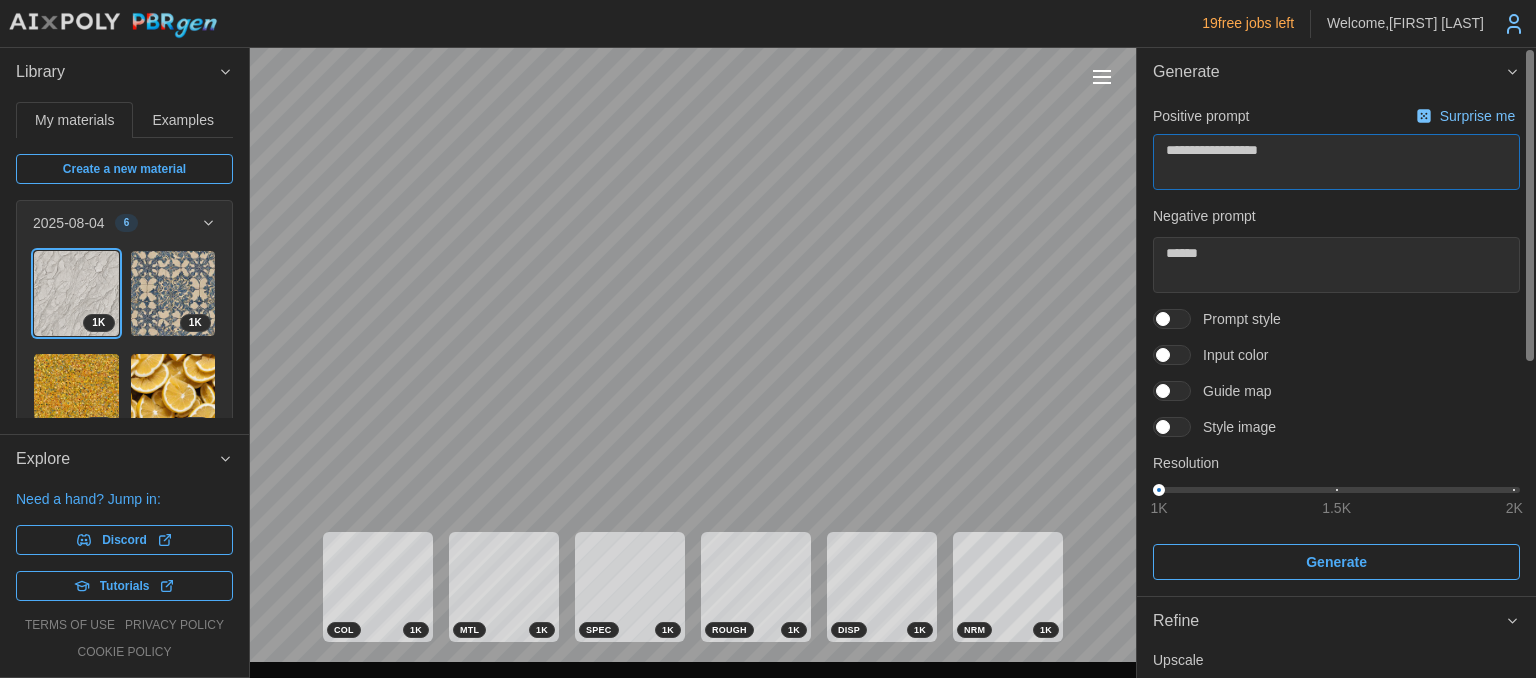 type on "*" 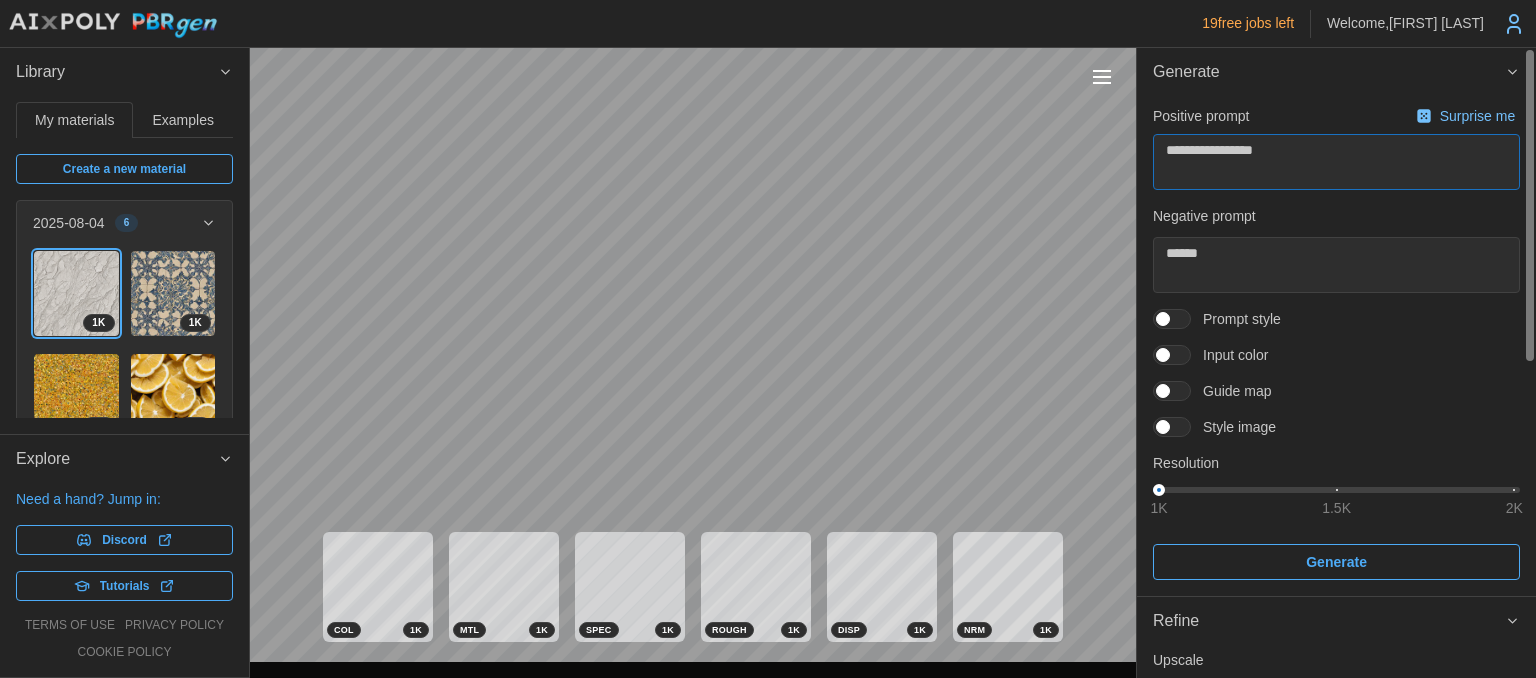 type on "**********" 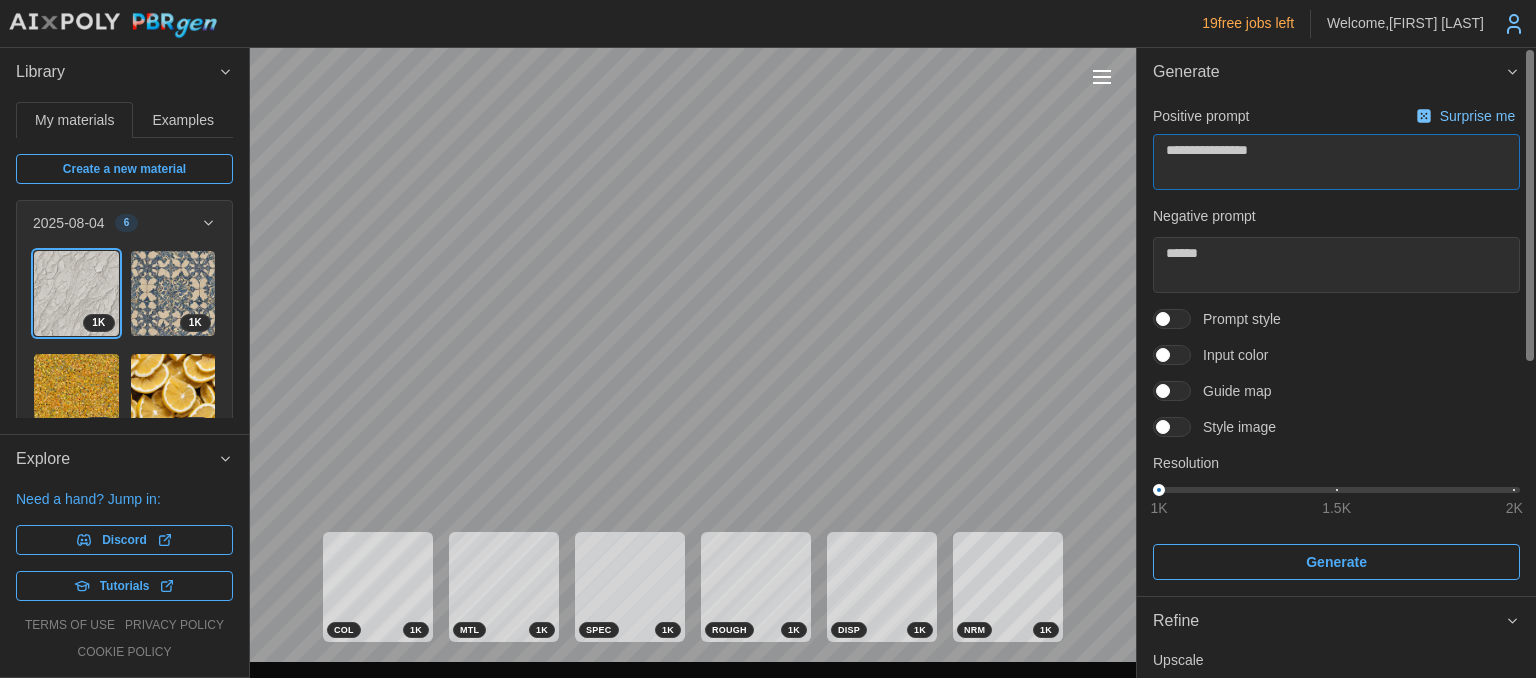 type on "**********" 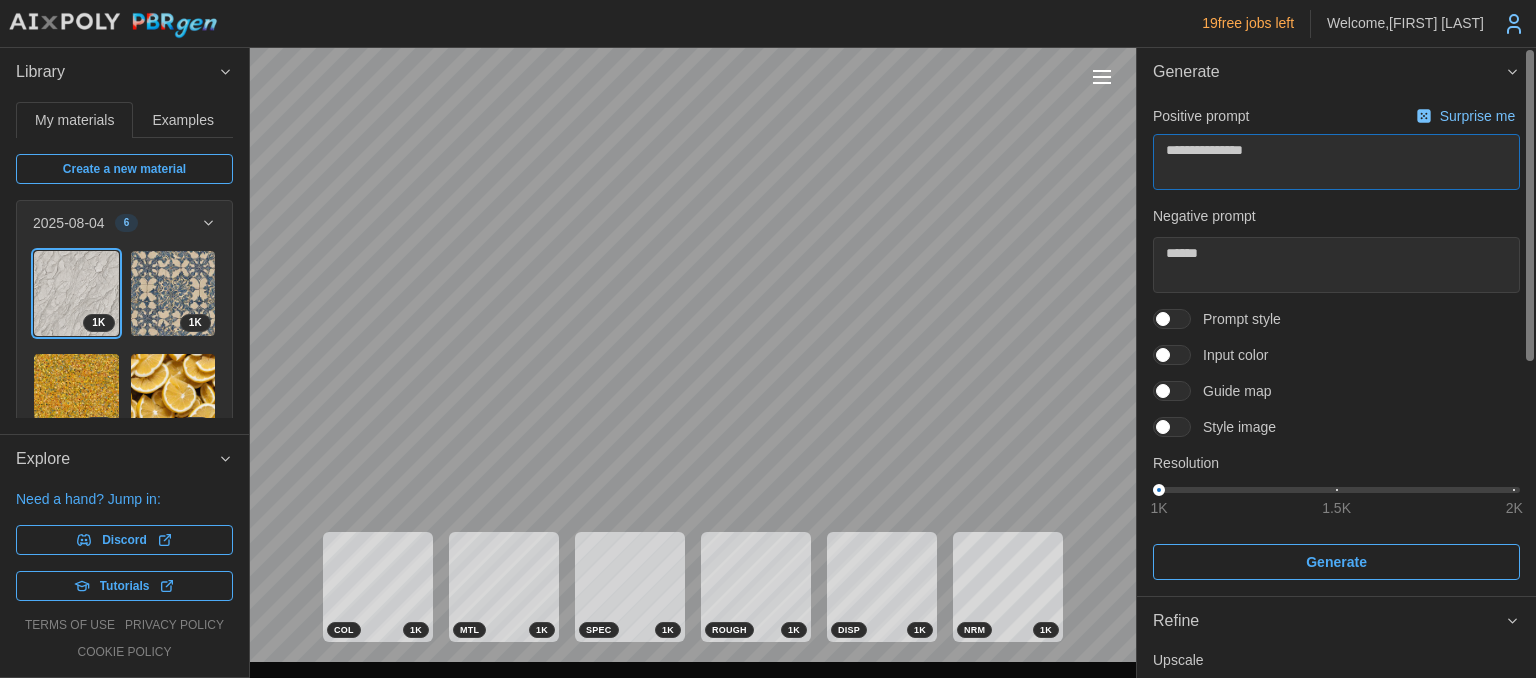 type on "**********" 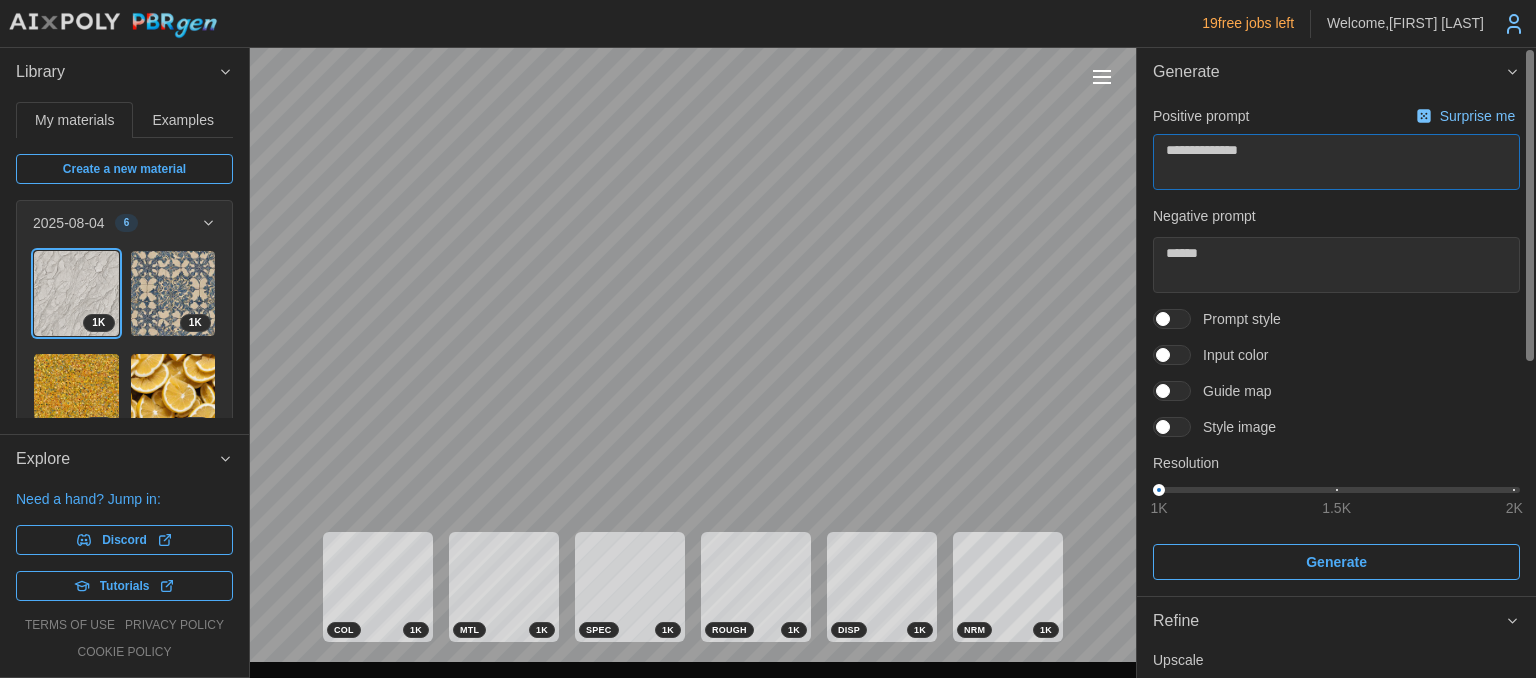 type on "**********" 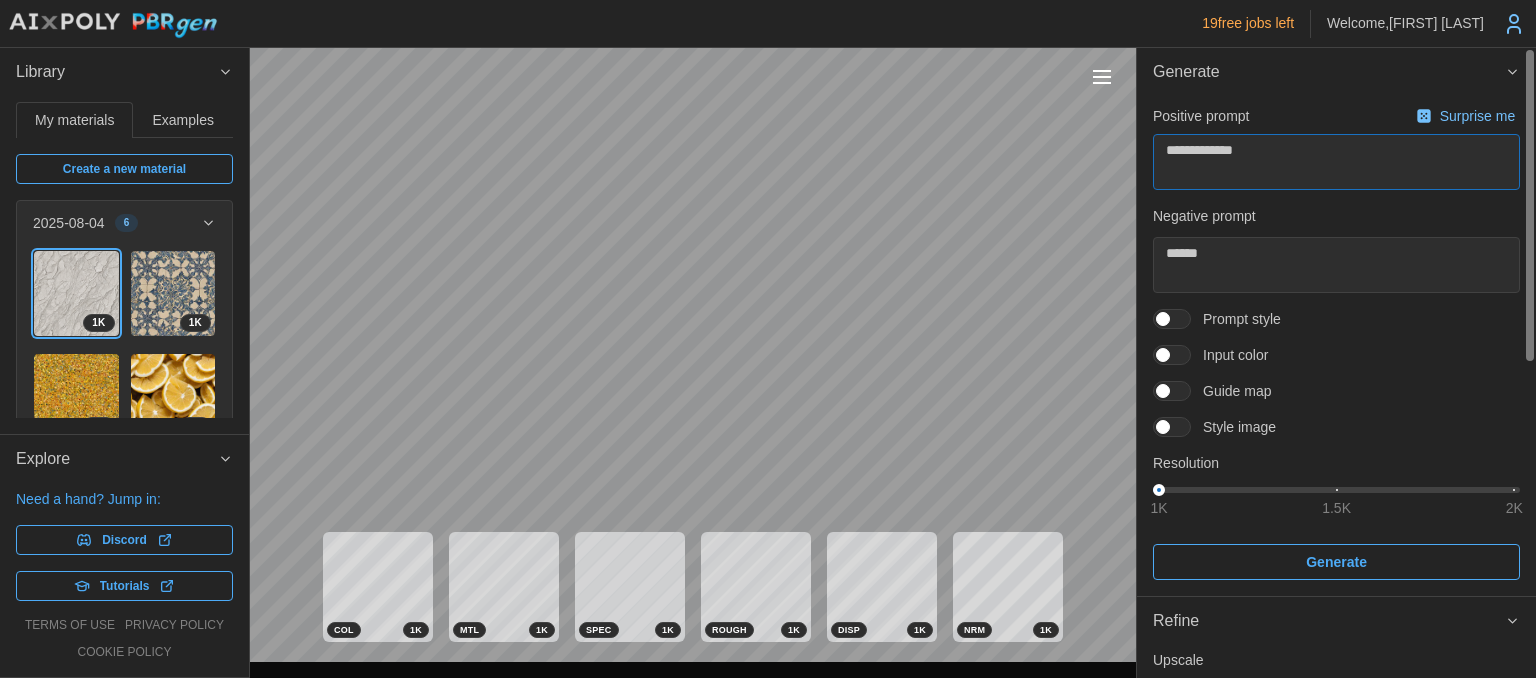 type on "**********" 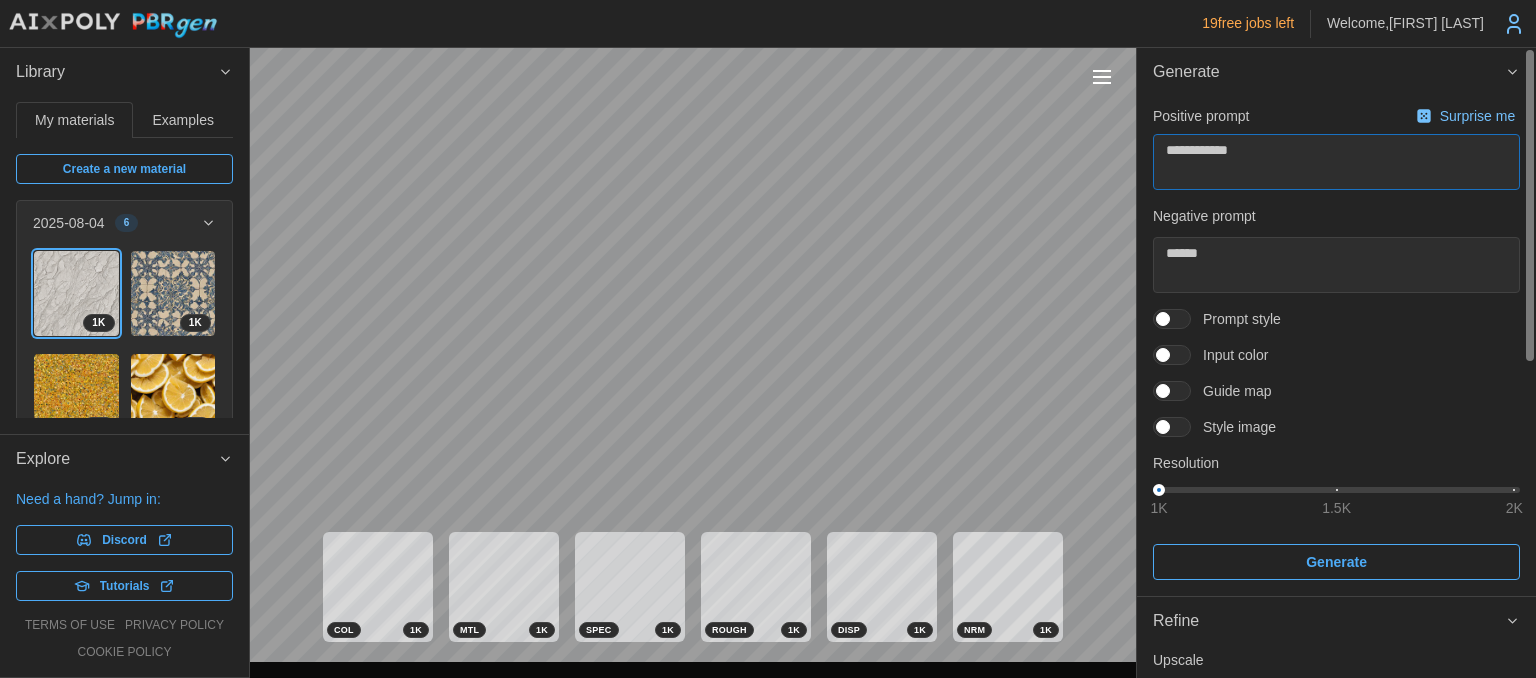 type on "**********" 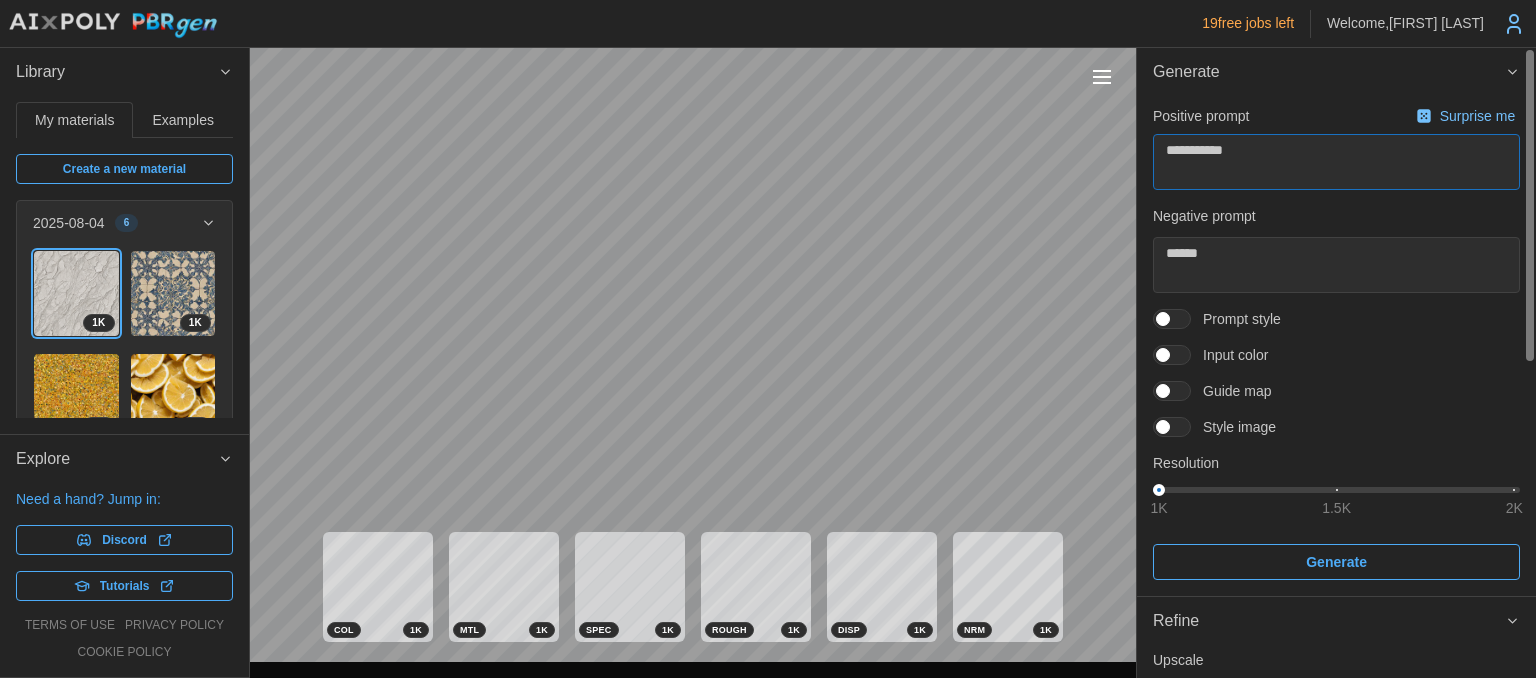 type on "**********" 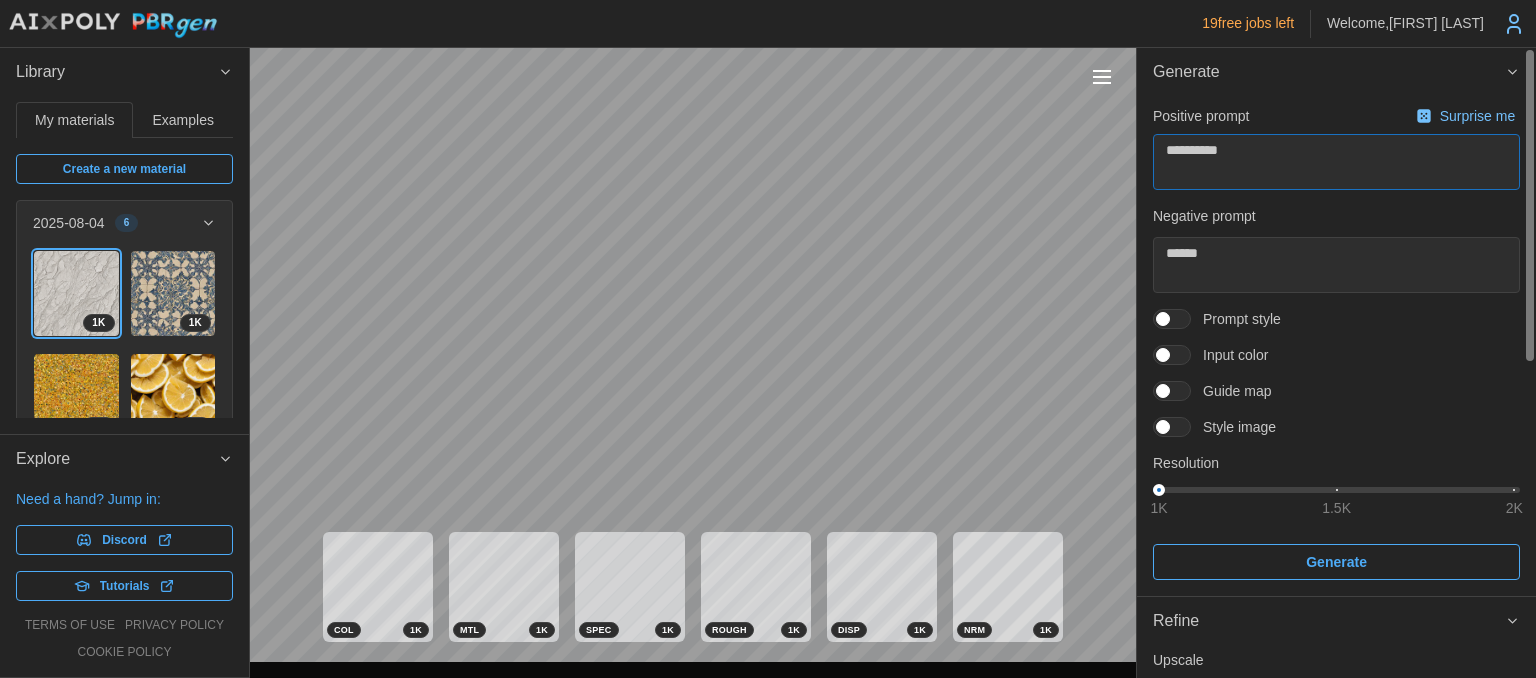 type on "*********" 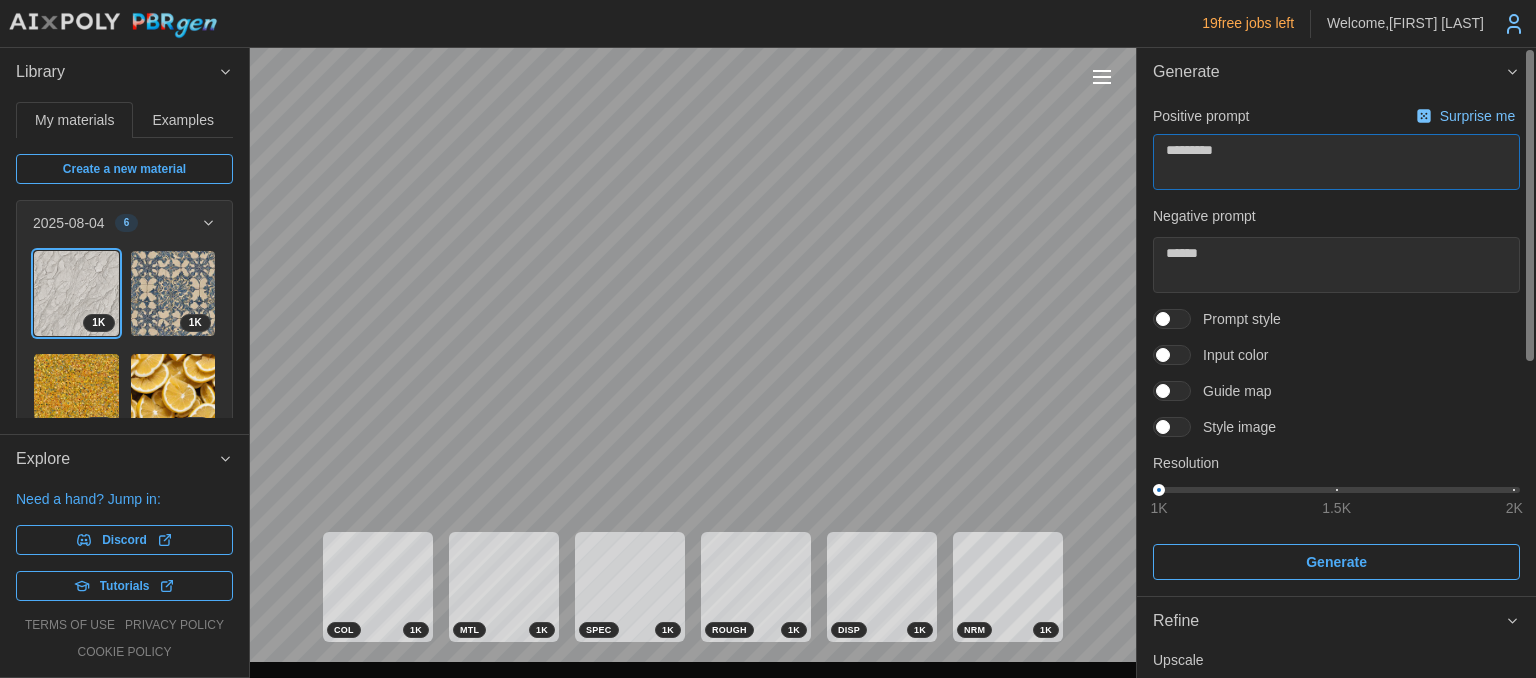 type on "********" 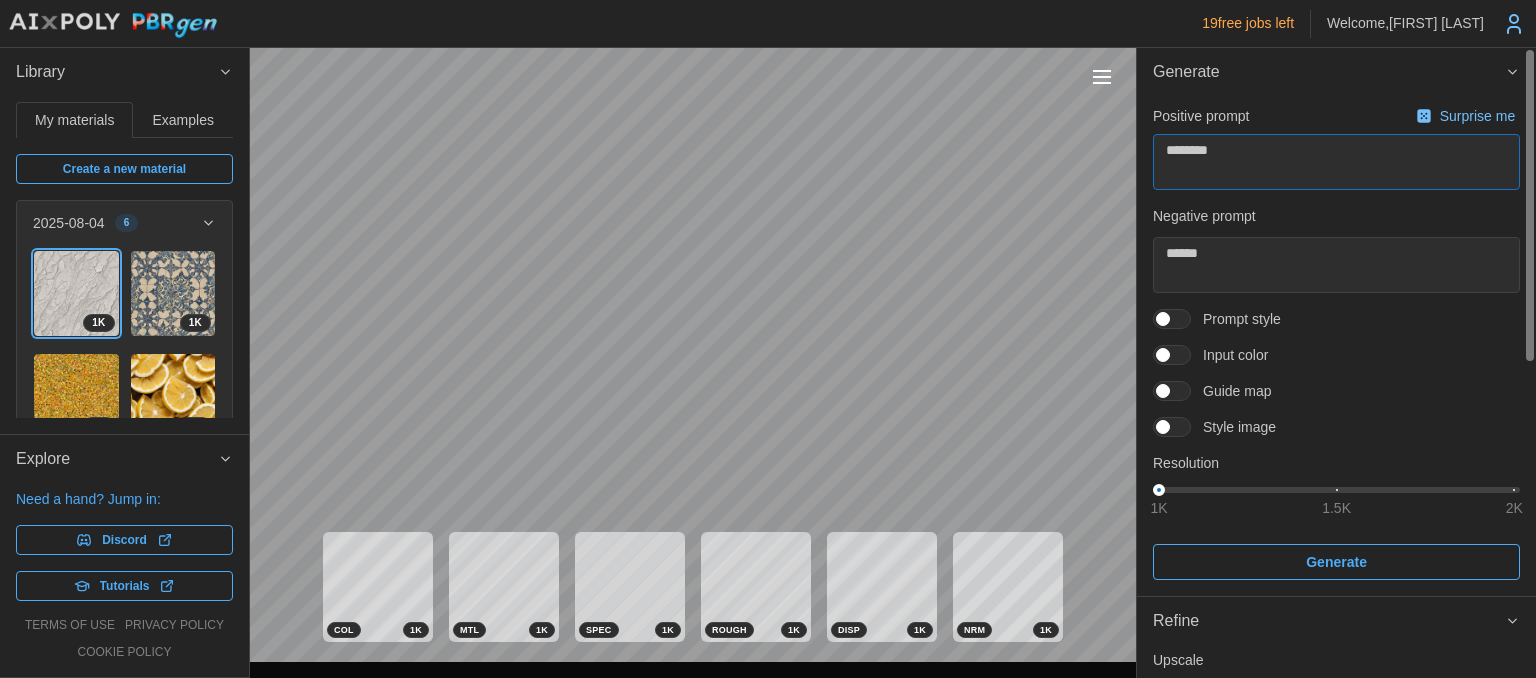 type on "*******" 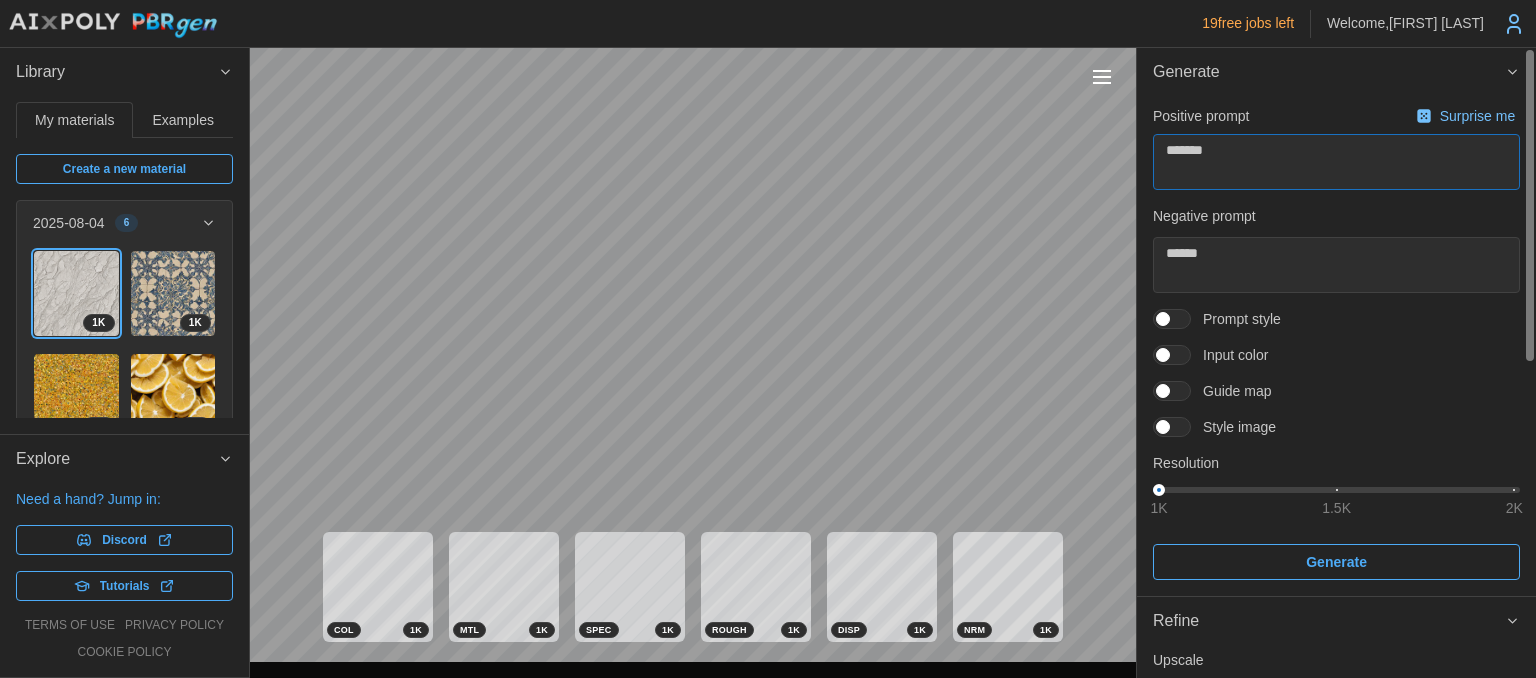 type on "*****" 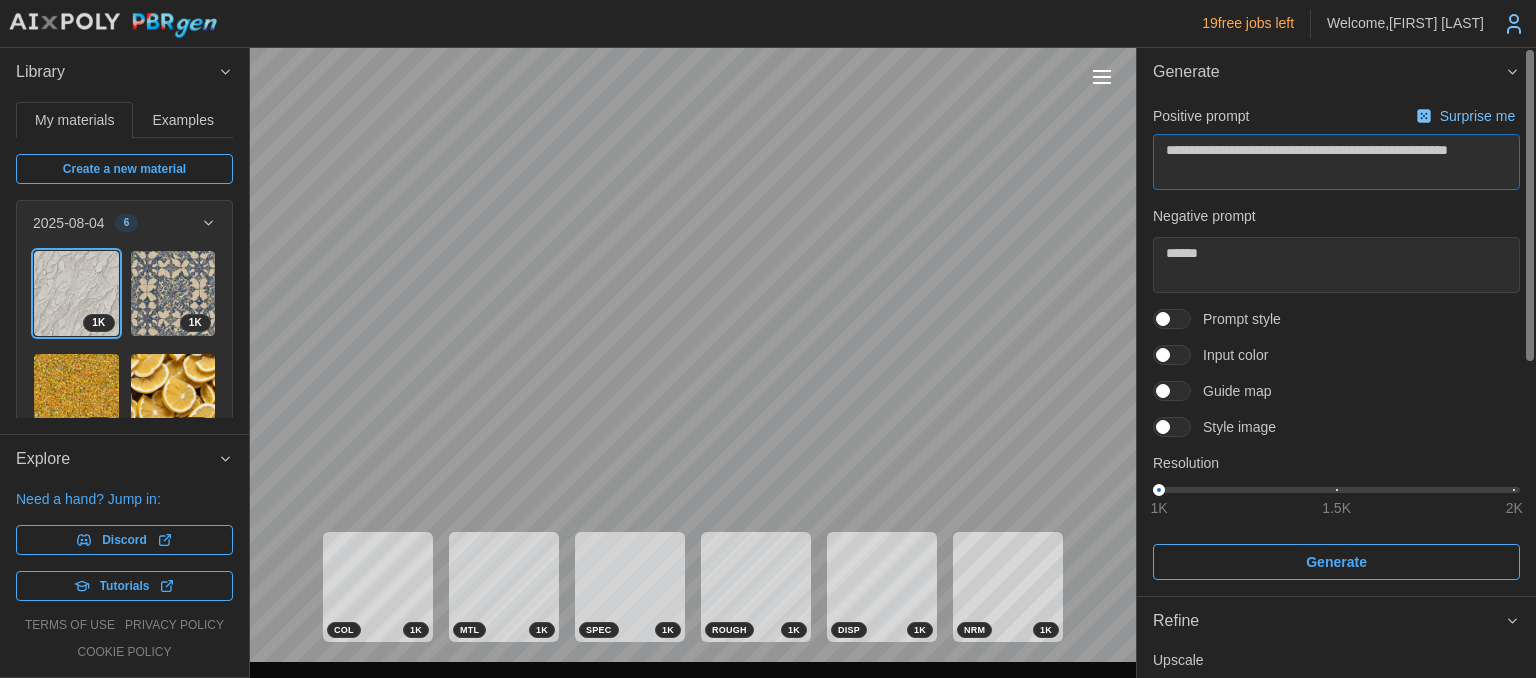 click on "**********" at bounding box center (1336, 162) 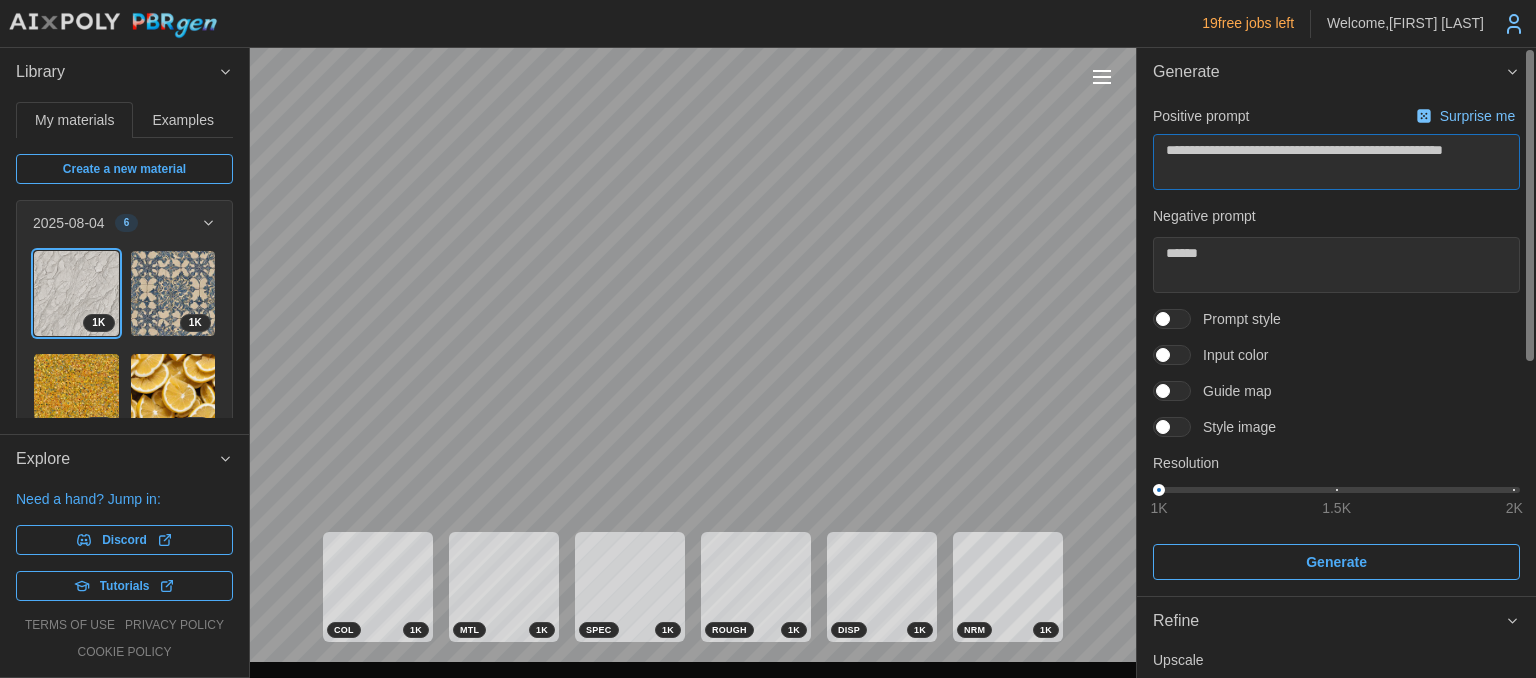 drag, startPoint x: 1494, startPoint y: 147, endPoint x: 1091, endPoint y: 141, distance: 403.04468 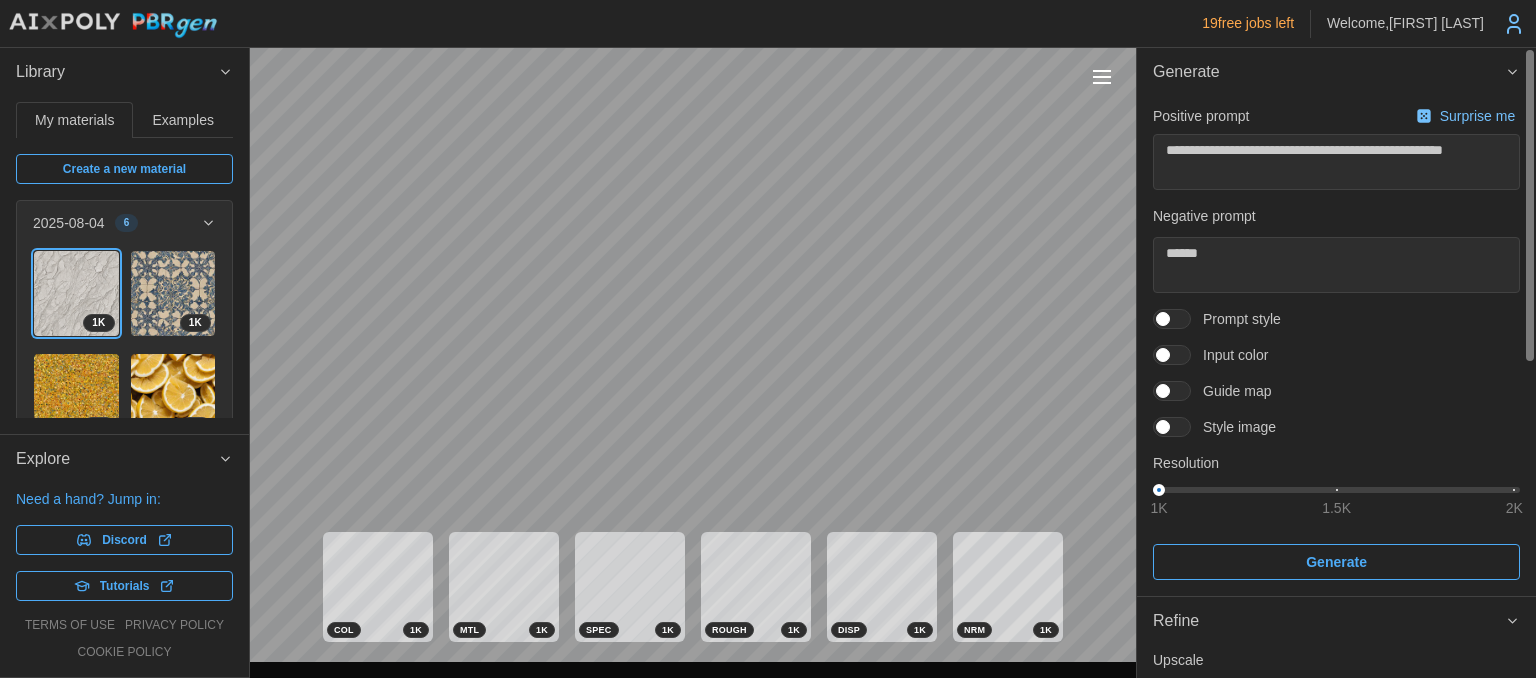 click 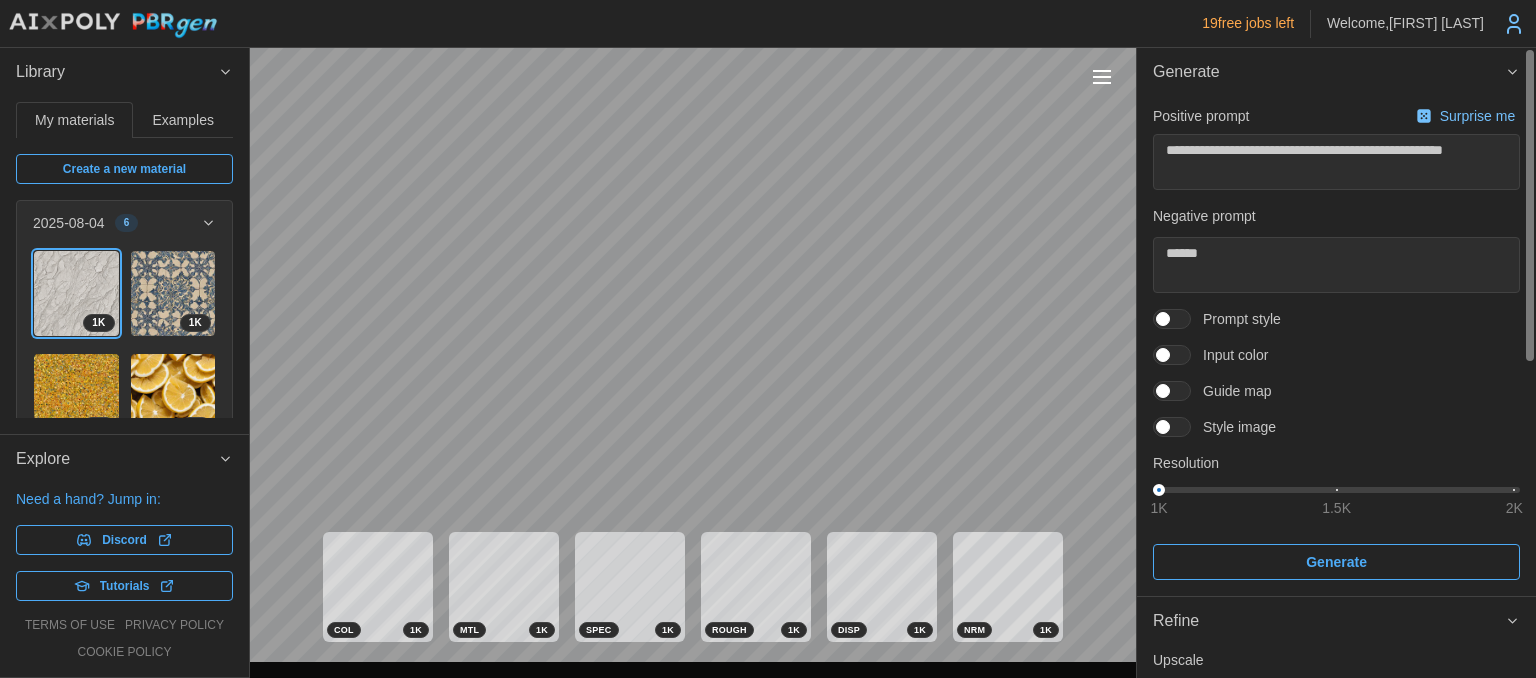 click 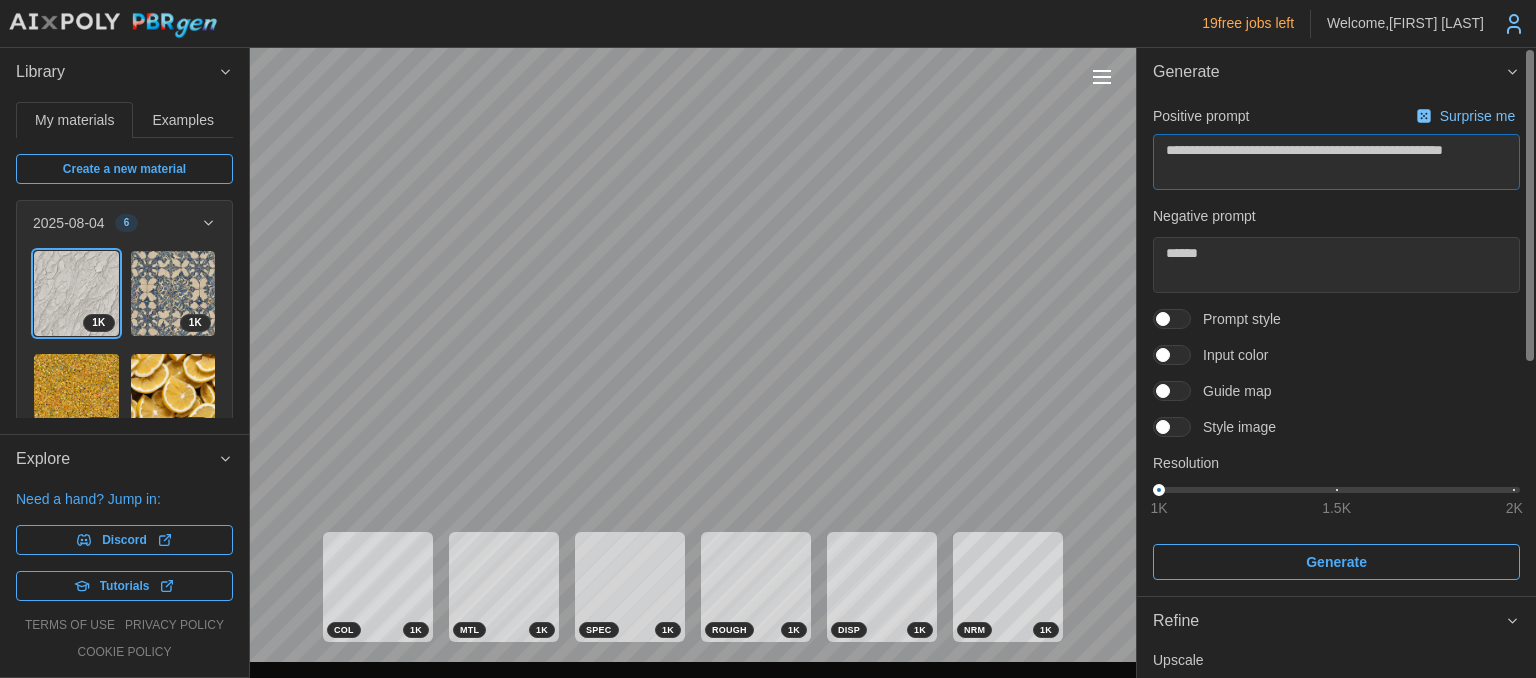 click on "**********" at bounding box center [1336, 162] 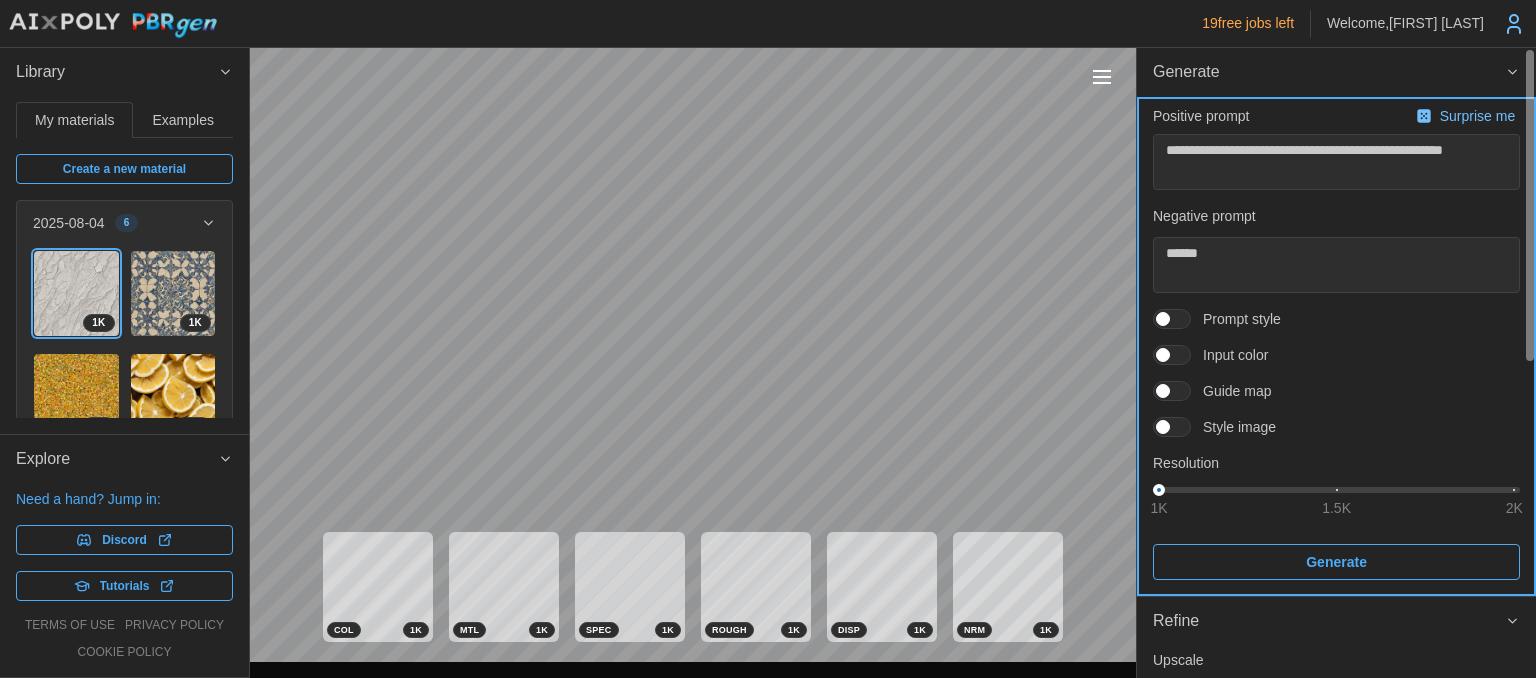 click on "Generate" at bounding box center (1336, 562) 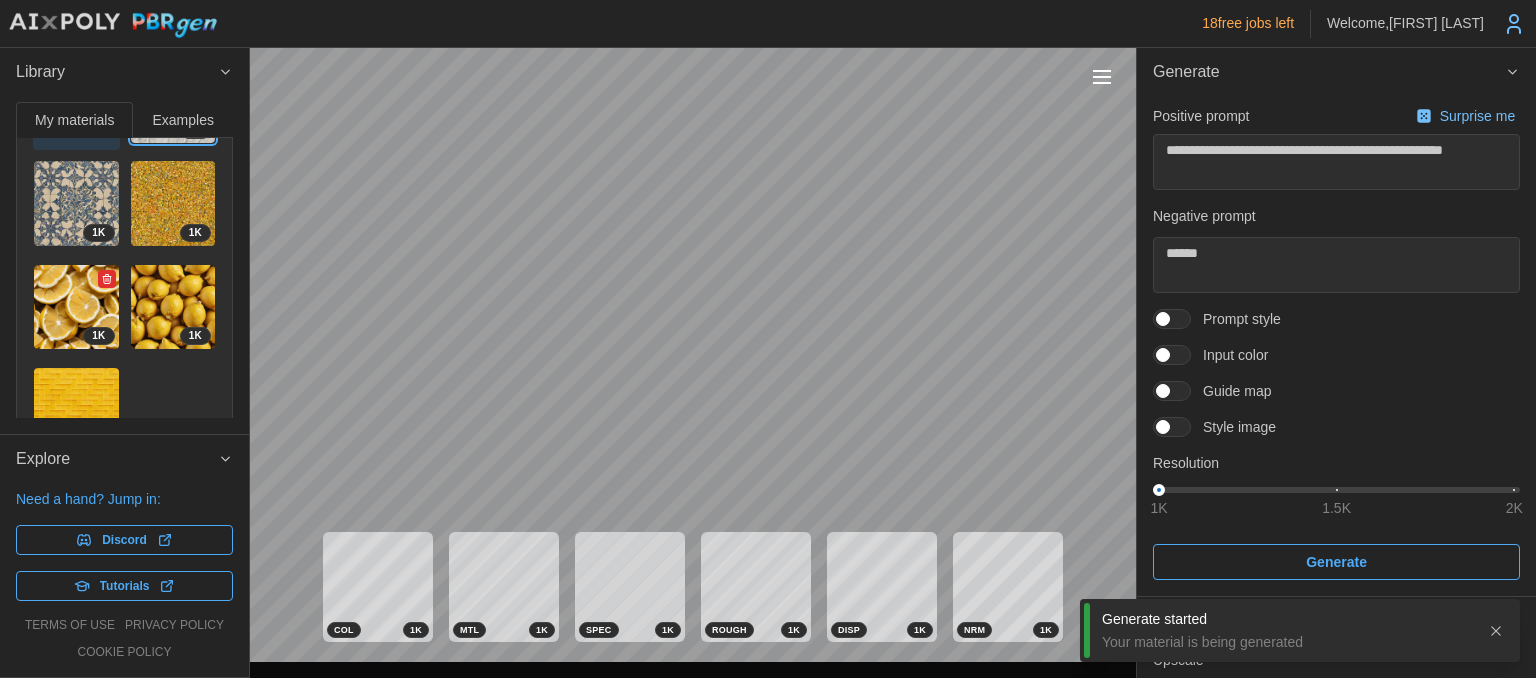 scroll, scrollTop: 259, scrollLeft: 0, axis: vertical 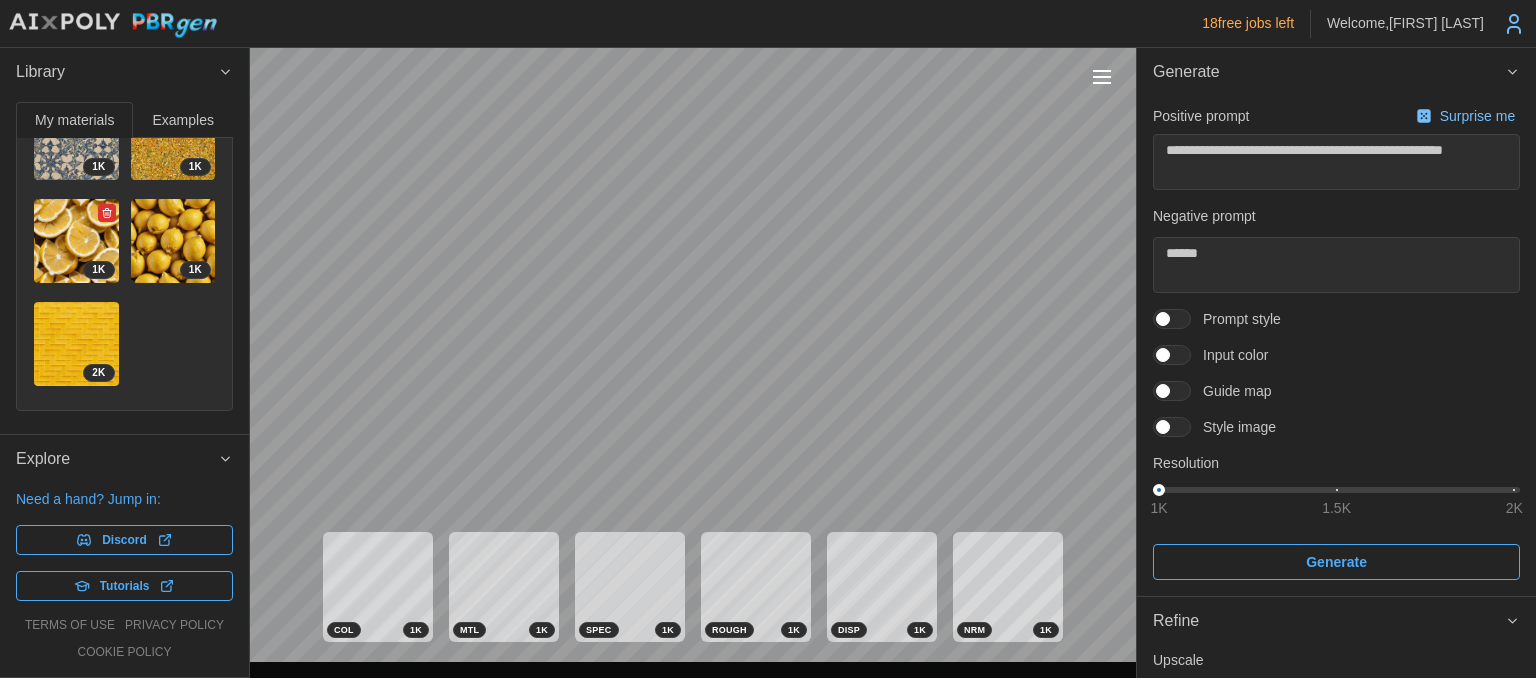 click at bounding box center [107, 213] 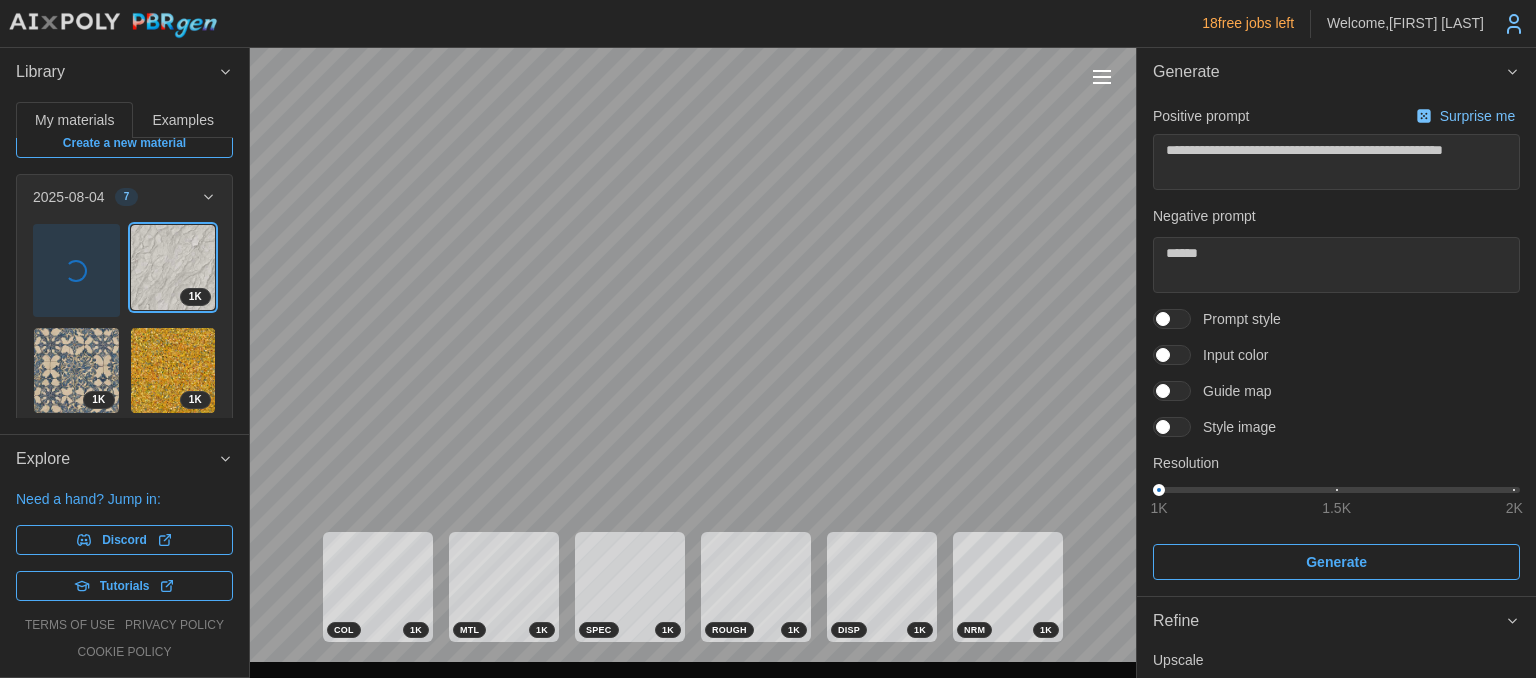 scroll, scrollTop: 0, scrollLeft: 0, axis: both 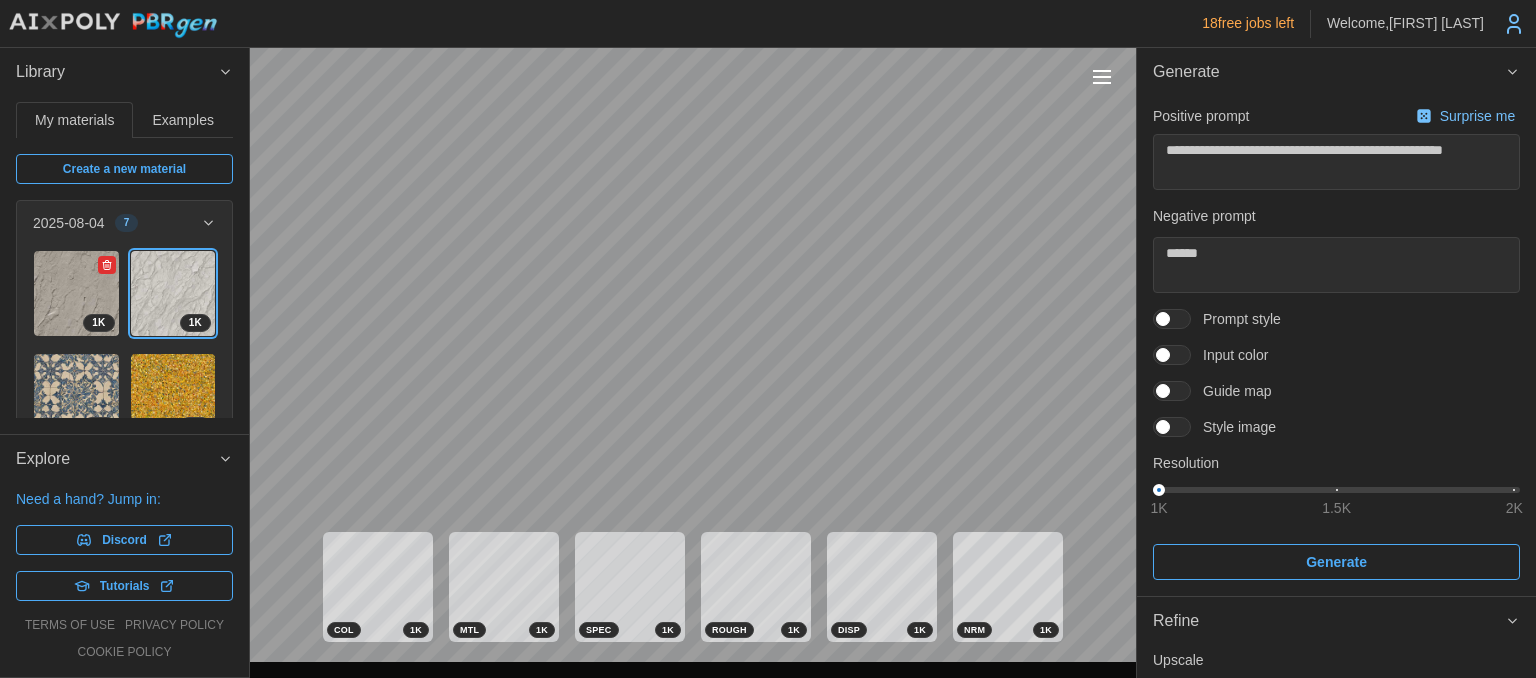 click at bounding box center (76, 293) 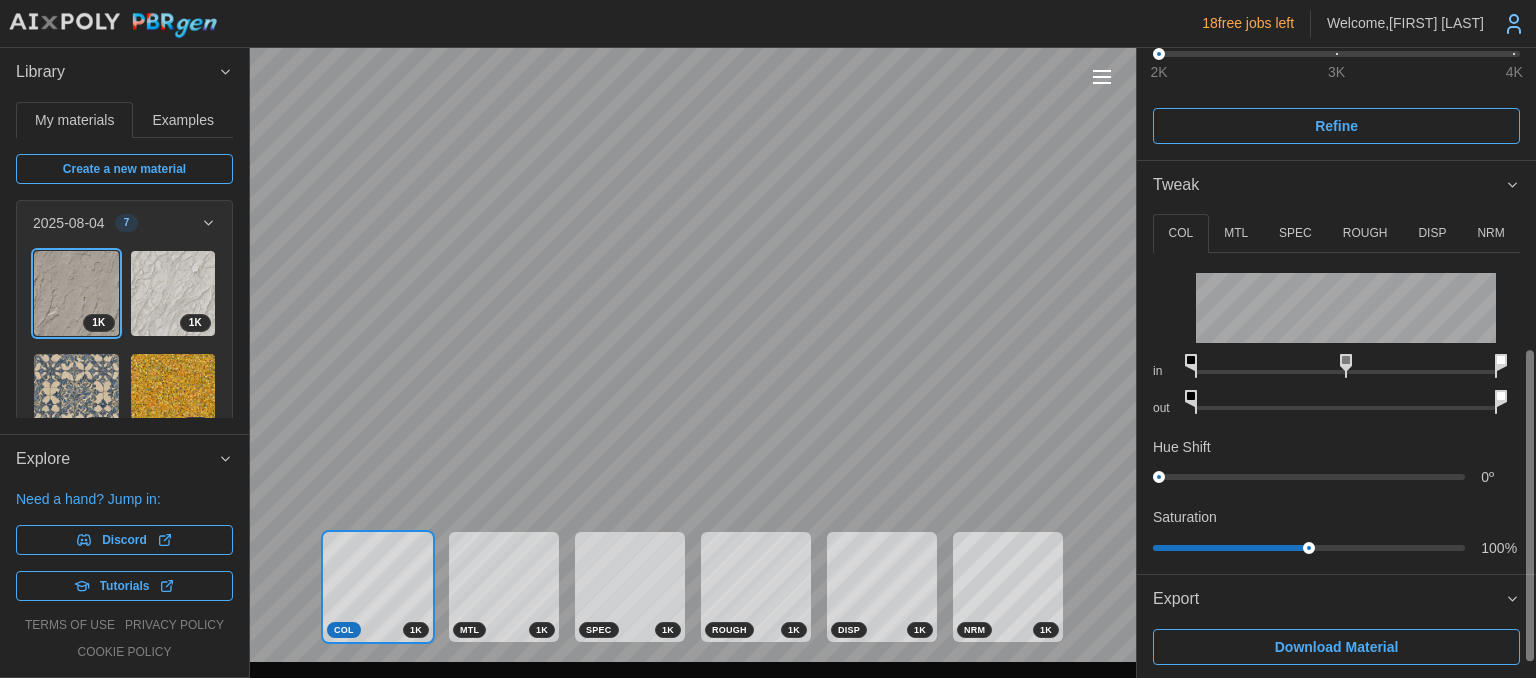 scroll, scrollTop: 638, scrollLeft: 0, axis: vertical 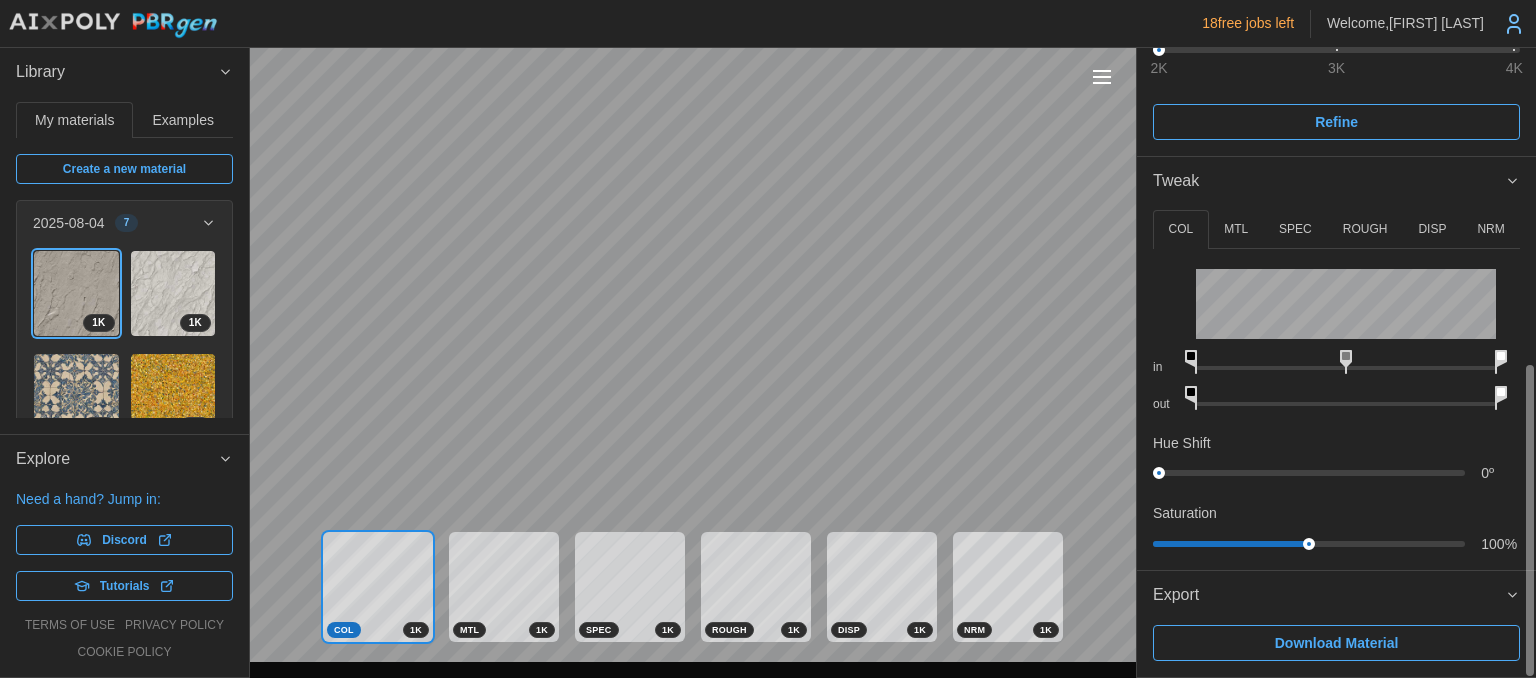 click on "Download Material" at bounding box center [1337, 643] 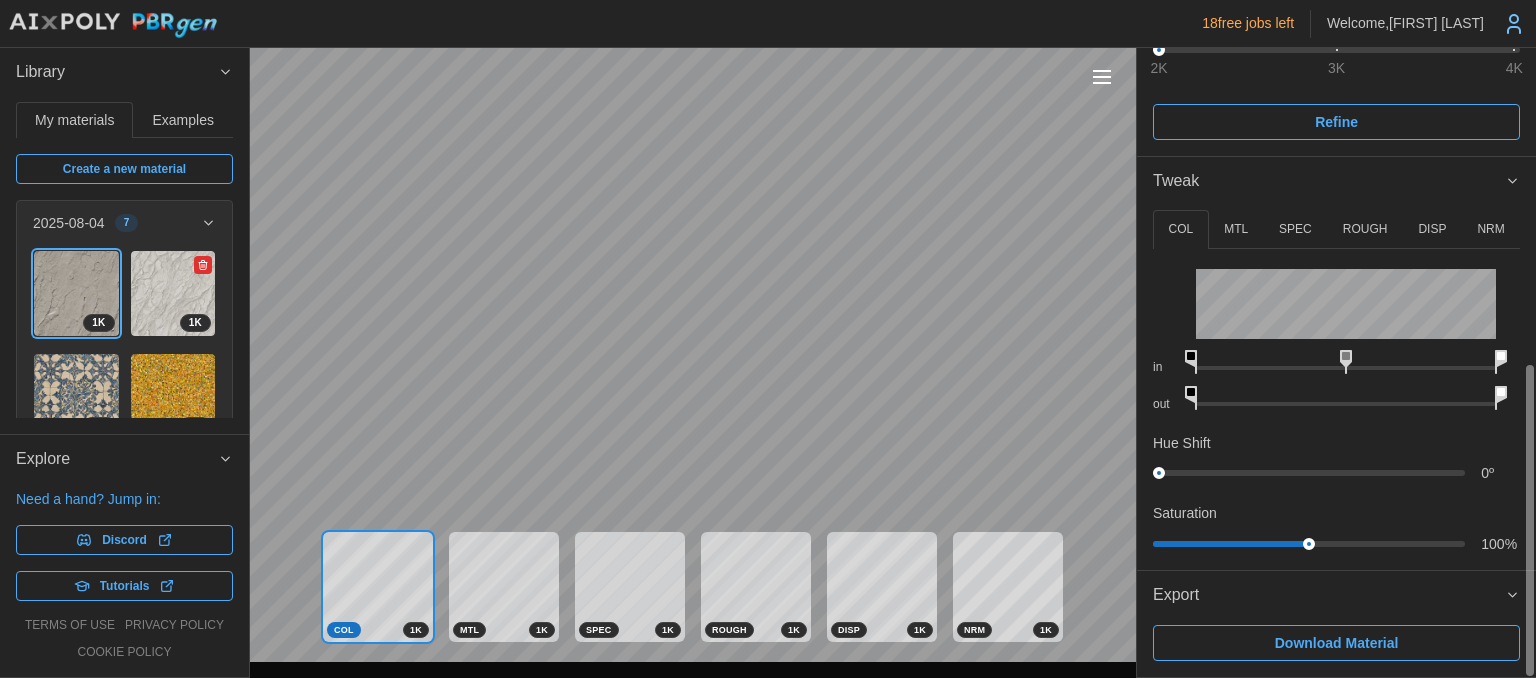 click at bounding box center (173, 293) 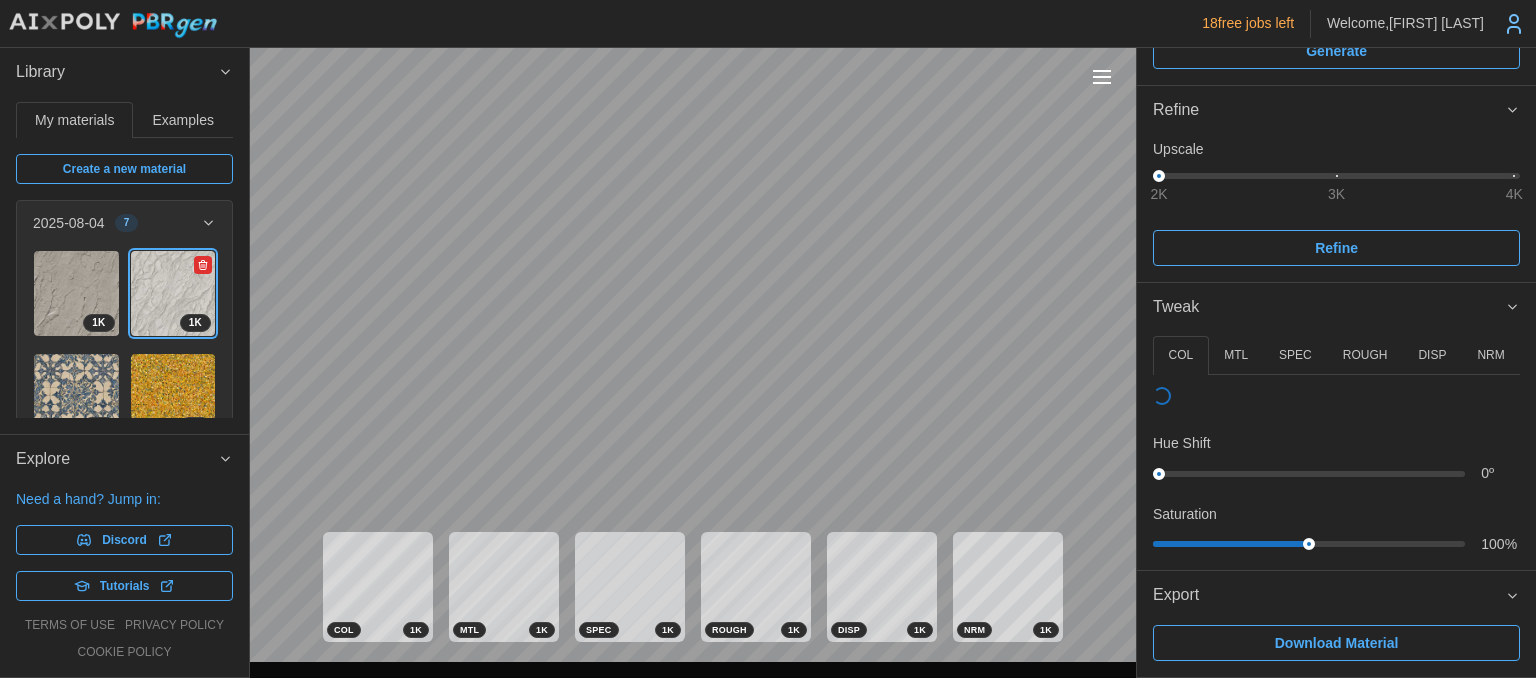 scroll, scrollTop: 510, scrollLeft: 0, axis: vertical 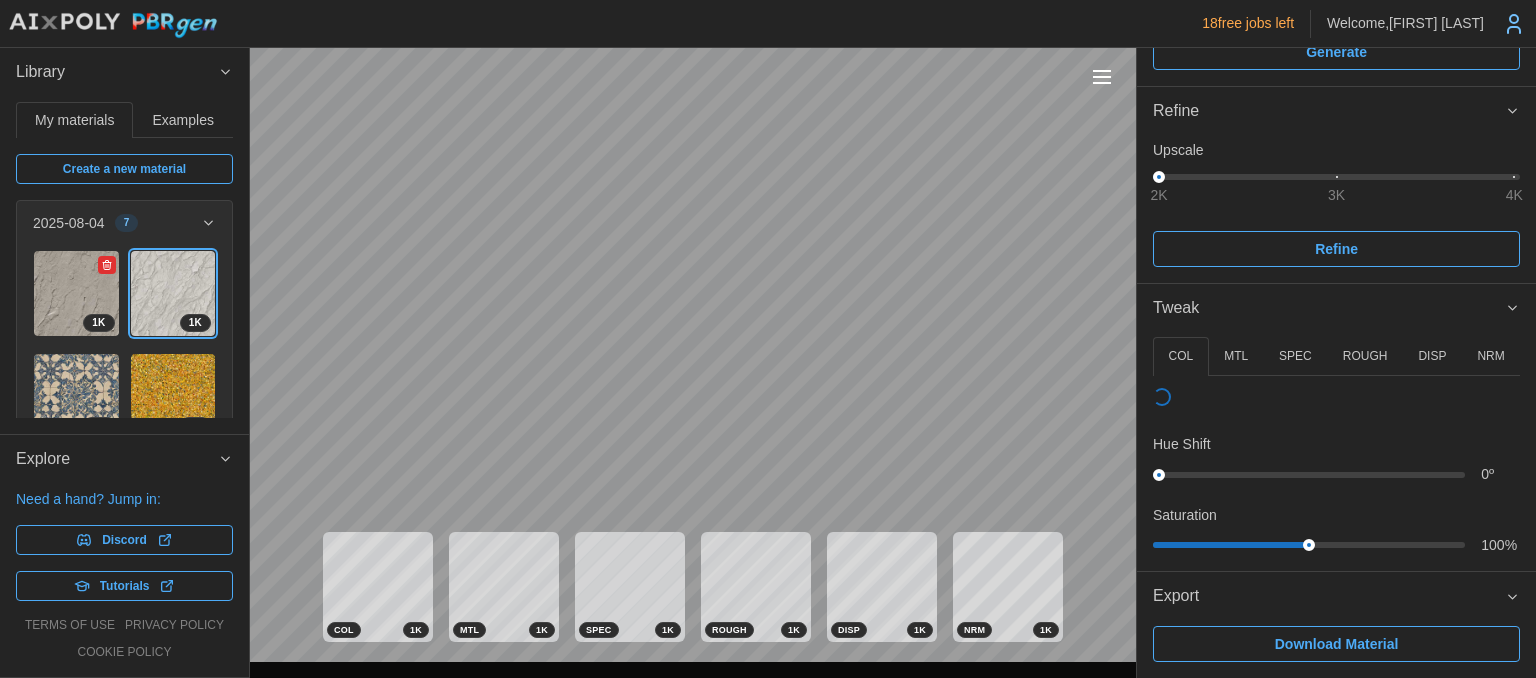 click at bounding box center [76, 293] 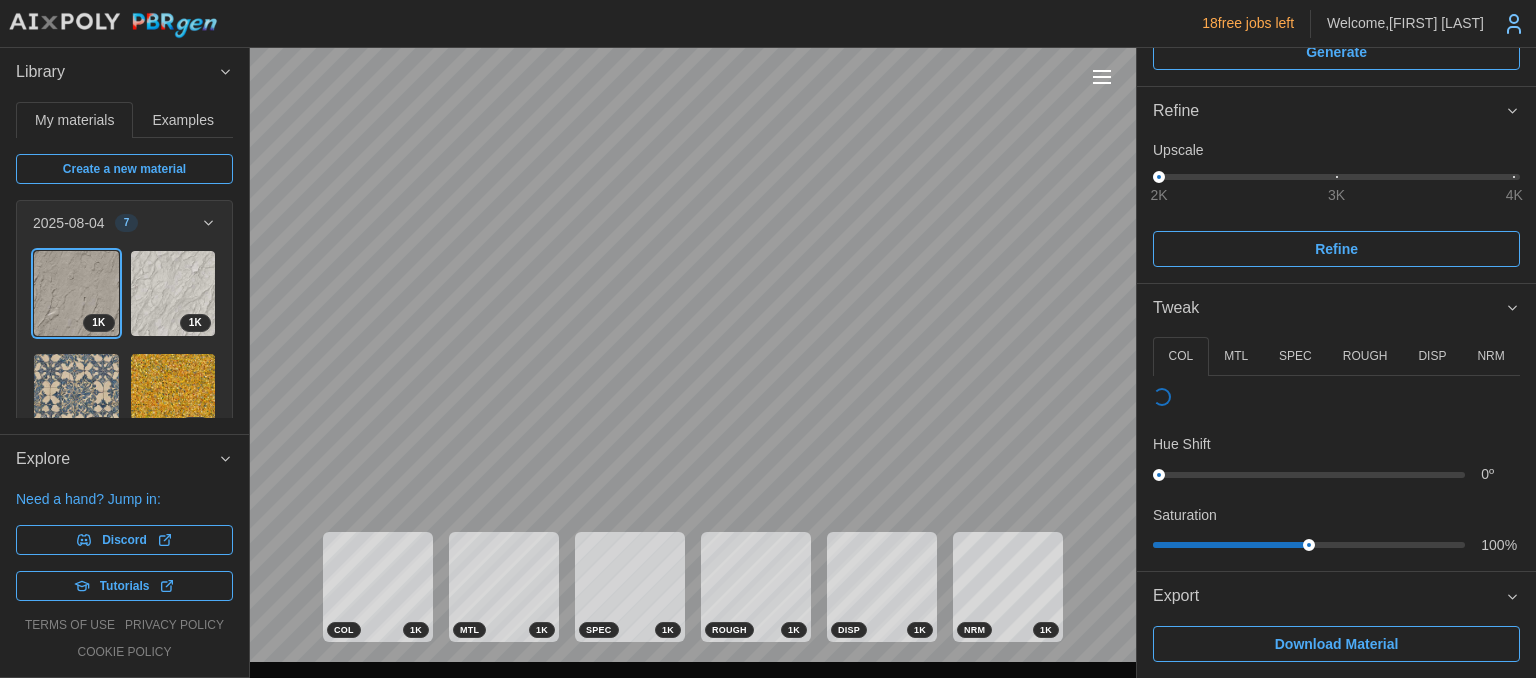 scroll, scrollTop: 0, scrollLeft: 0, axis: both 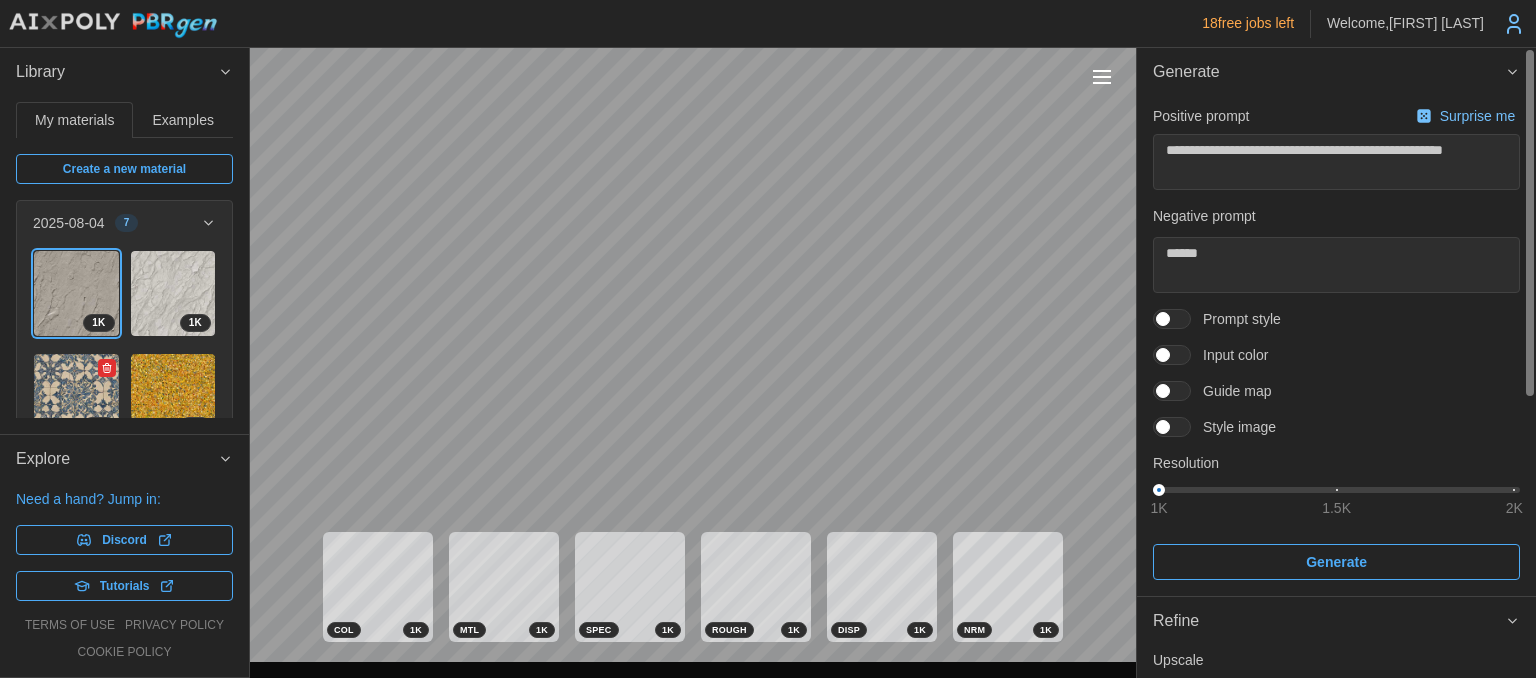 click at bounding box center [76, 396] 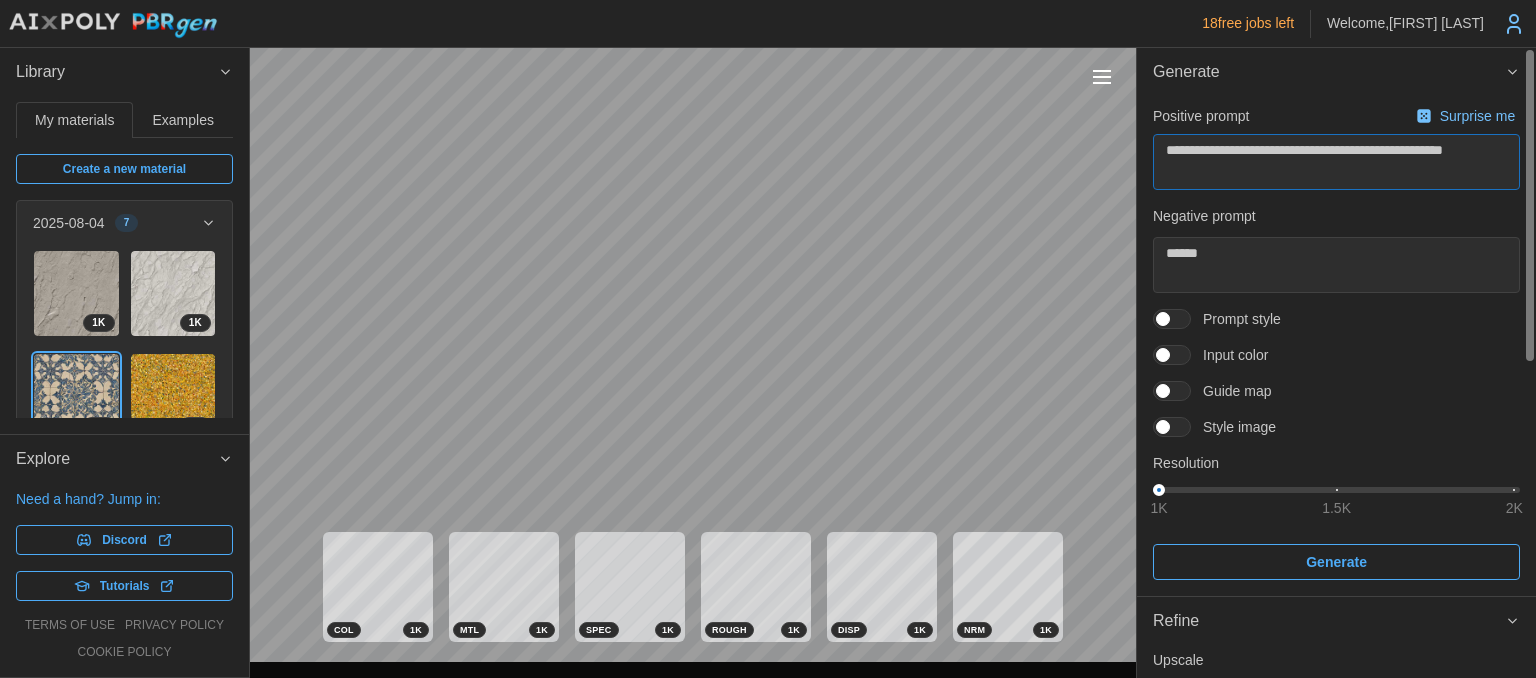 drag, startPoint x: 1278, startPoint y: 155, endPoint x: 1221, endPoint y: 150, distance: 57.21888 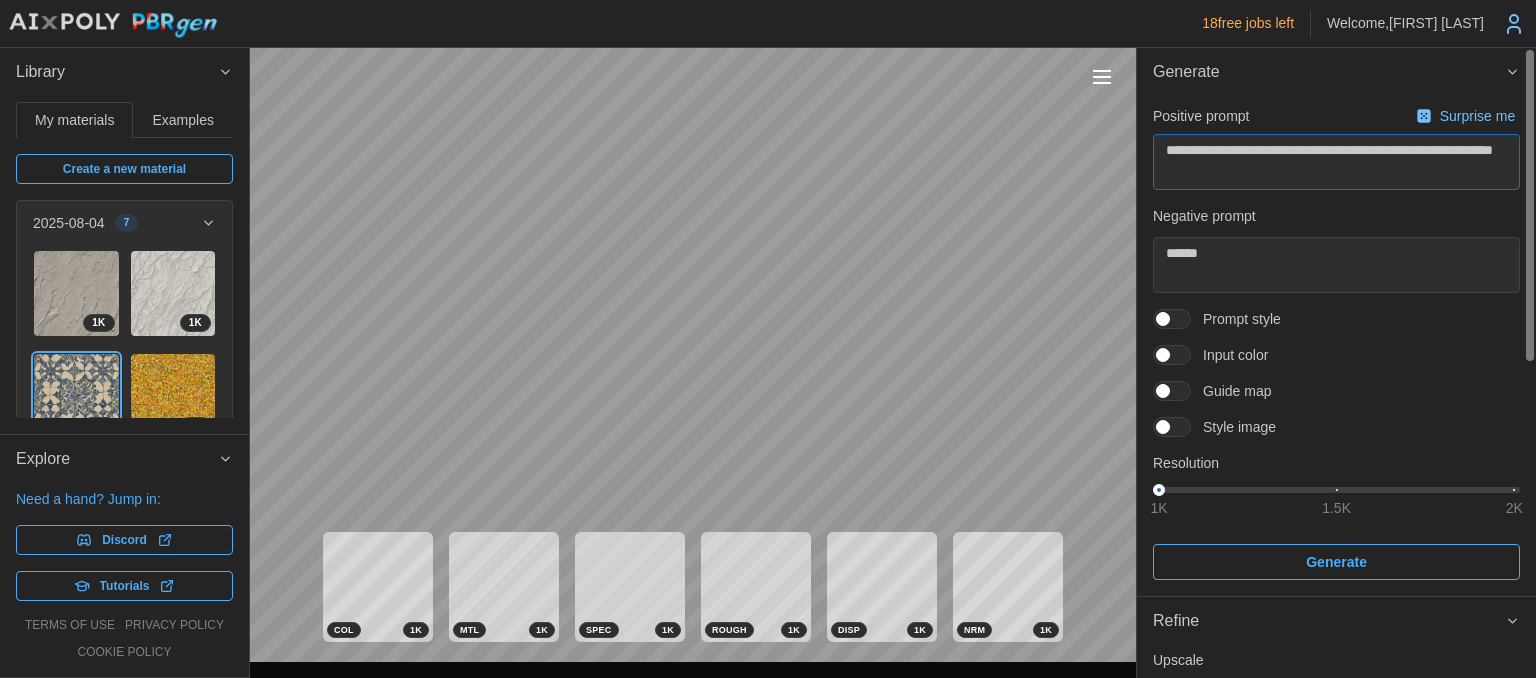 drag, startPoint x: 1417, startPoint y: 152, endPoint x: 1443, endPoint y: 174, distance: 34.058773 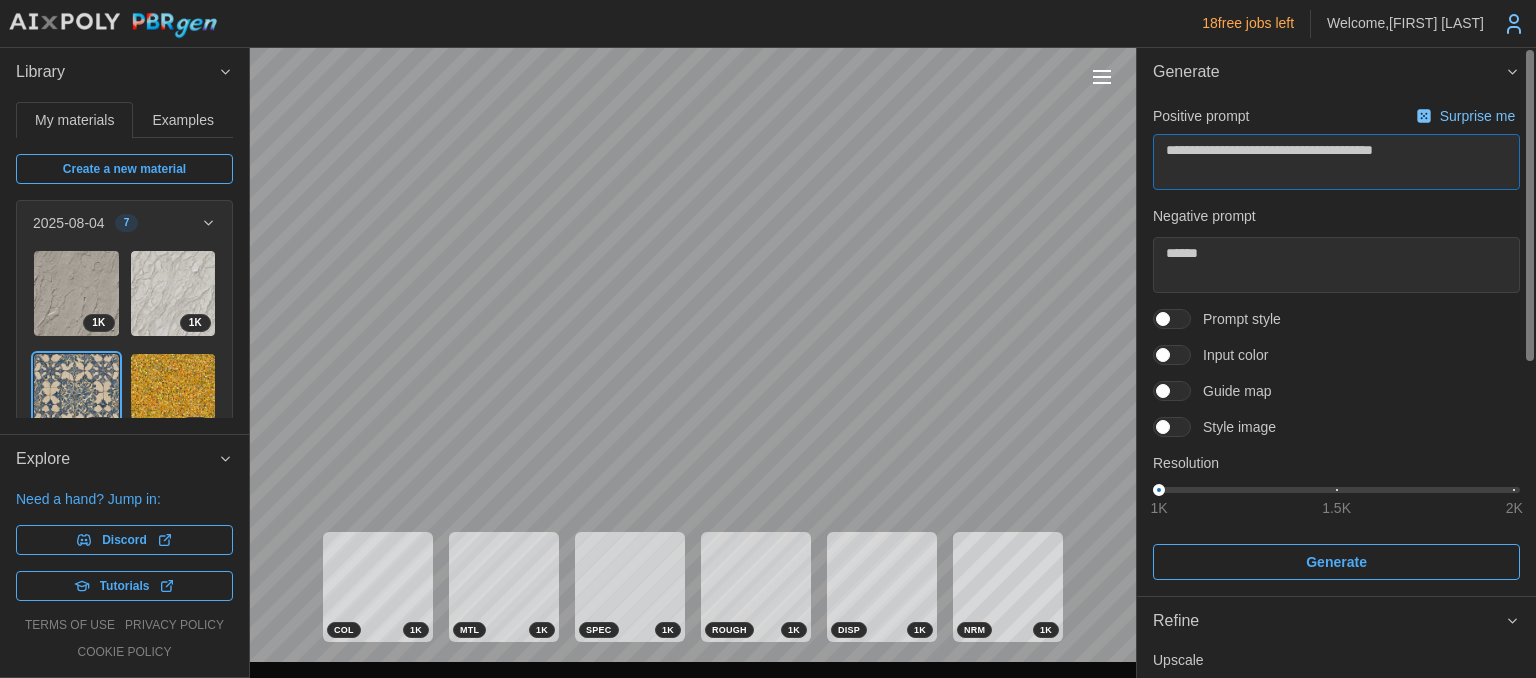 click on "**********" at bounding box center [1336, 162] 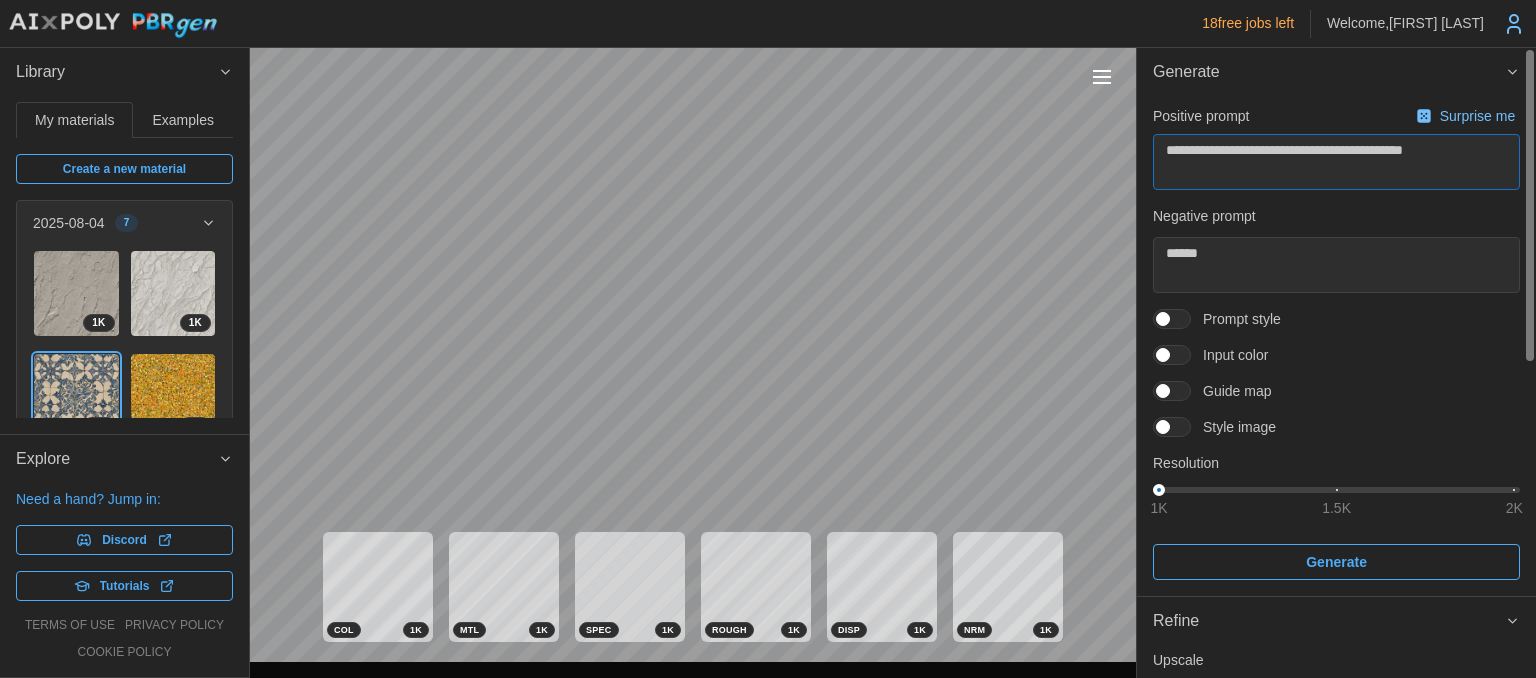 drag, startPoint x: 1462, startPoint y: 150, endPoint x: 1417, endPoint y: 150, distance: 45 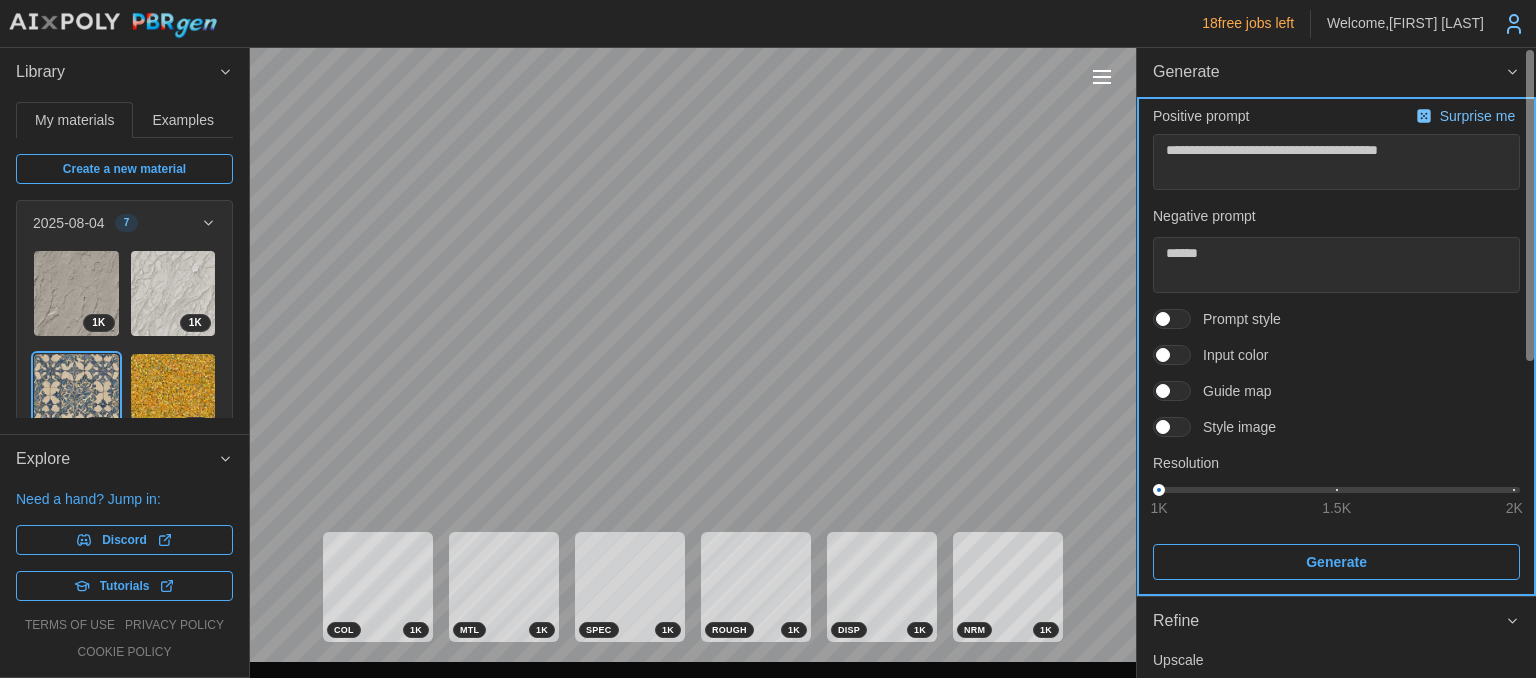 click on "Generate" at bounding box center [1336, 562] 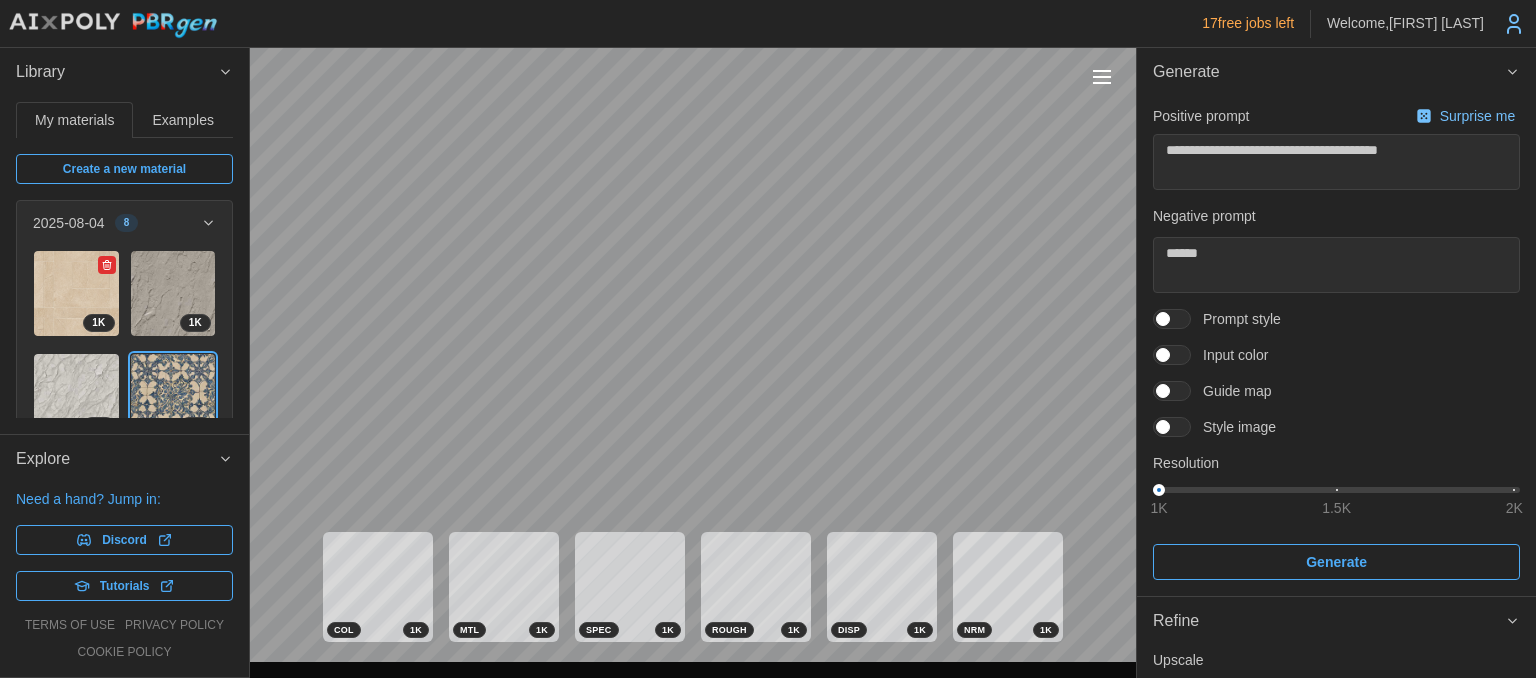 click at bounding box center [76, 293] 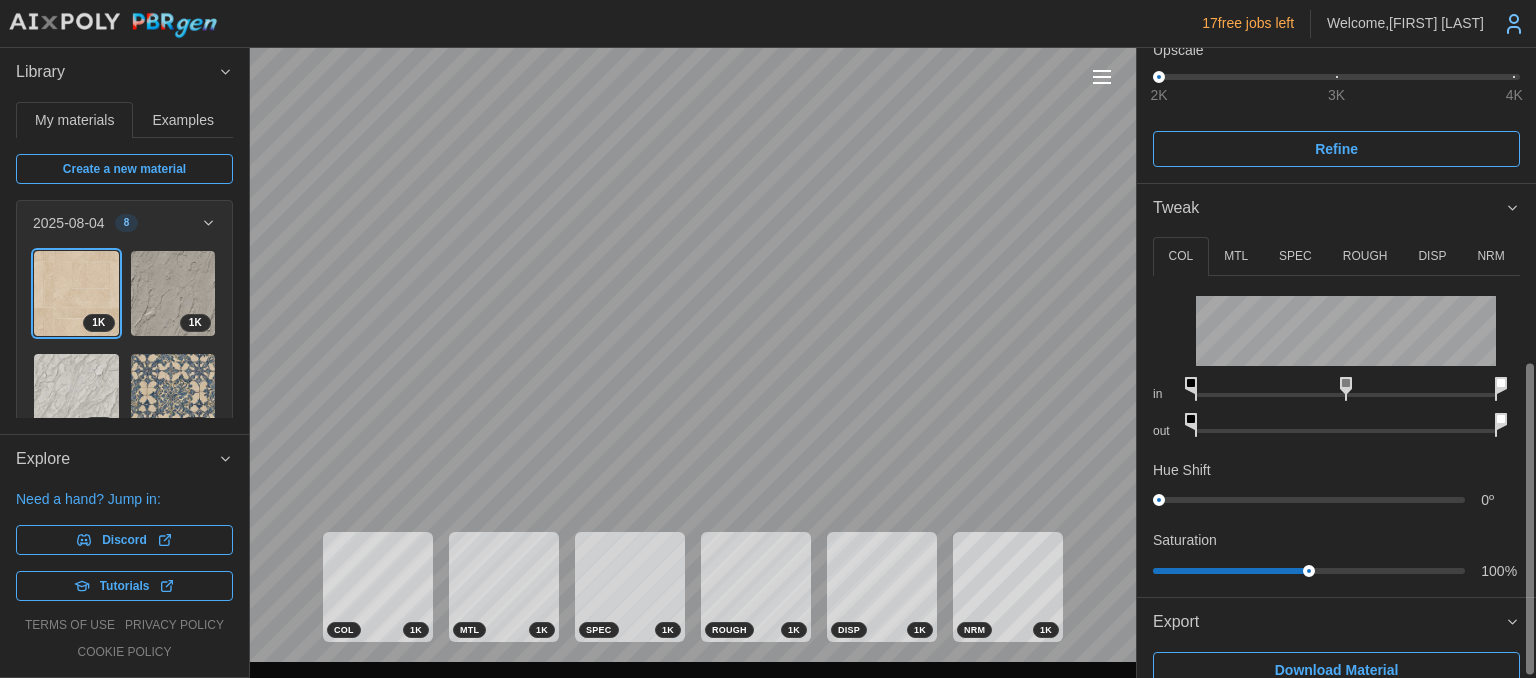 scroll, scrollTop: 638, scrollLeft: 0, axis: vertical 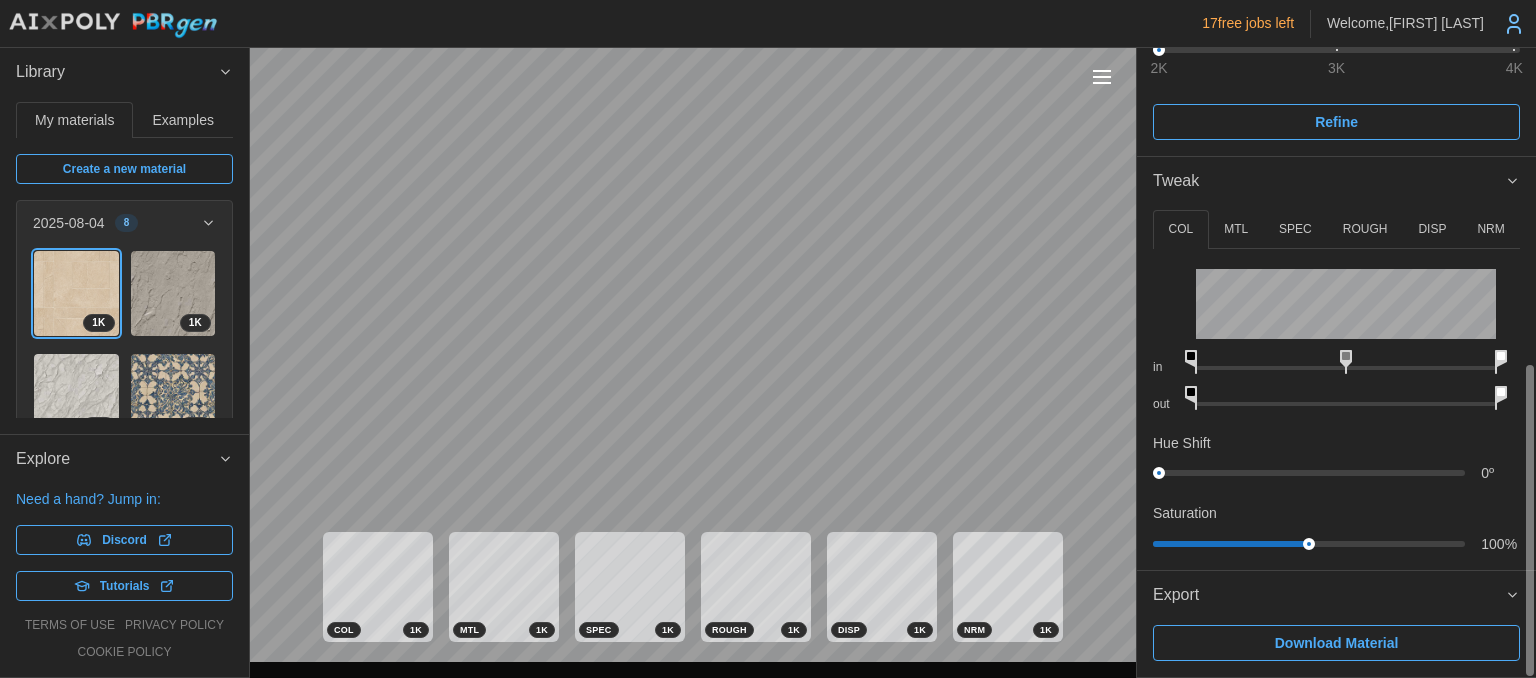 click on "Download Material" at bounding box center (1336, 643) 